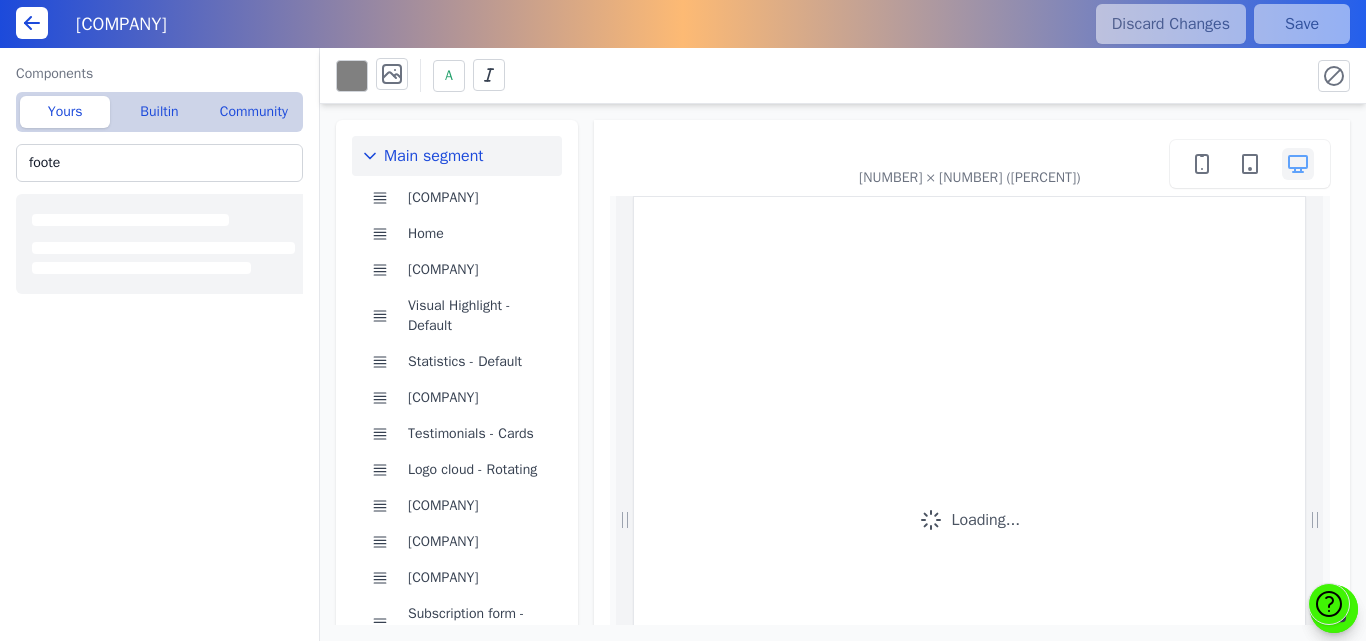 scroll, scrollTop: 0, scrollLeft: 0, axis: both 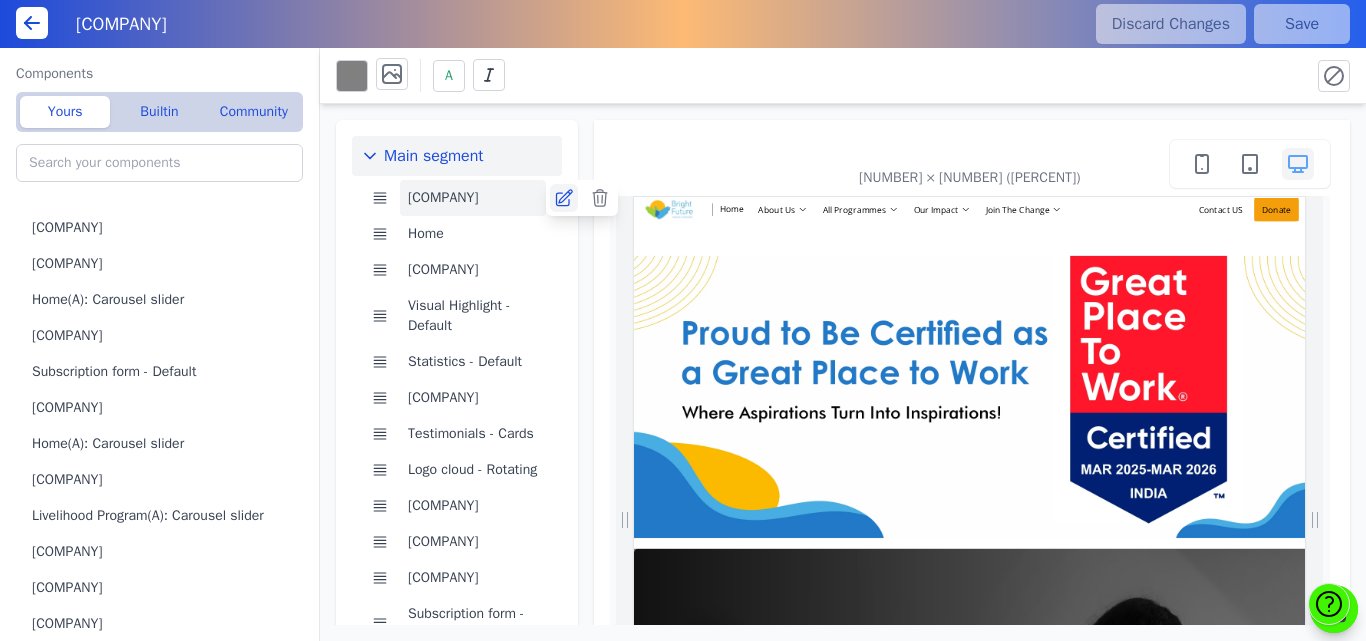 click 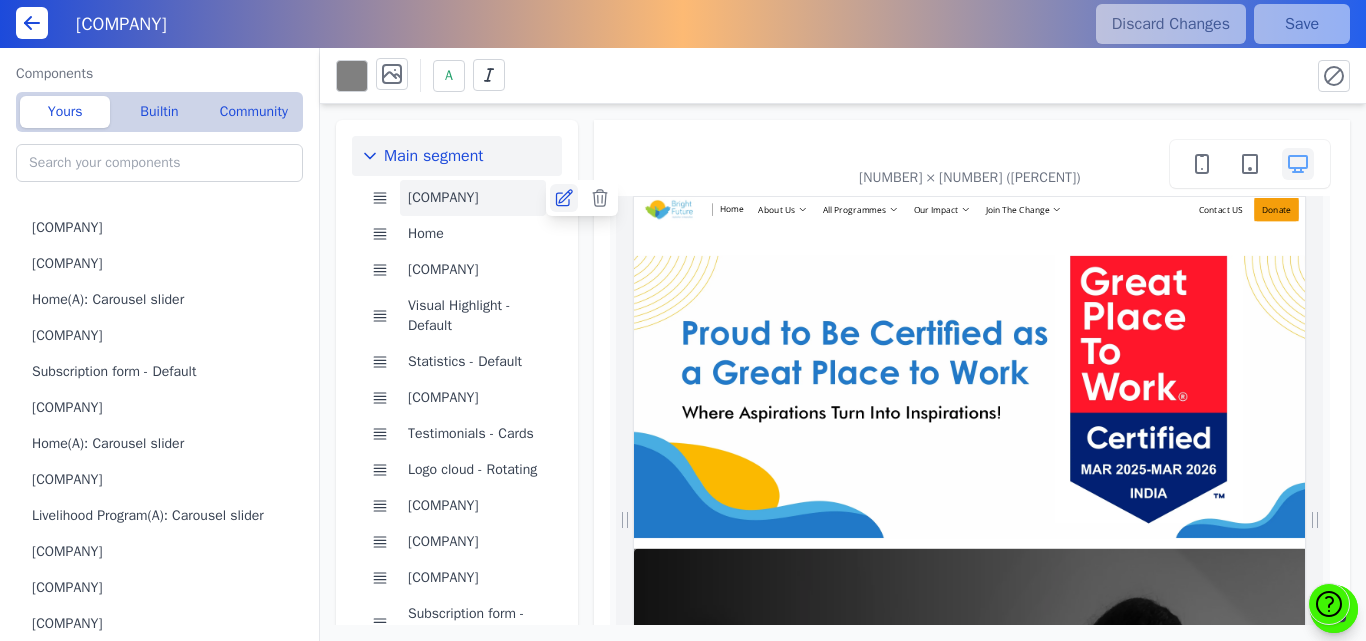 scroll, scrollTop: 0, scrollLeft: 924, axis: horizontal 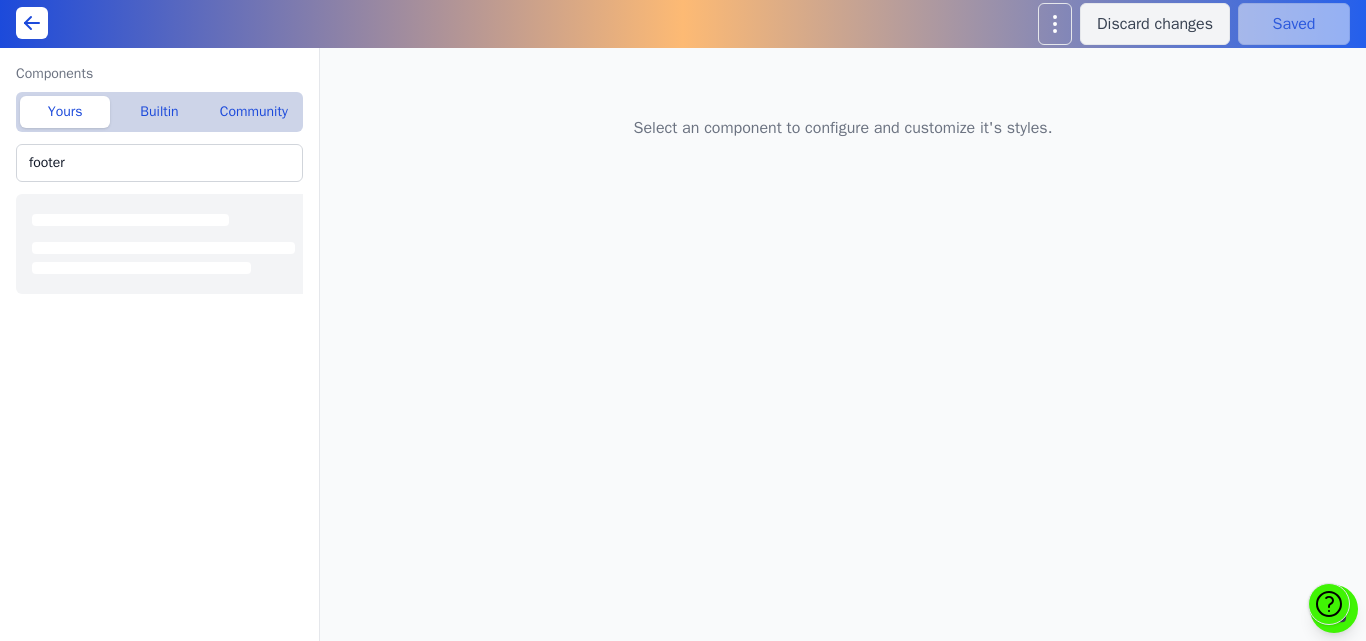 type 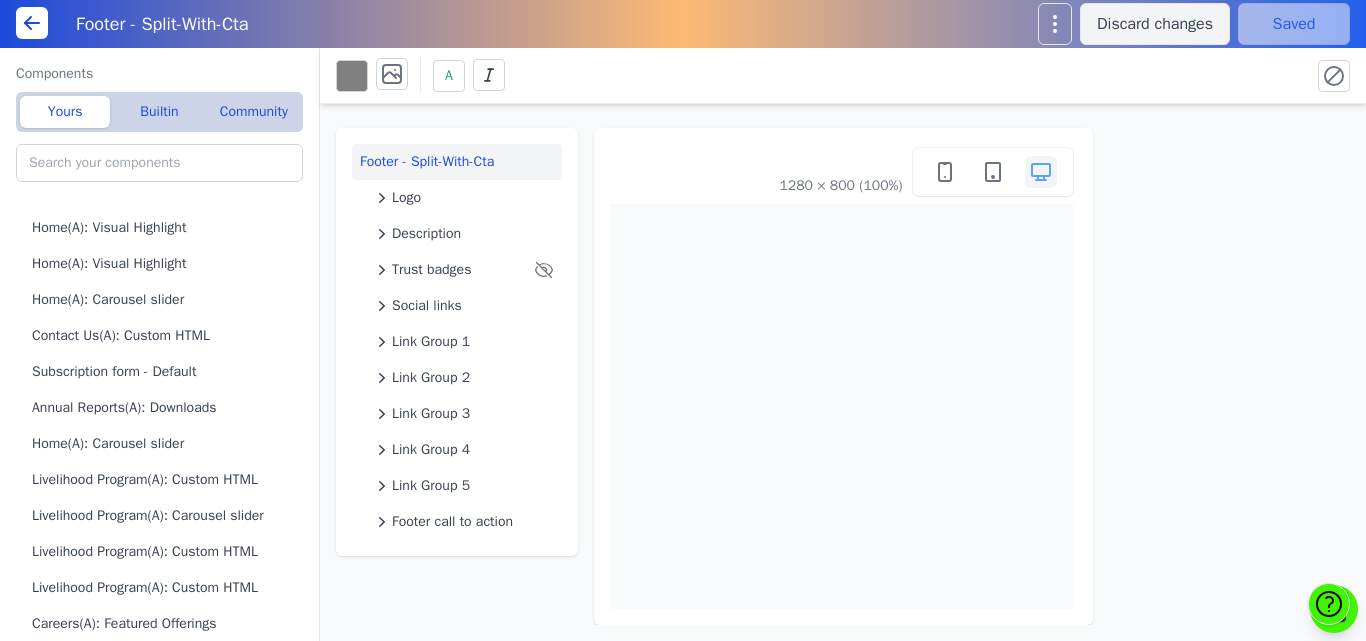 type on "Footer - Split-With-Cta" 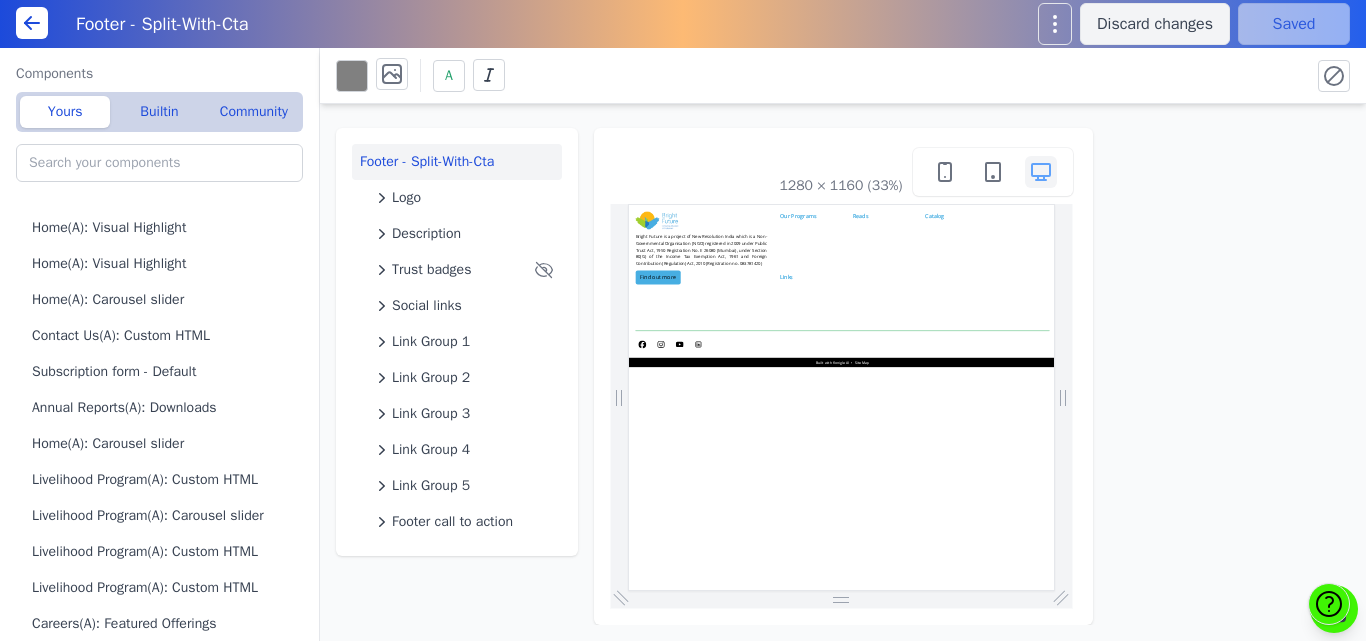 scroll, scrollTop: 0, scrollLeft: 0, axis: both 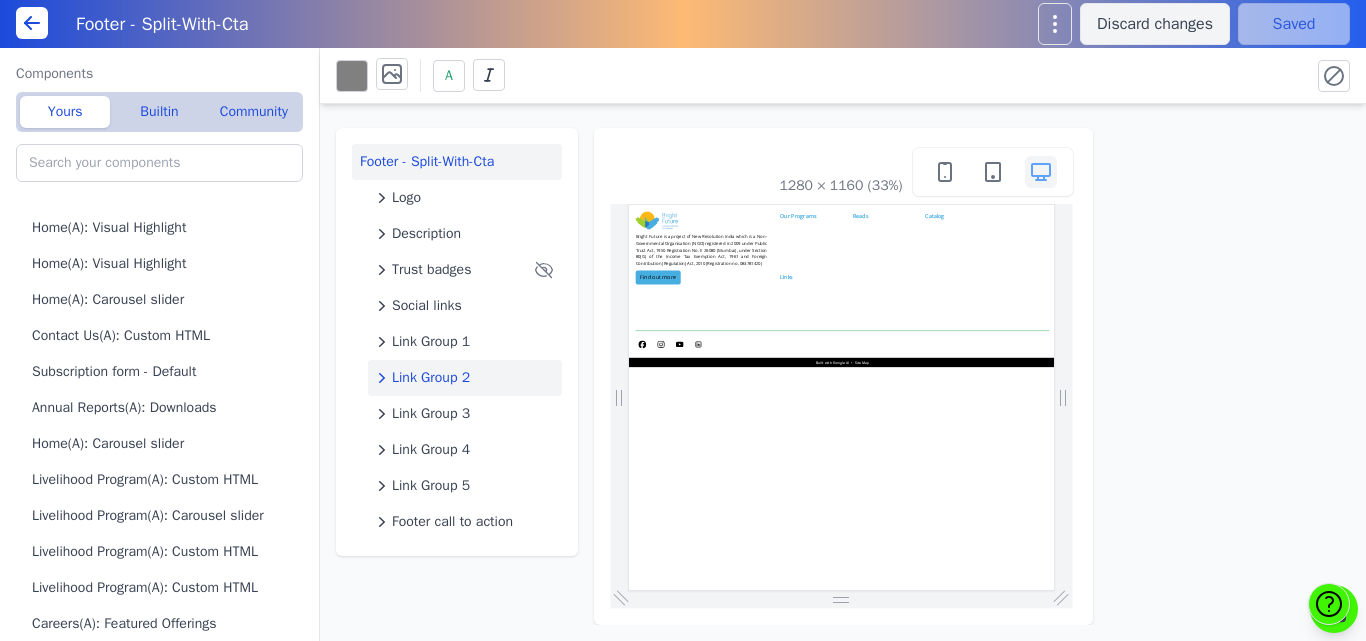 click on "Link Group 2" at bounding box center [431, 378] 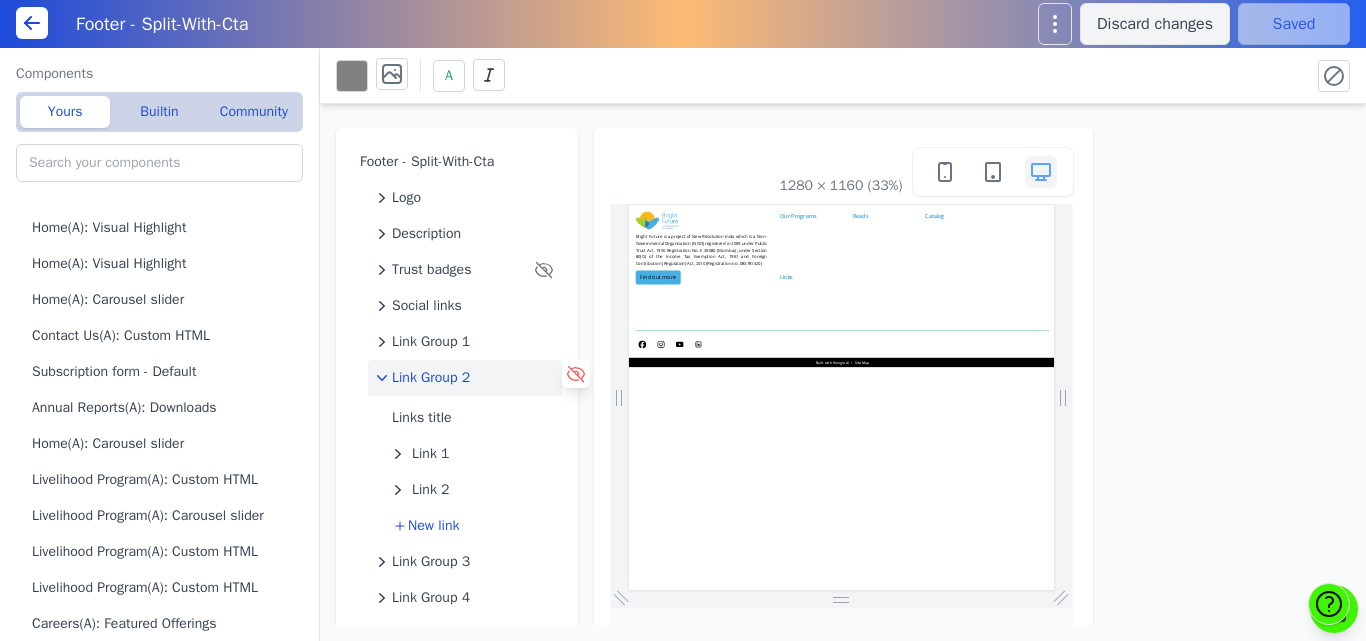 click 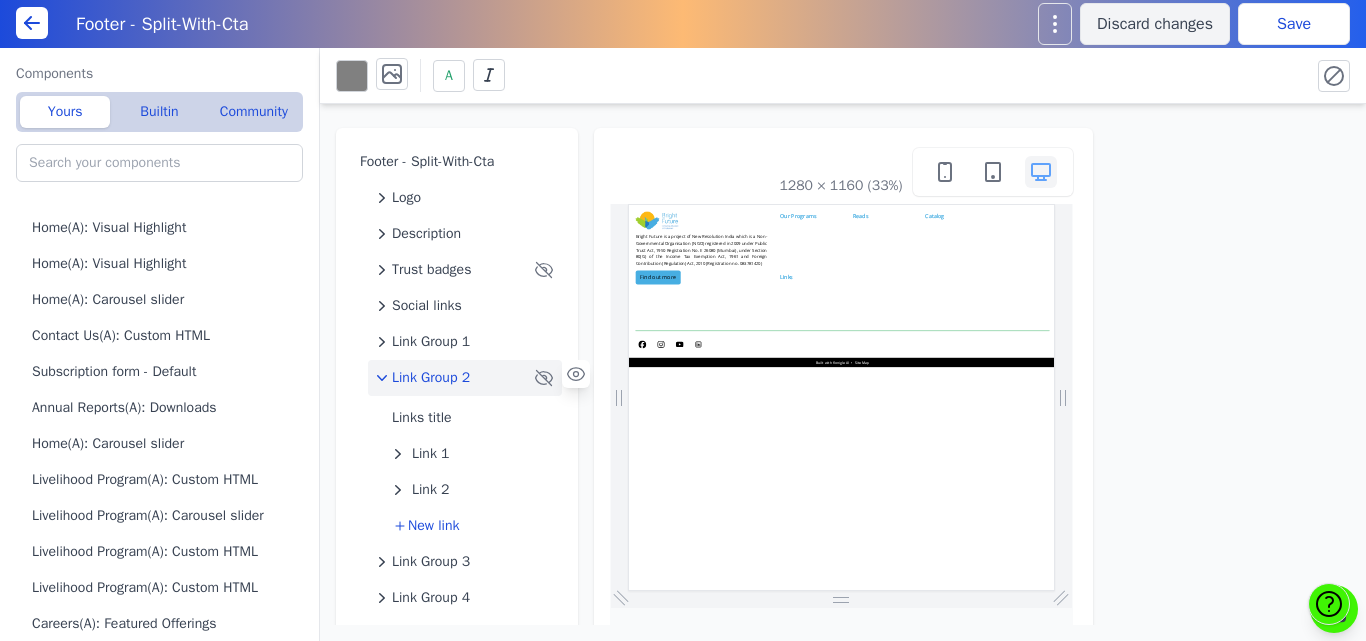 click on "Save" at bounding box center (1294, 24) 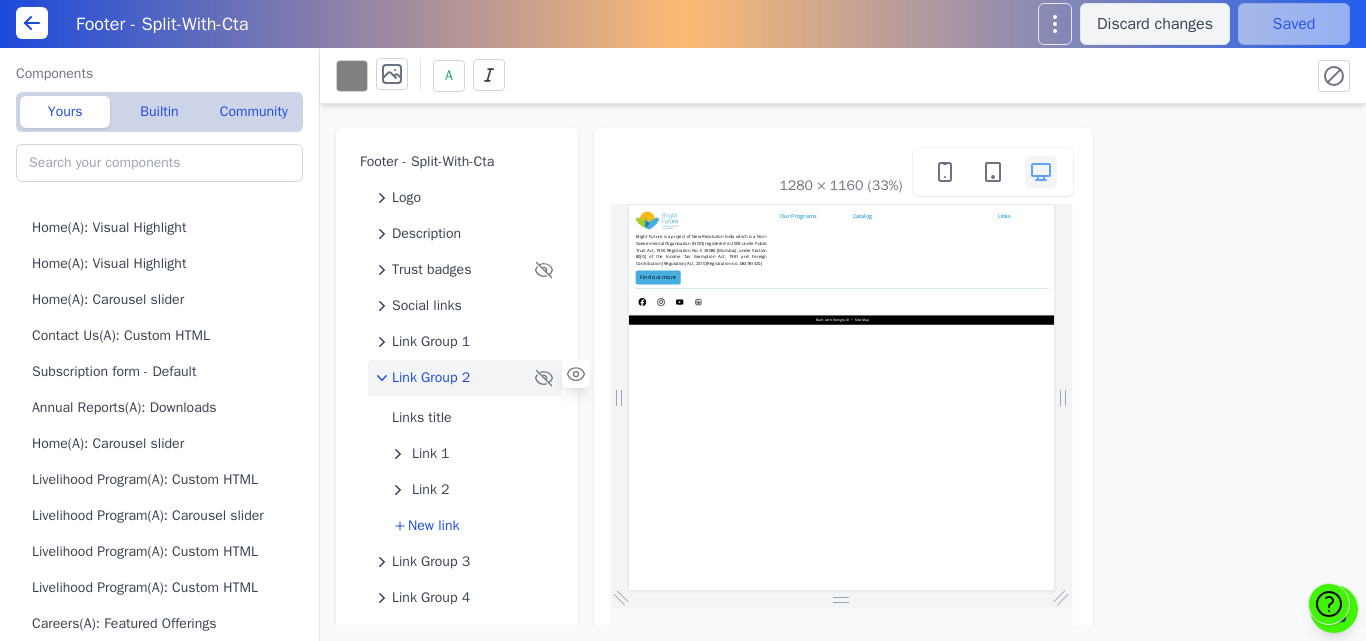 scroll, scrollTop: 0, scrollLeft: 0, axis: both 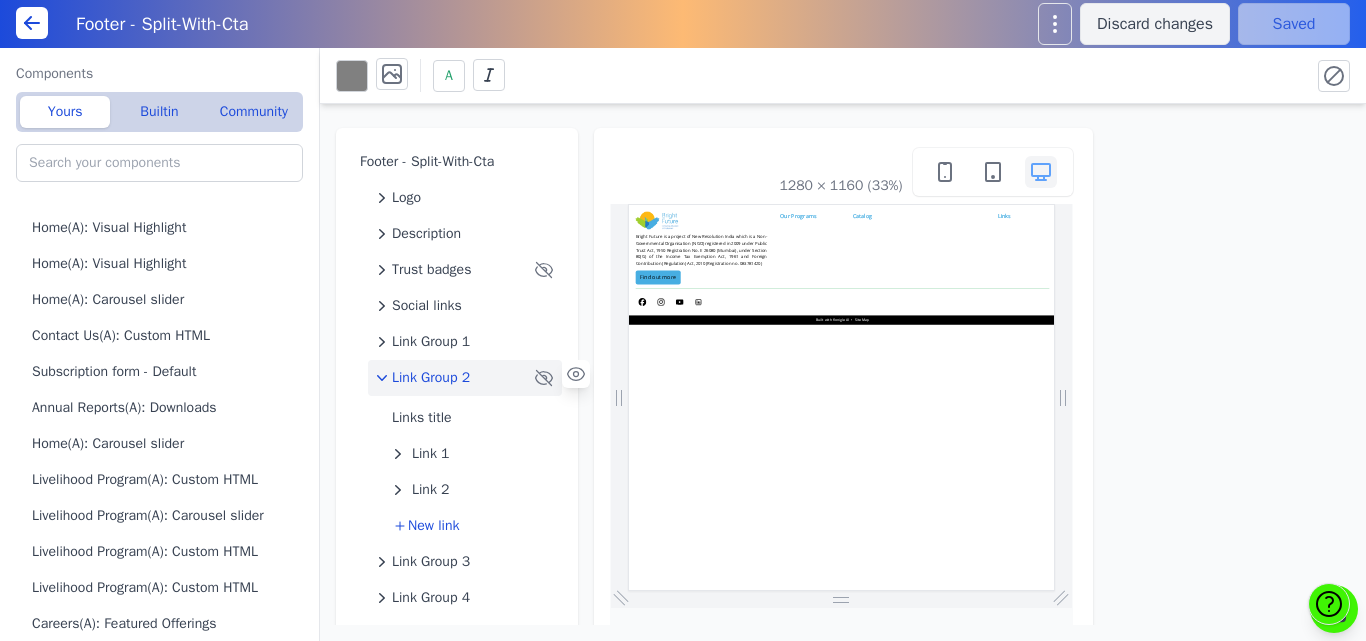 click on "Link Group 2" at bounding box center [431, 378] 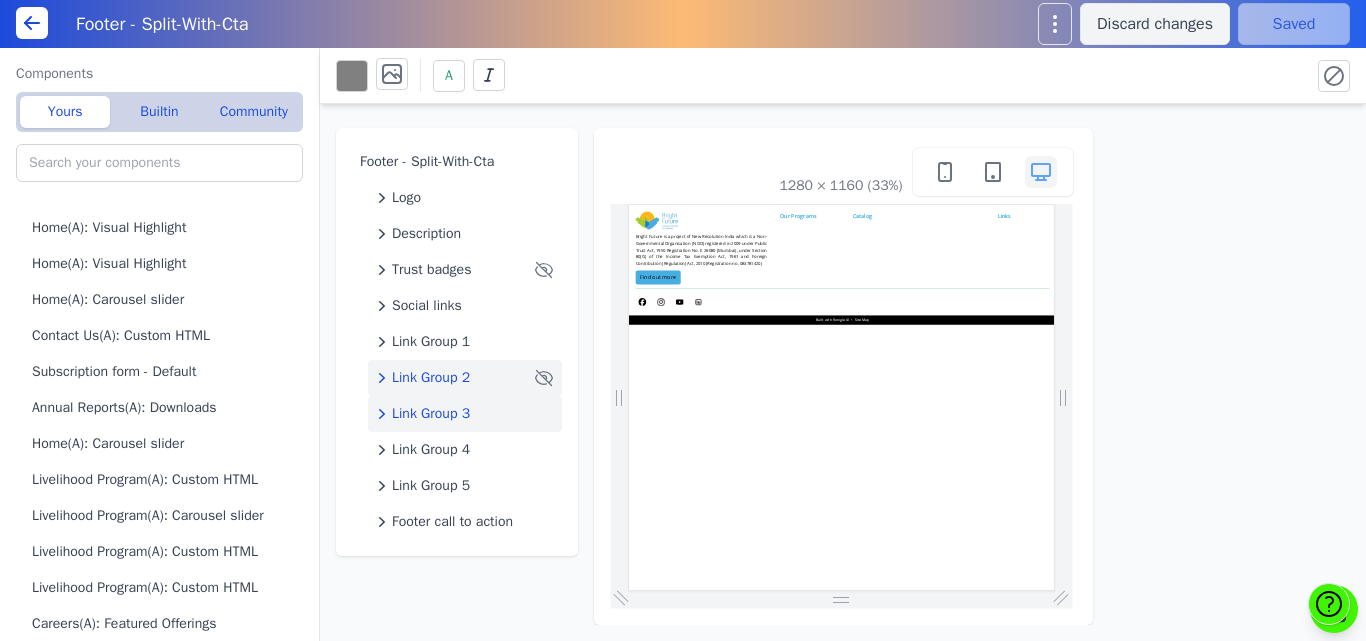 click on "Link Group 3" at bounding box center (431, 414) 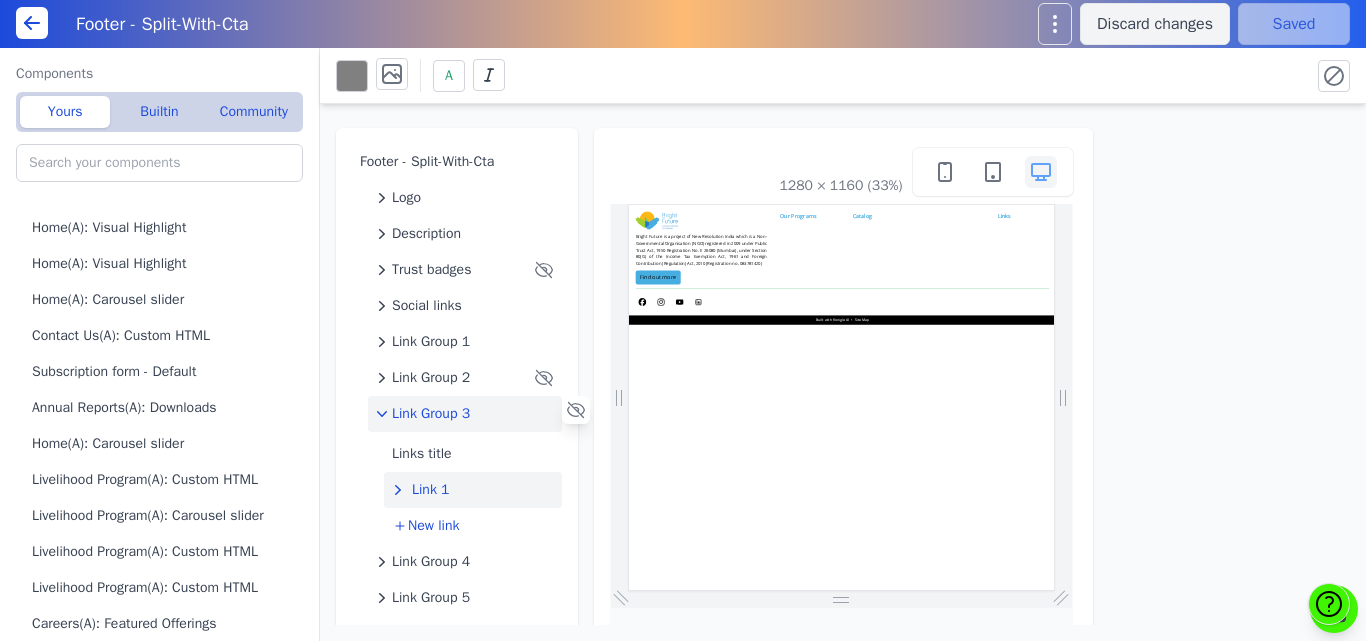 click on "Link 1" at bounding box center (431, 490) 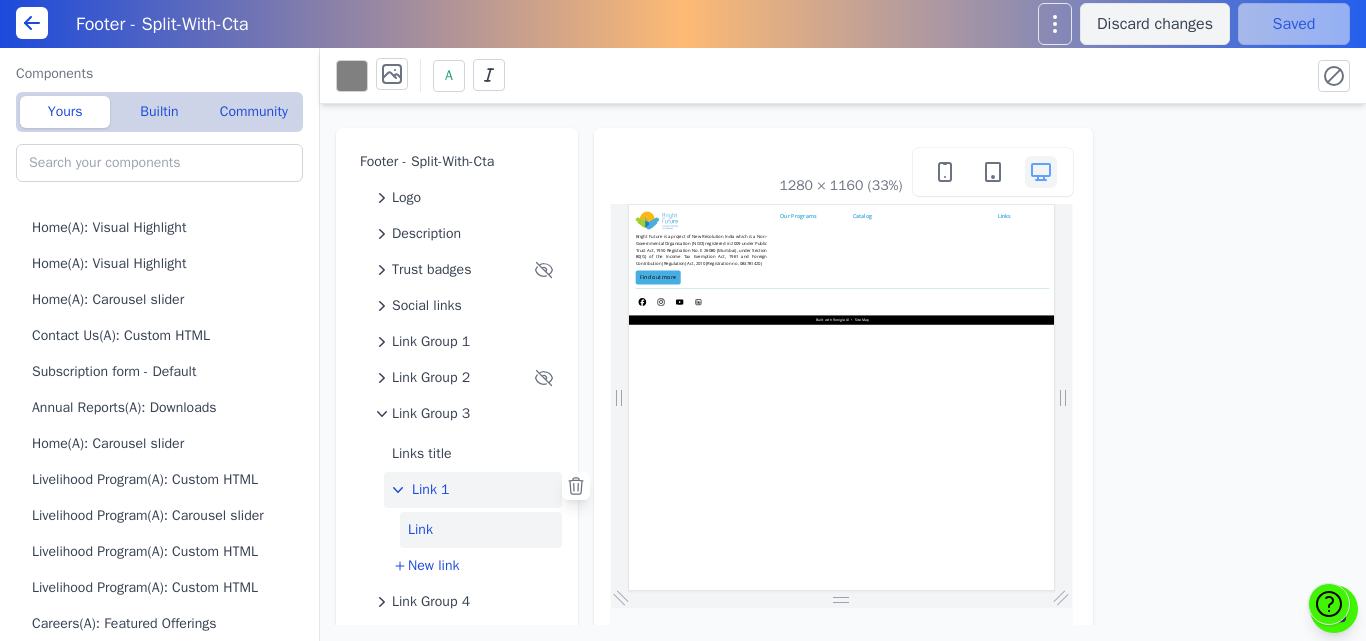 click on "Link" at bounding box center (481, 530) 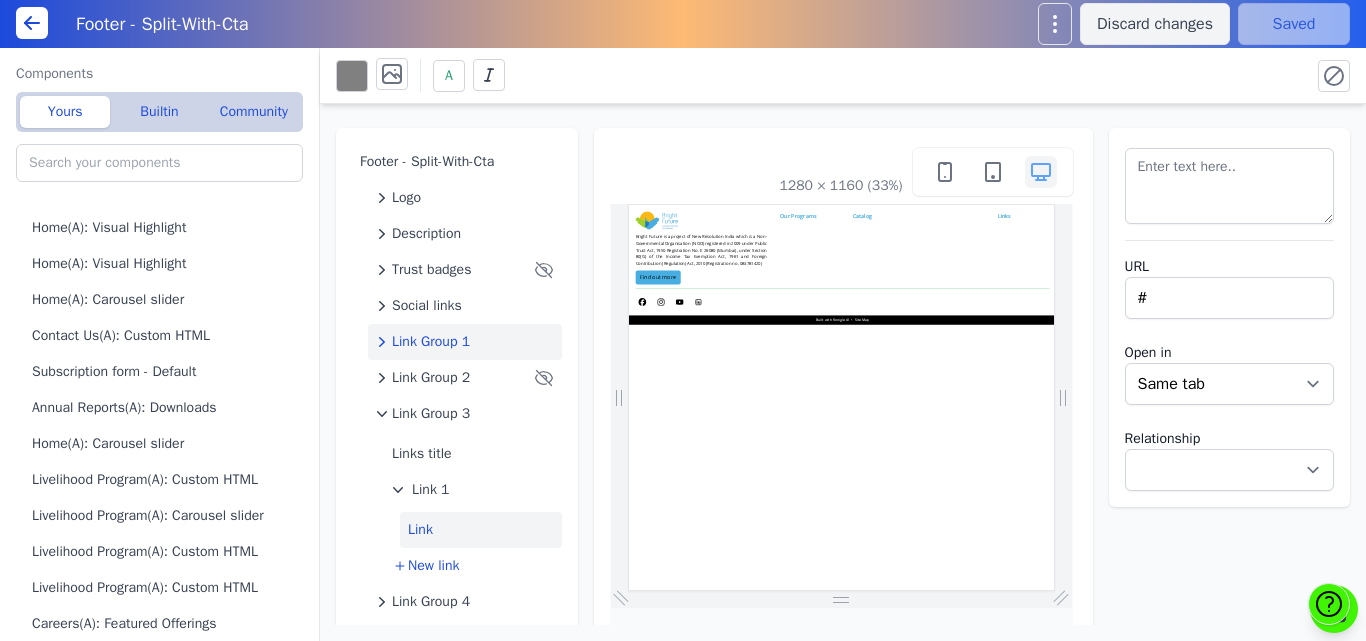 click on "Link Group 1" at bounding box center (431, 342) 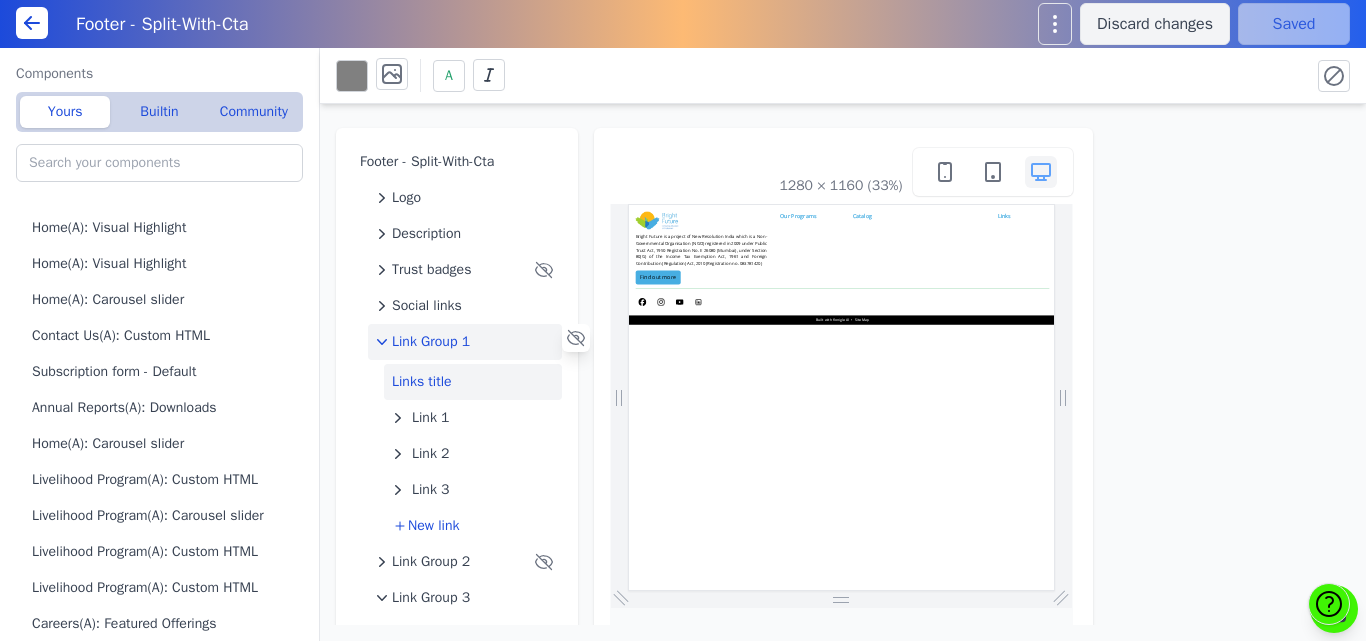 click on "Links title" at bounding box center [473, 382] 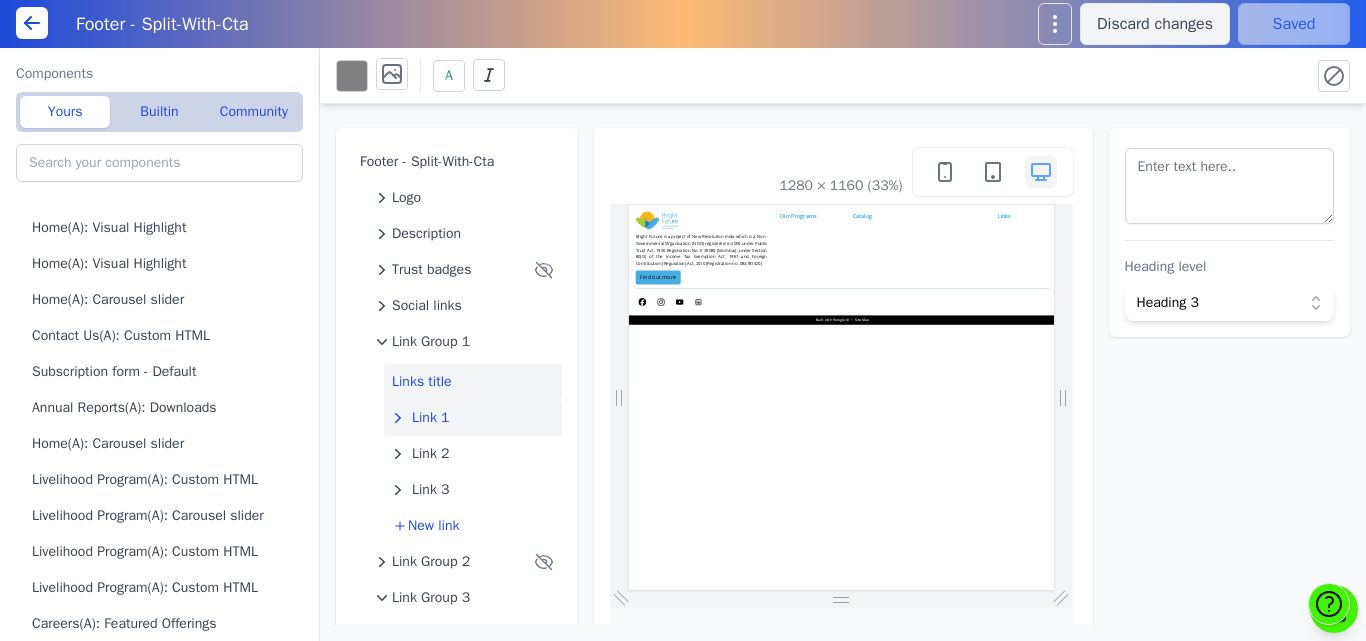 click on "Link 1" at bounding box center [431, 418] 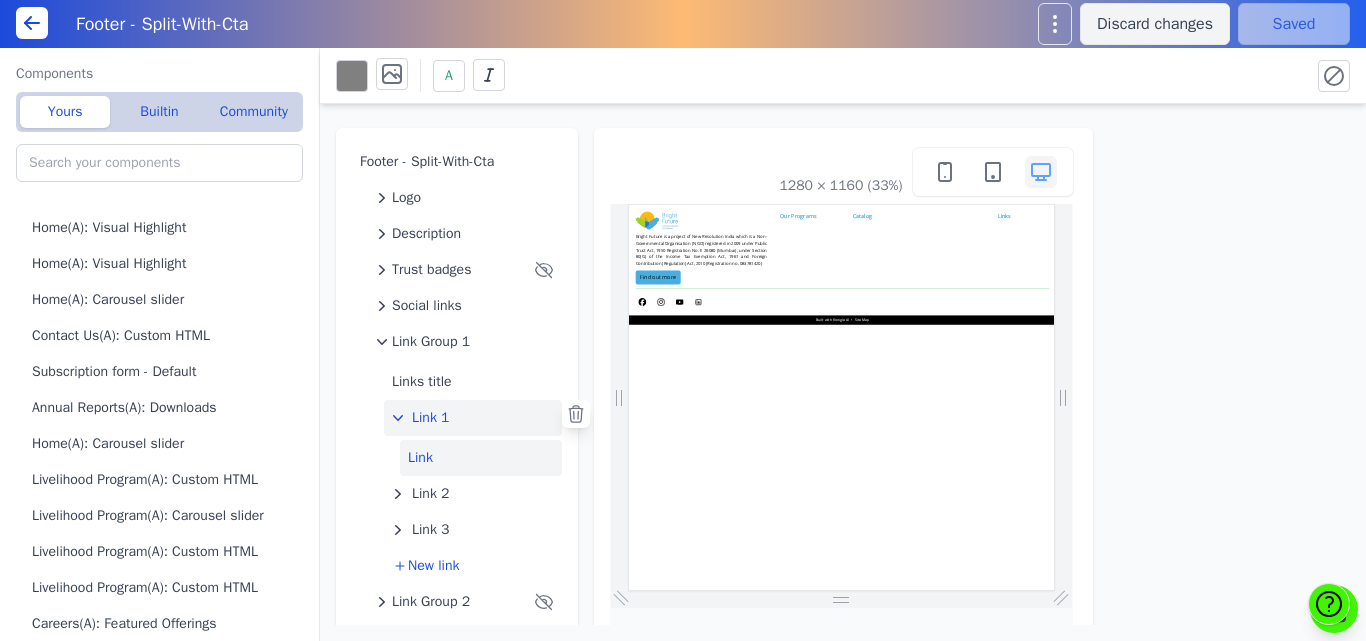 click on "Link" at bounding box center (481, 458) 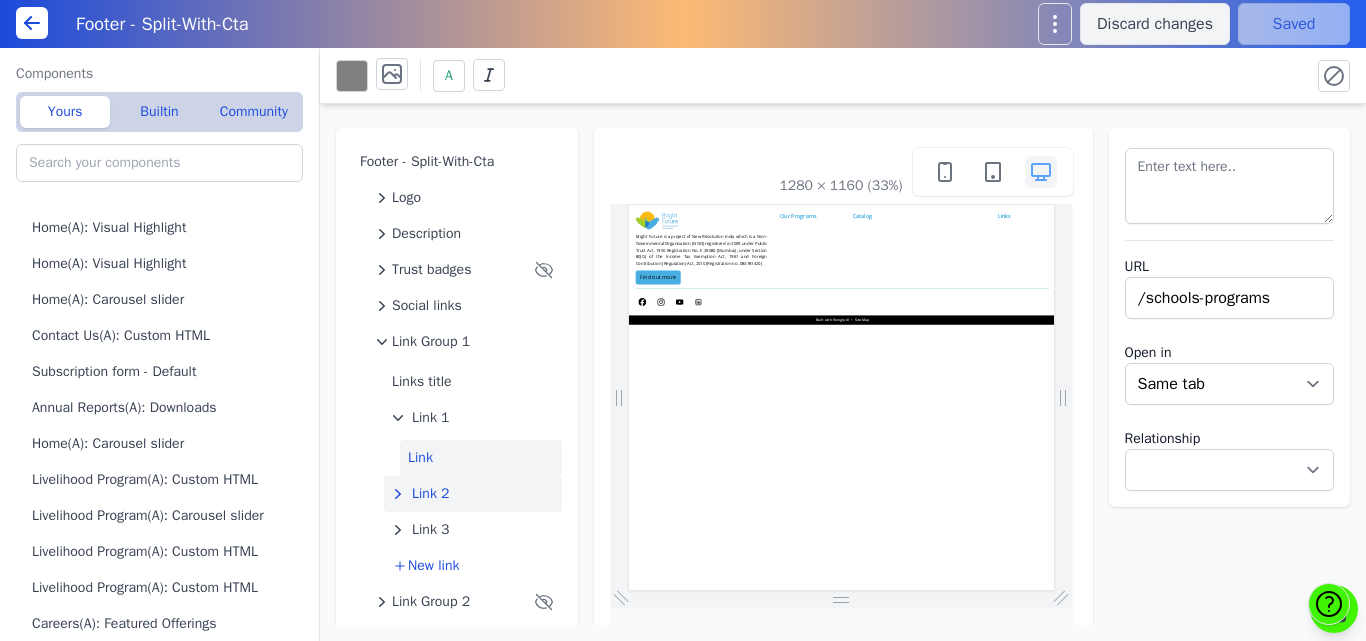 click on "Link 2" at bounding box center (431, 494) 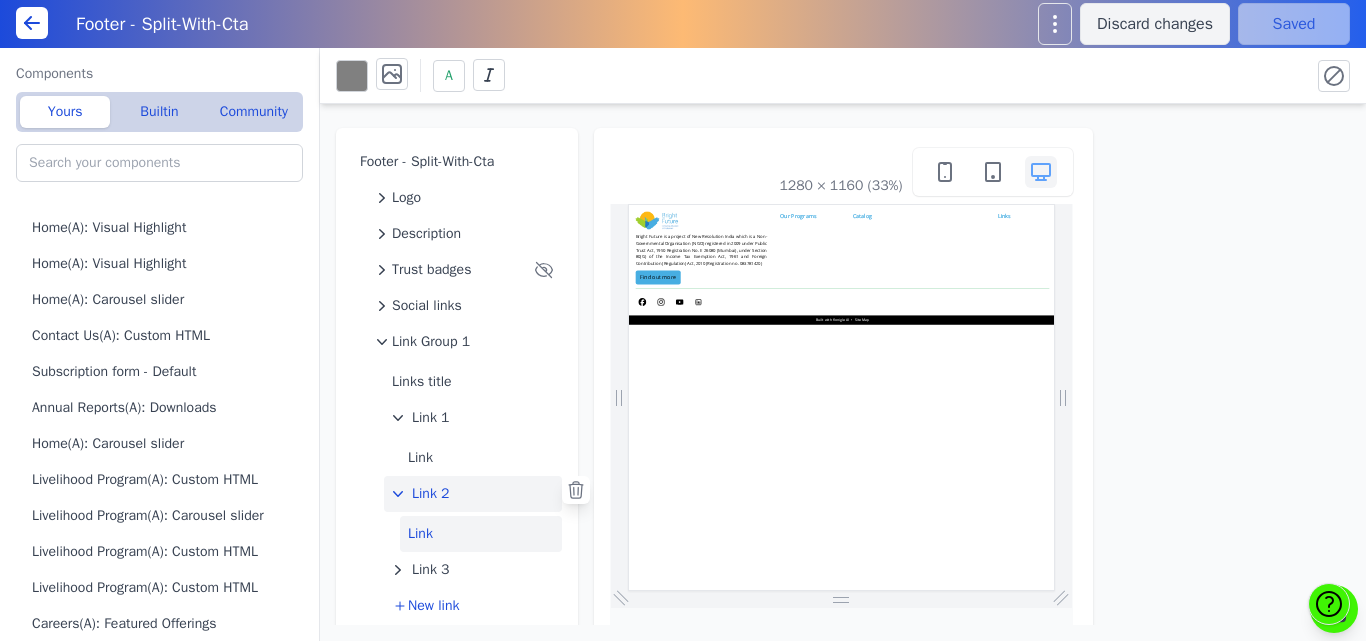 click on "Link" at bounding box center [481, 534] 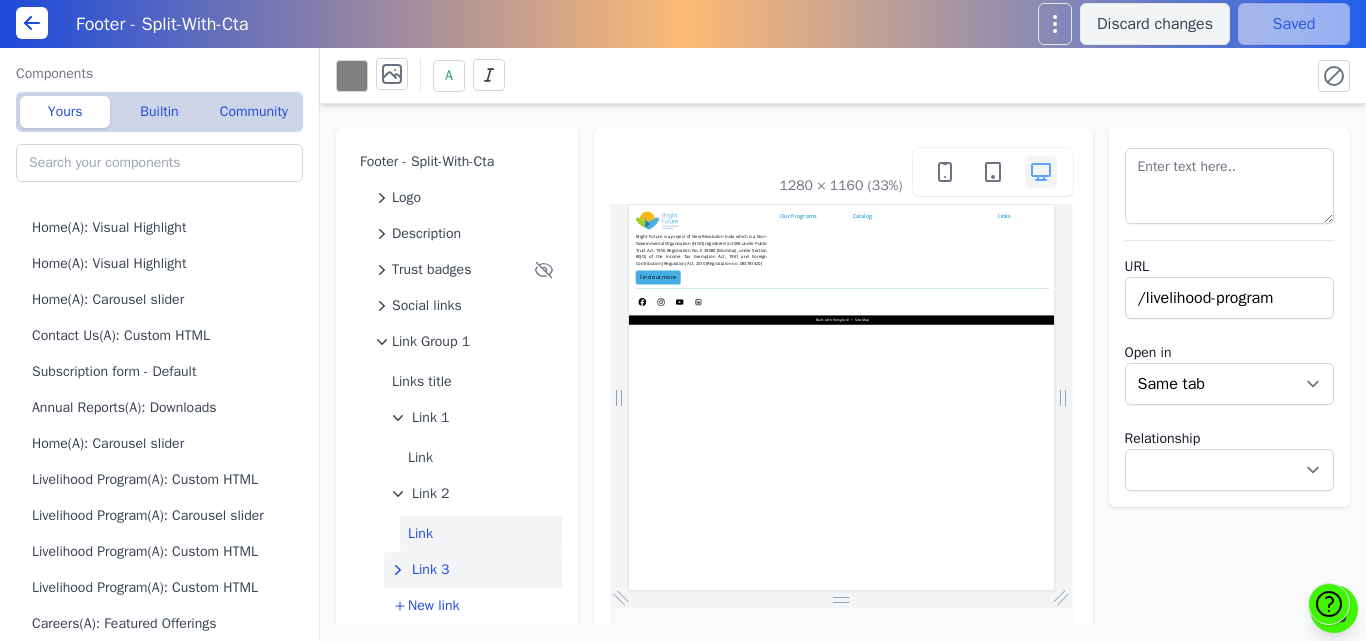 click on "Link 3" at bounding box center (431, 570) 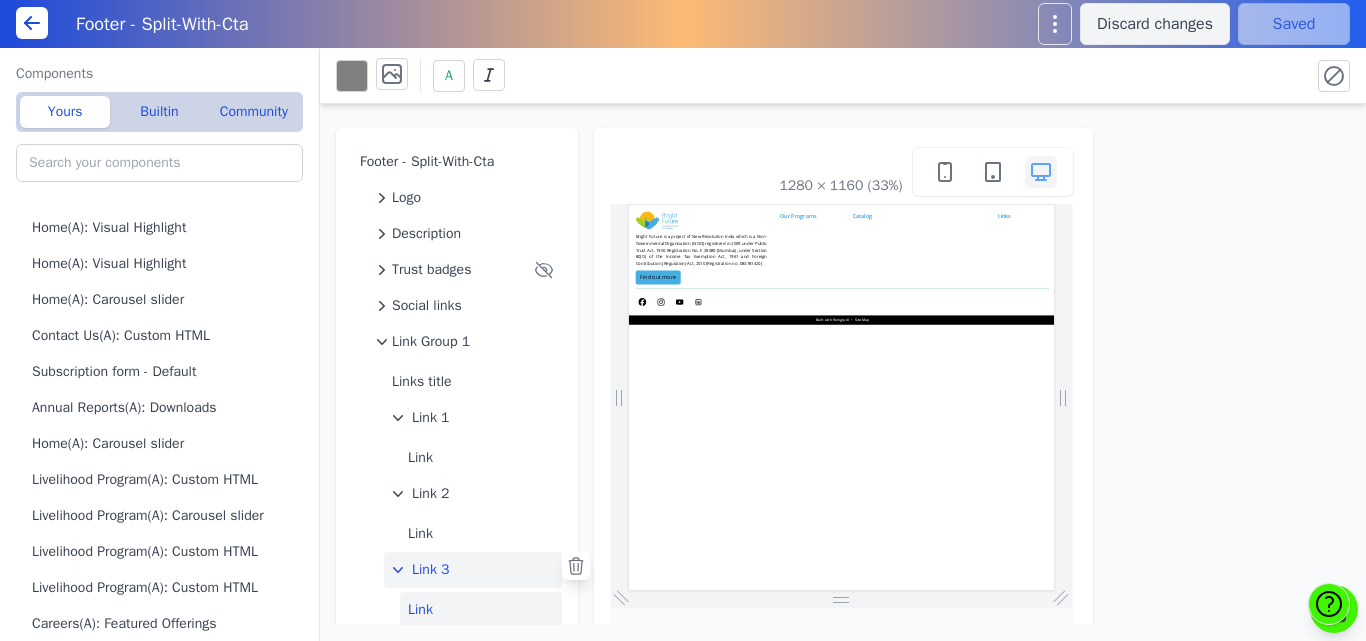 click on "Link" at bounding box center [481, 610] 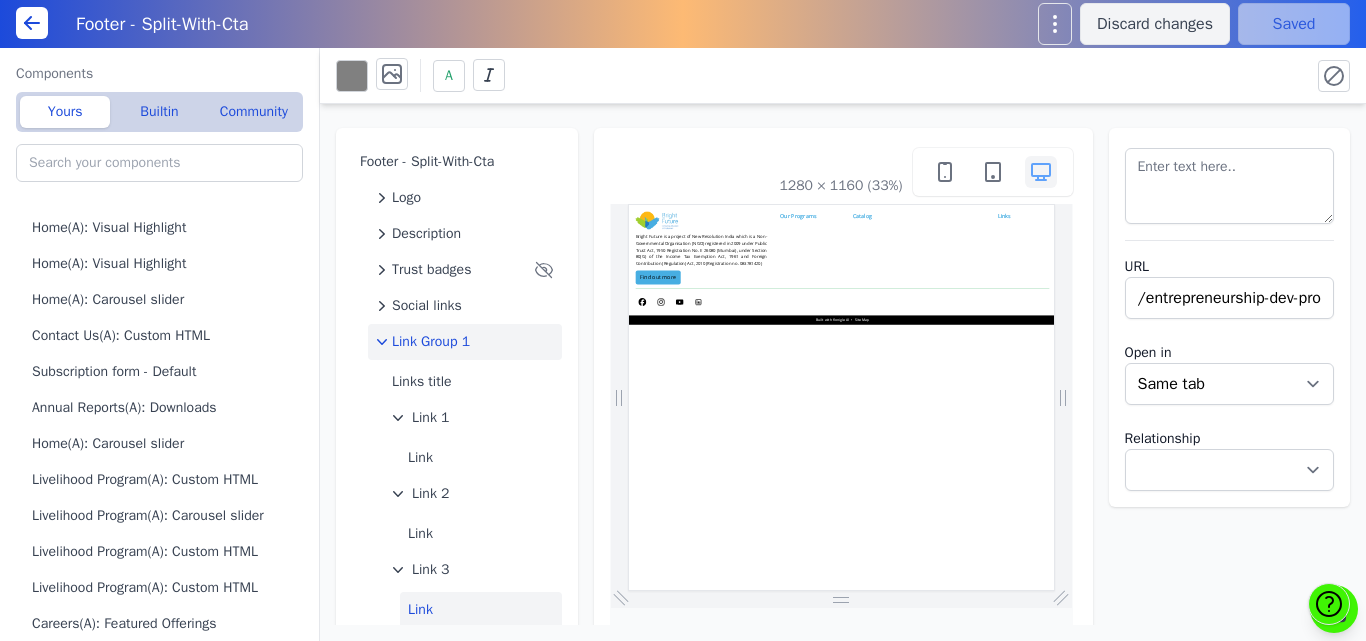 click on "Link Group 1" at bounding box center (431, 342) 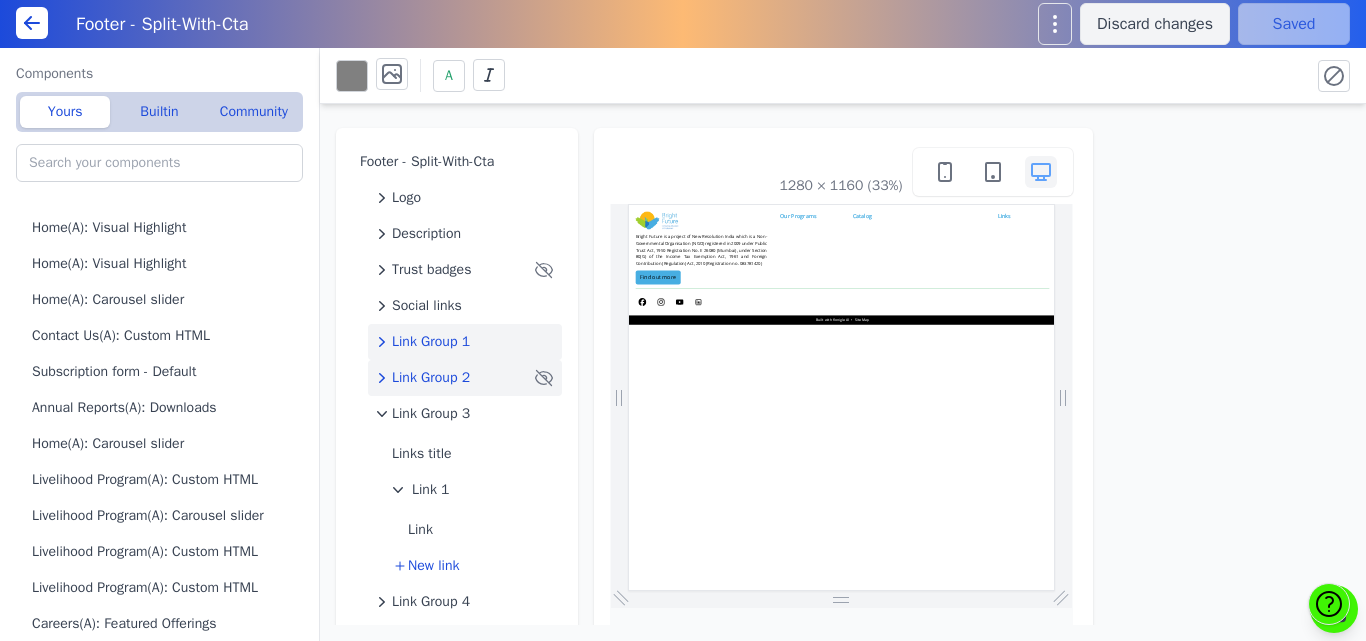 click on "Link Group 2" at bounding box center (431, 378) 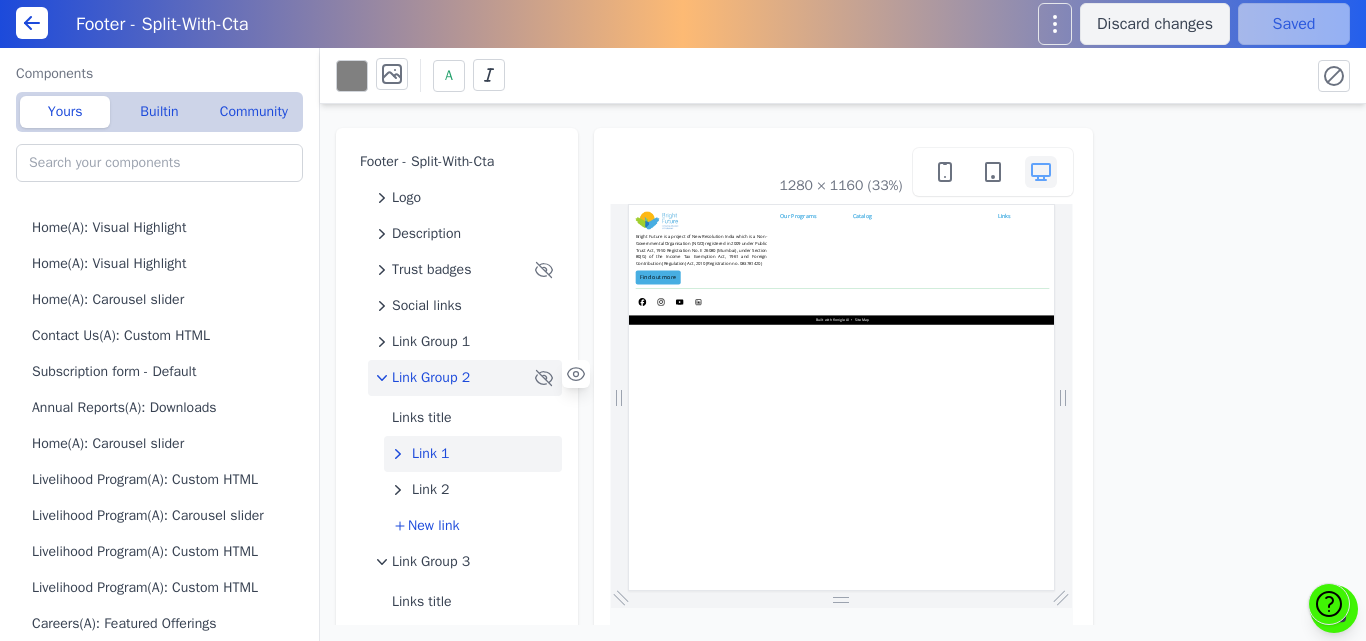 click on "Link 1" at bounding box center (431, 454) 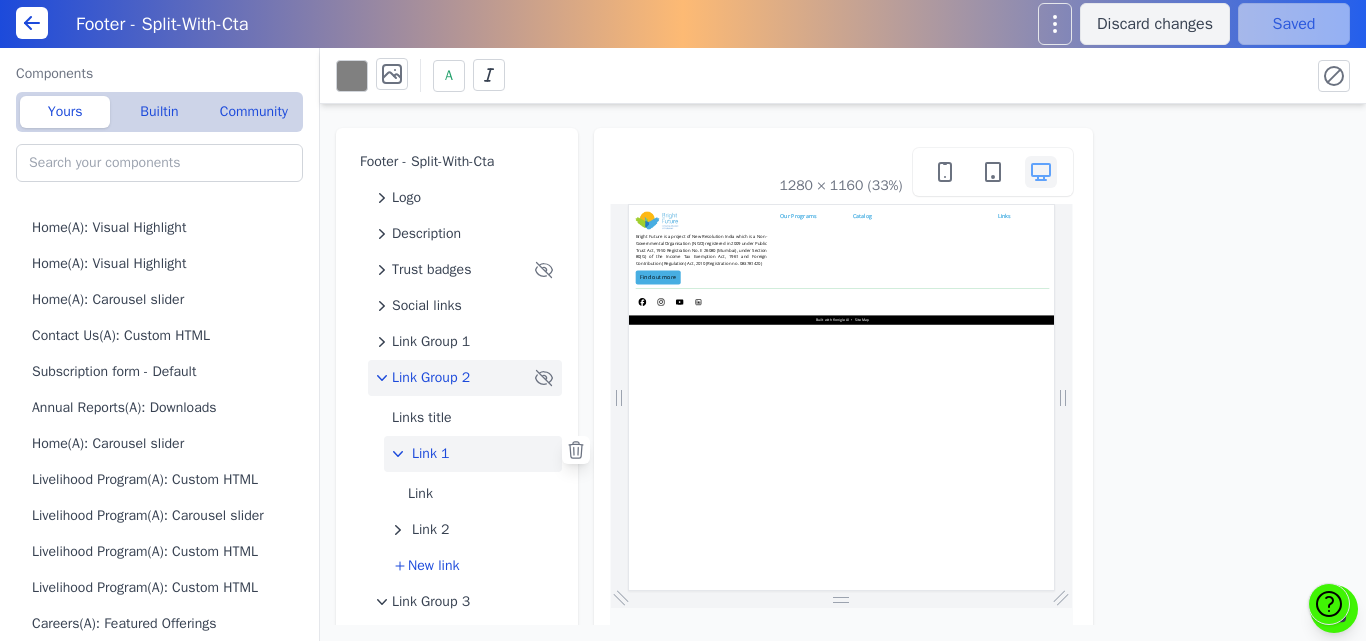 click on "Link Group 2" at bounding box center (453, 378) 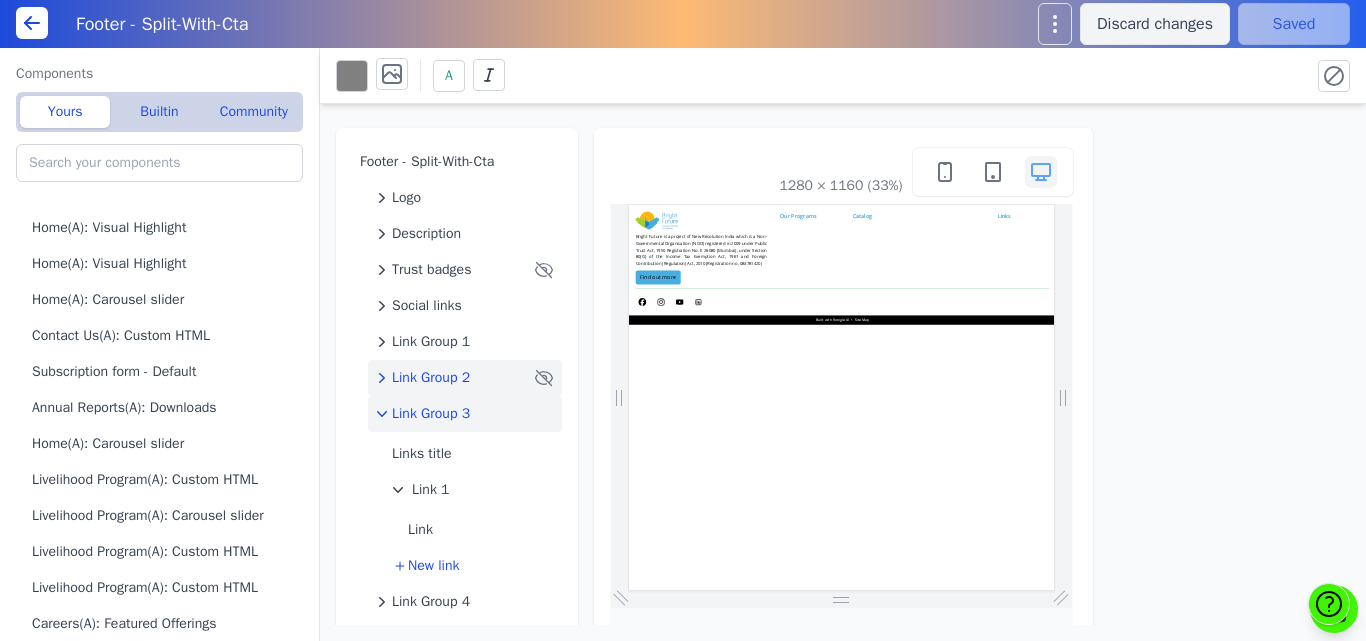 click on "Link Group 3" at bounding box center (431, 414) 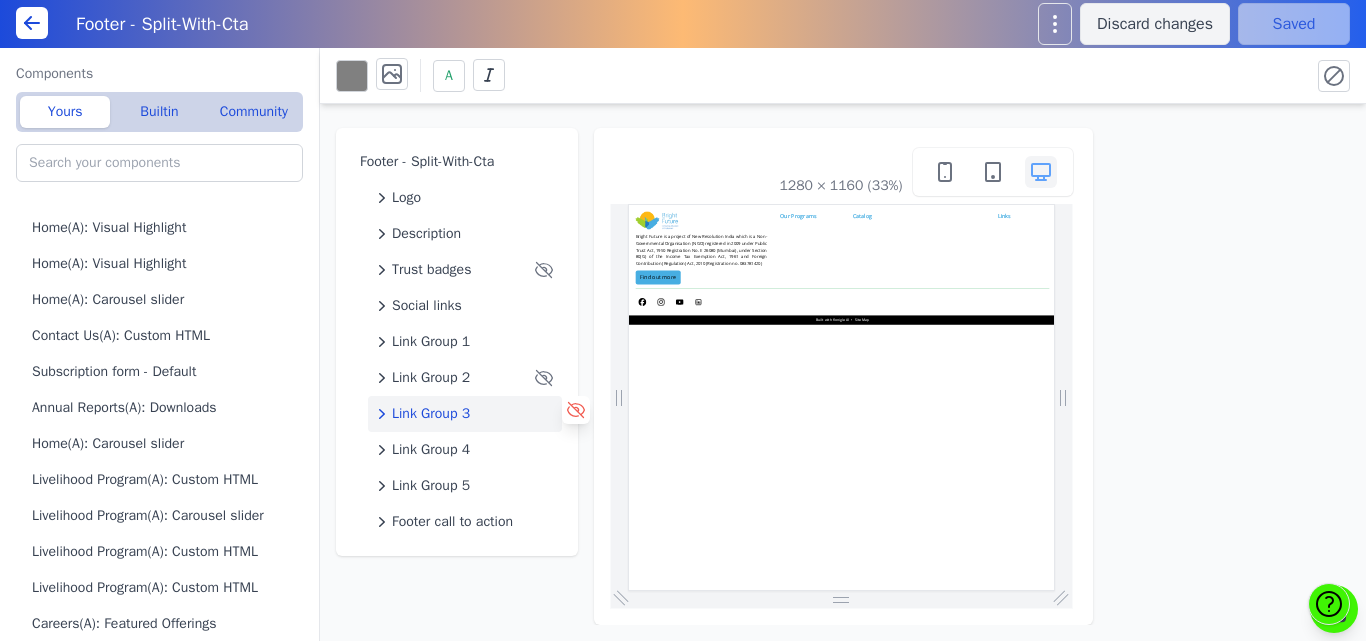 click 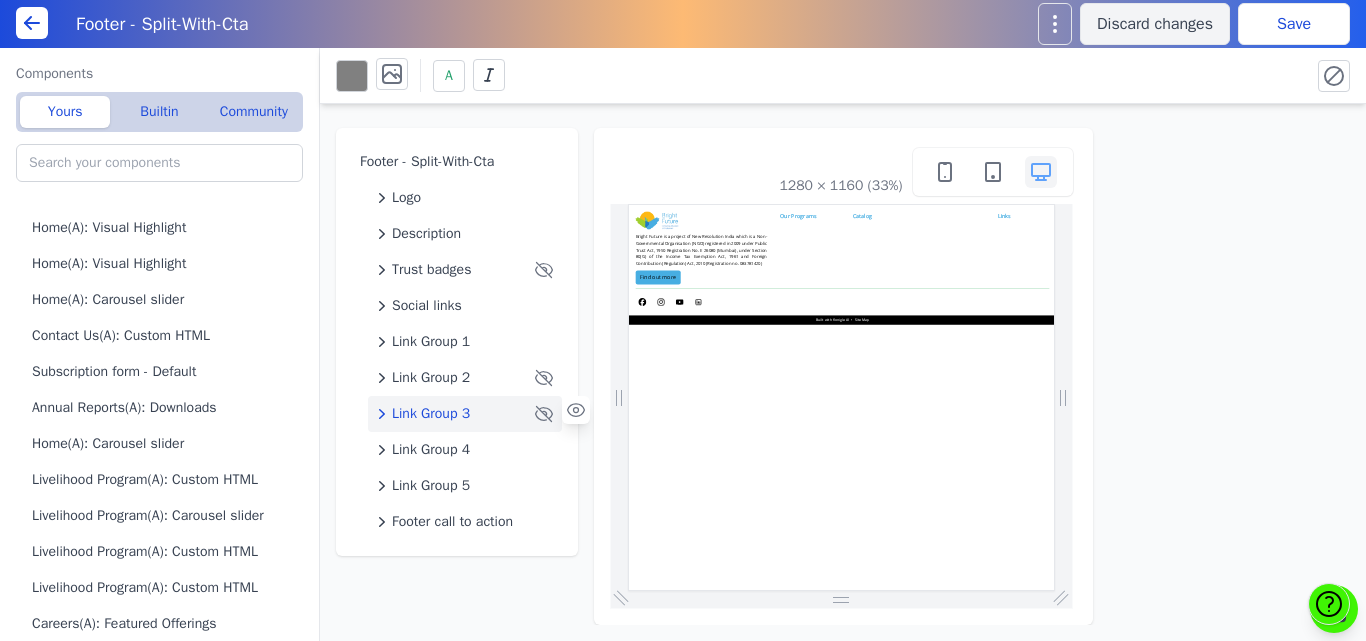 click on "Save" at bounding box center (1294, 24) 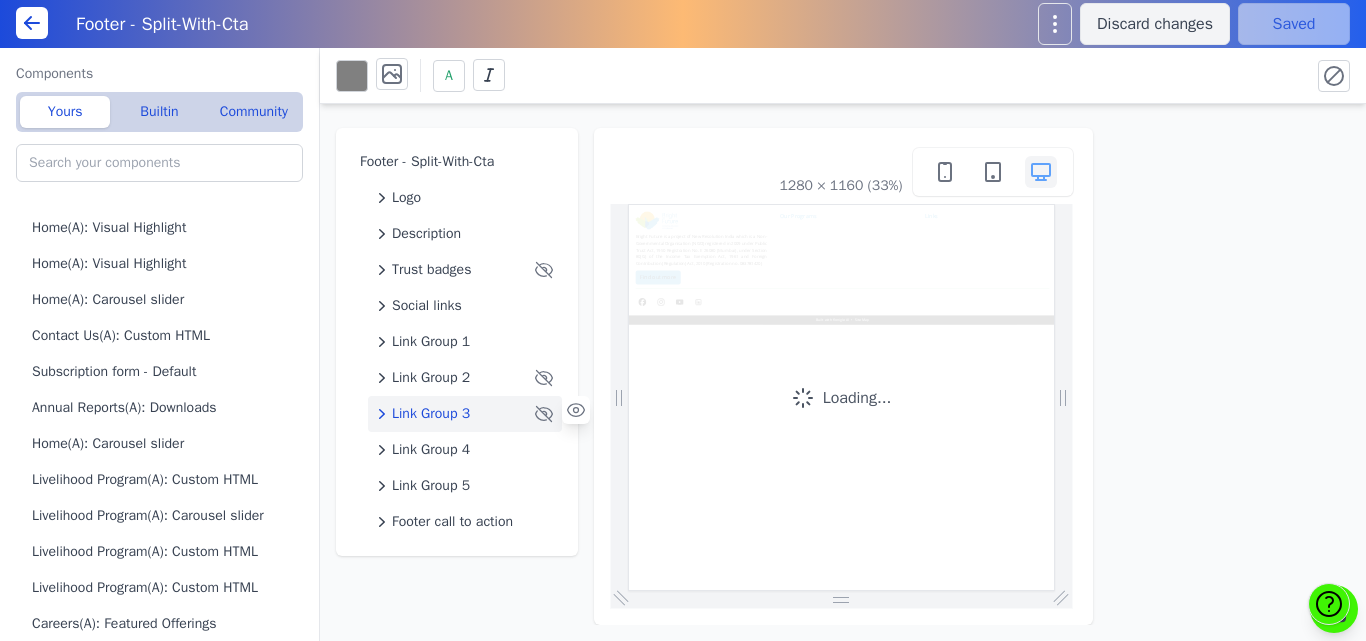 scroll, scrollTop: 0, scrollLeft: 0, axis: both 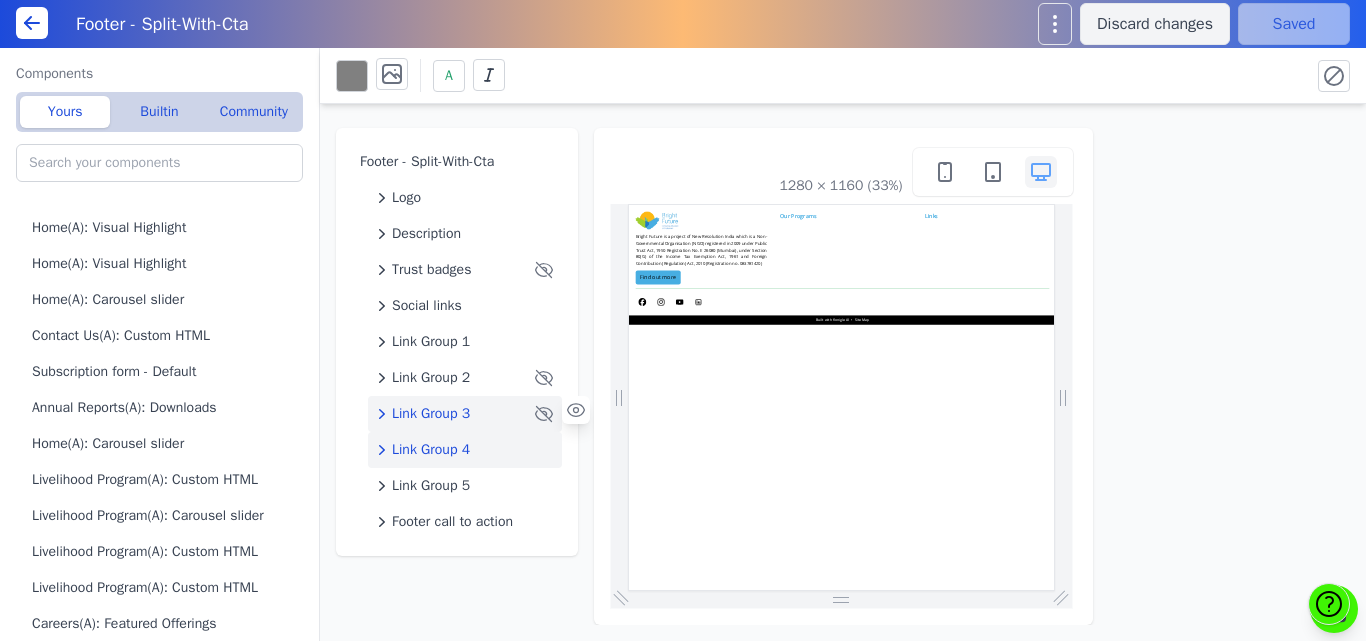 click on "Link Group 4" at bounding box center [431, 450] 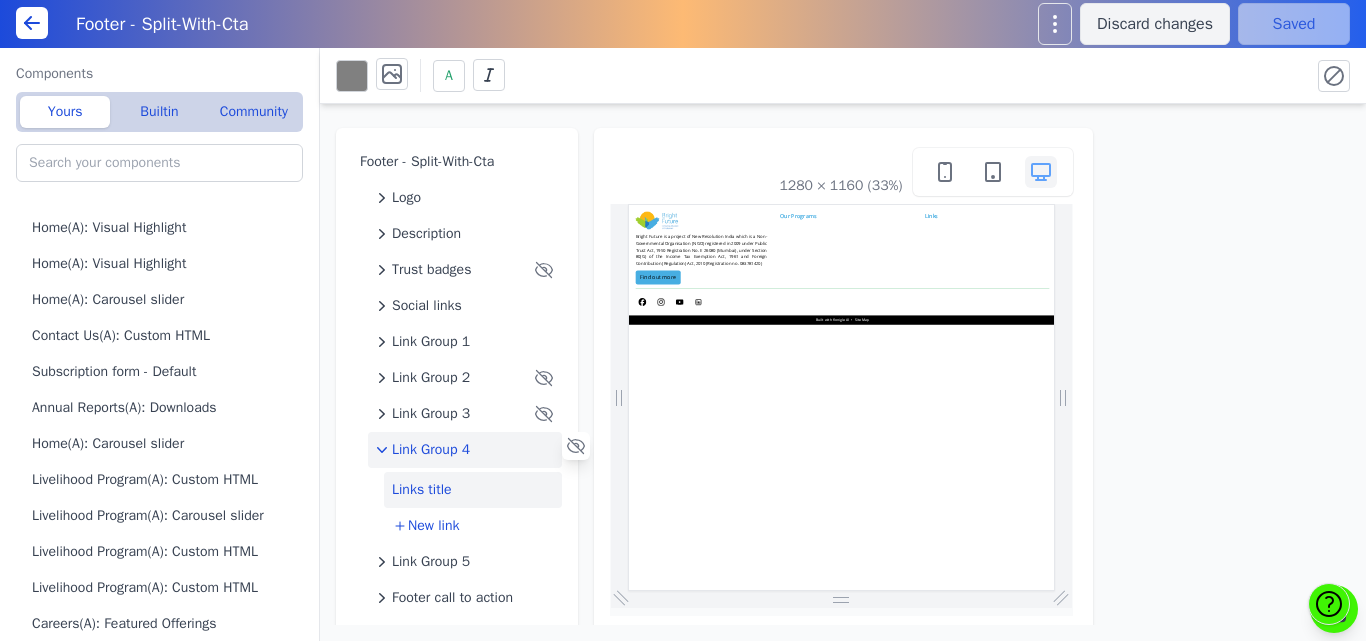 click on "Links title" at bounding box center (473, 490) 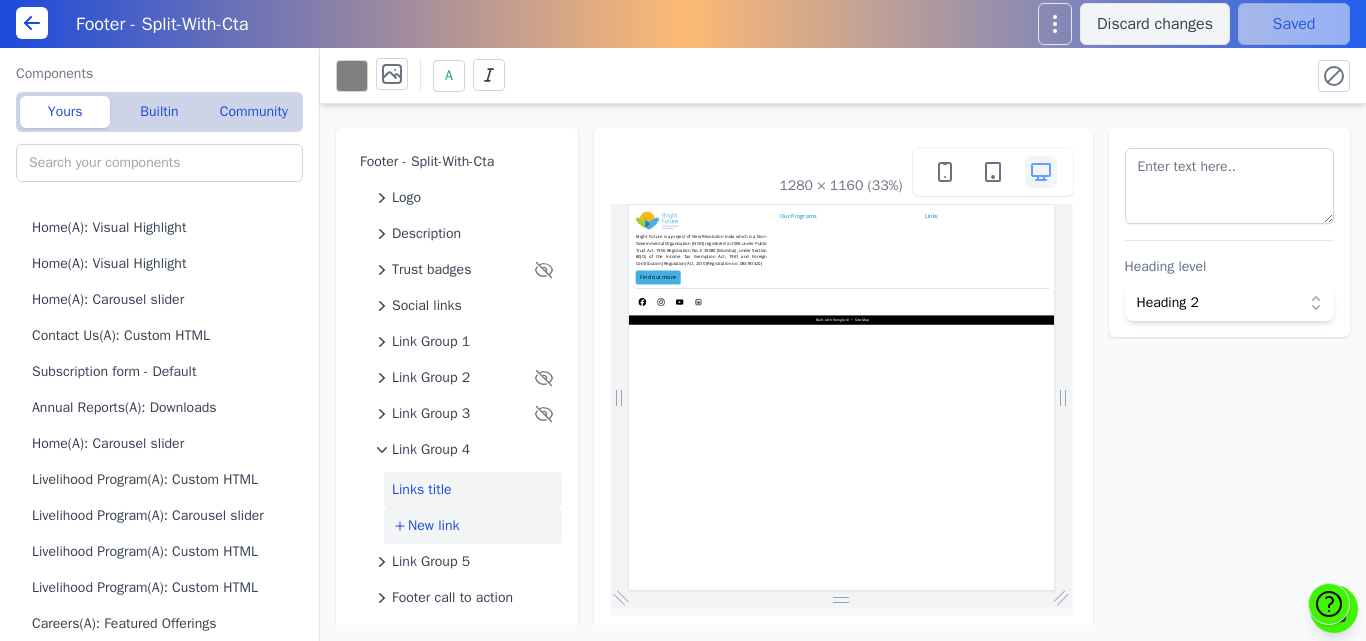 click on "New link" at bounding box center (433, 526) 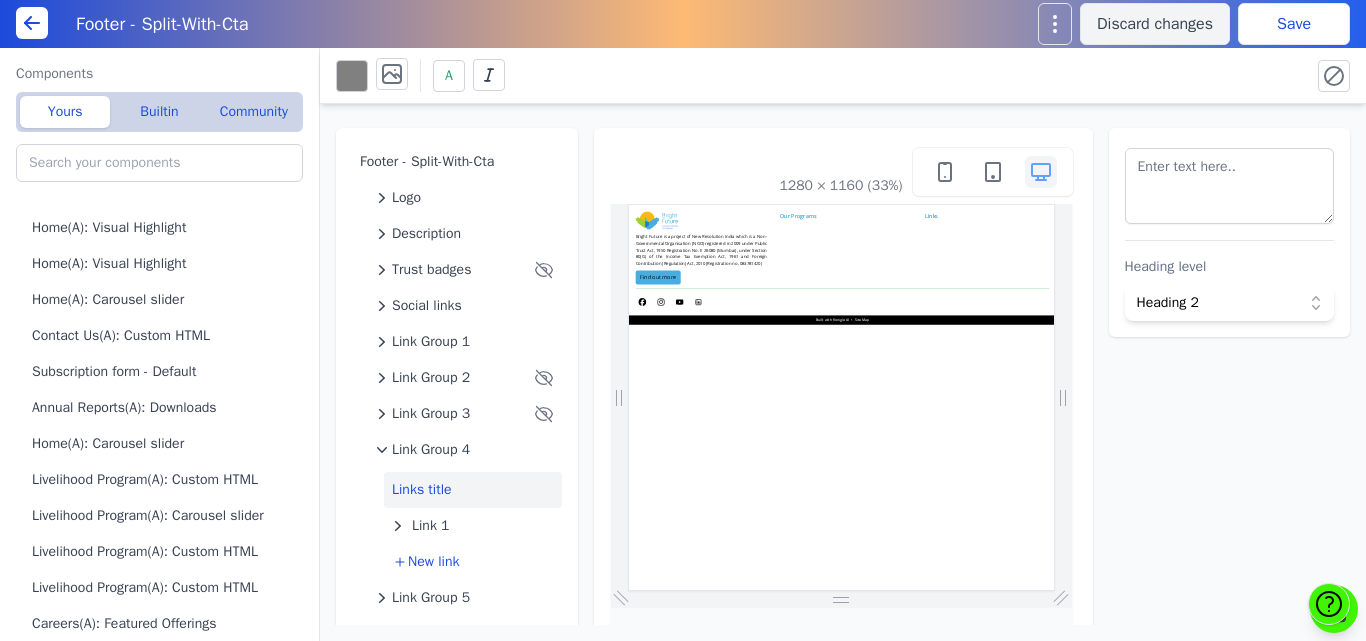 click on "Links title" at bounding box center (473, 490) 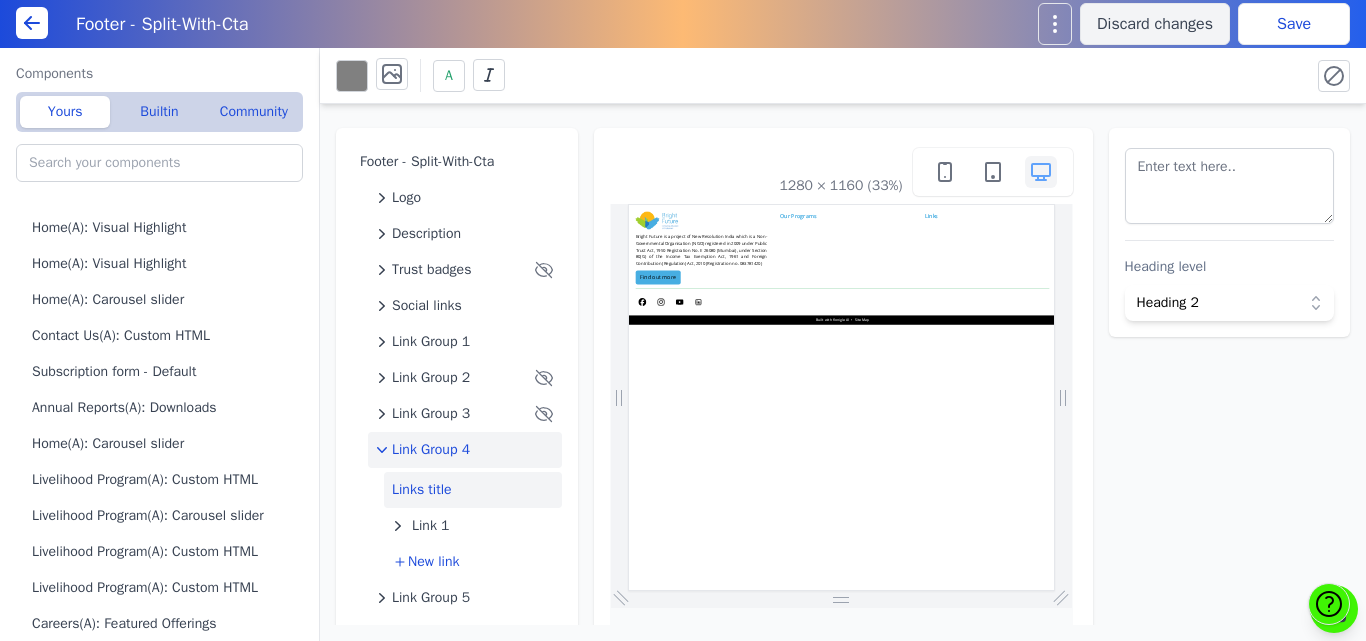 click on "Link Group 4" at bounding box center [431, 450] 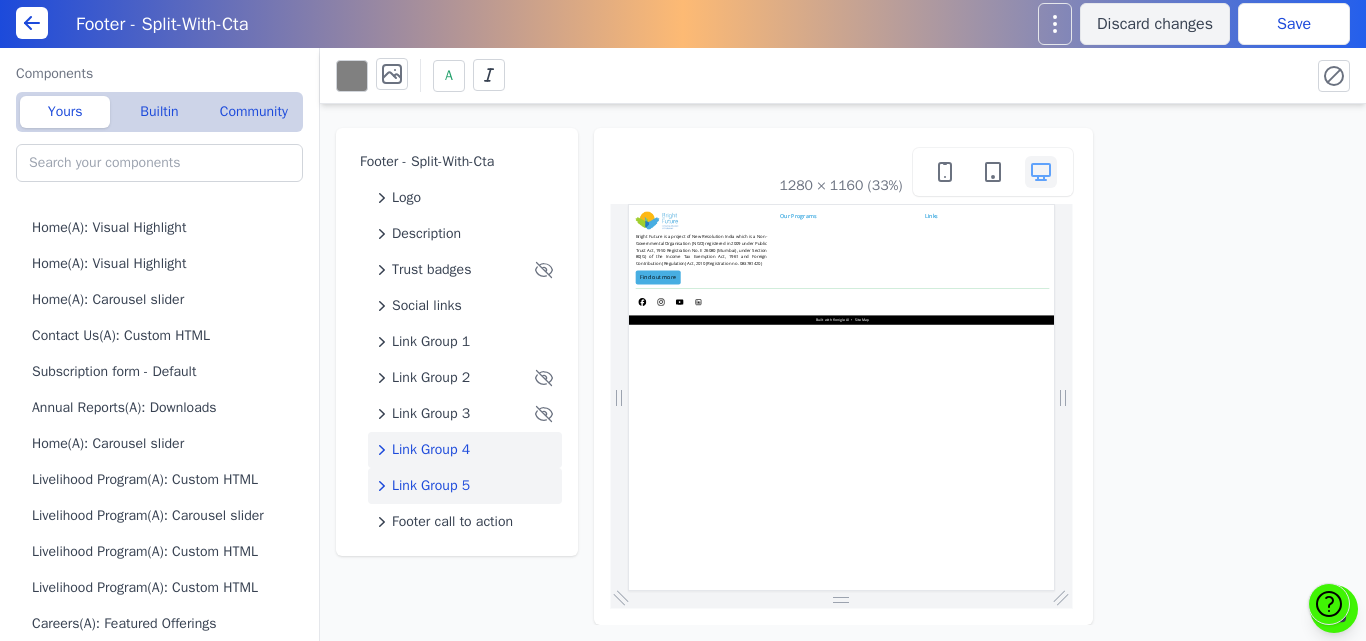 click on "Link Group 5" at bounding box center [431, 486] 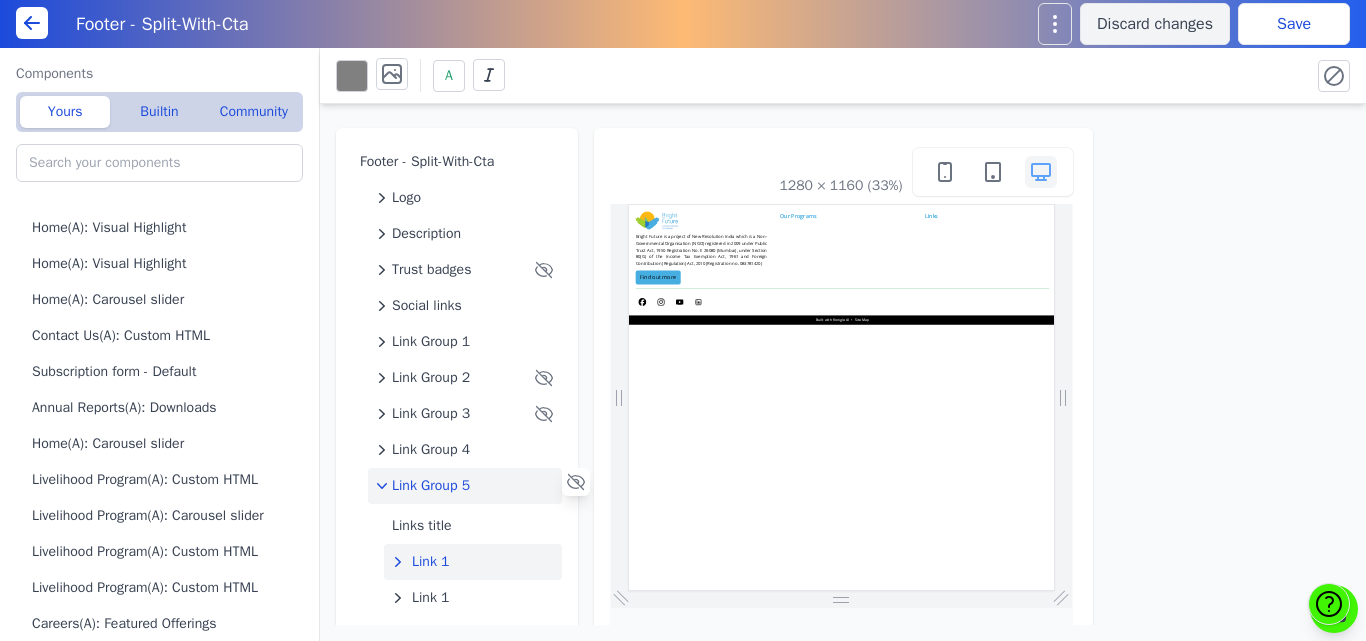 click on "Link 1" at bounding box center [431, 562] 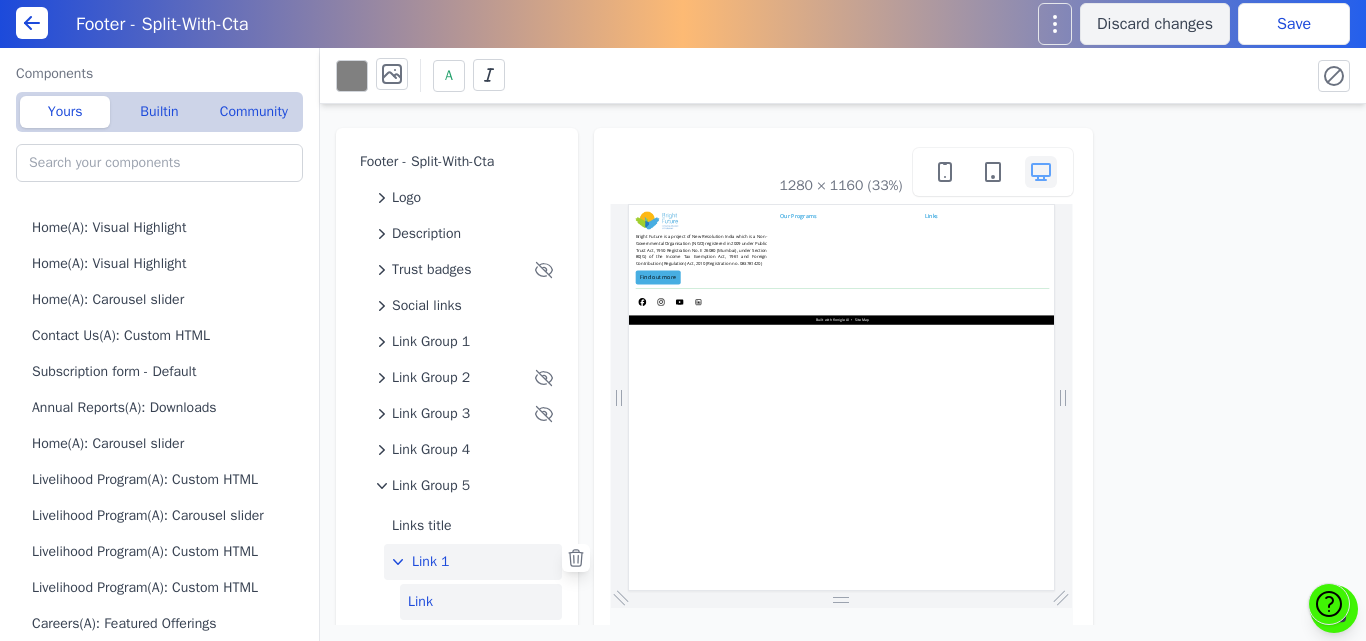 click on "Link" at bounding box center [481, 602] 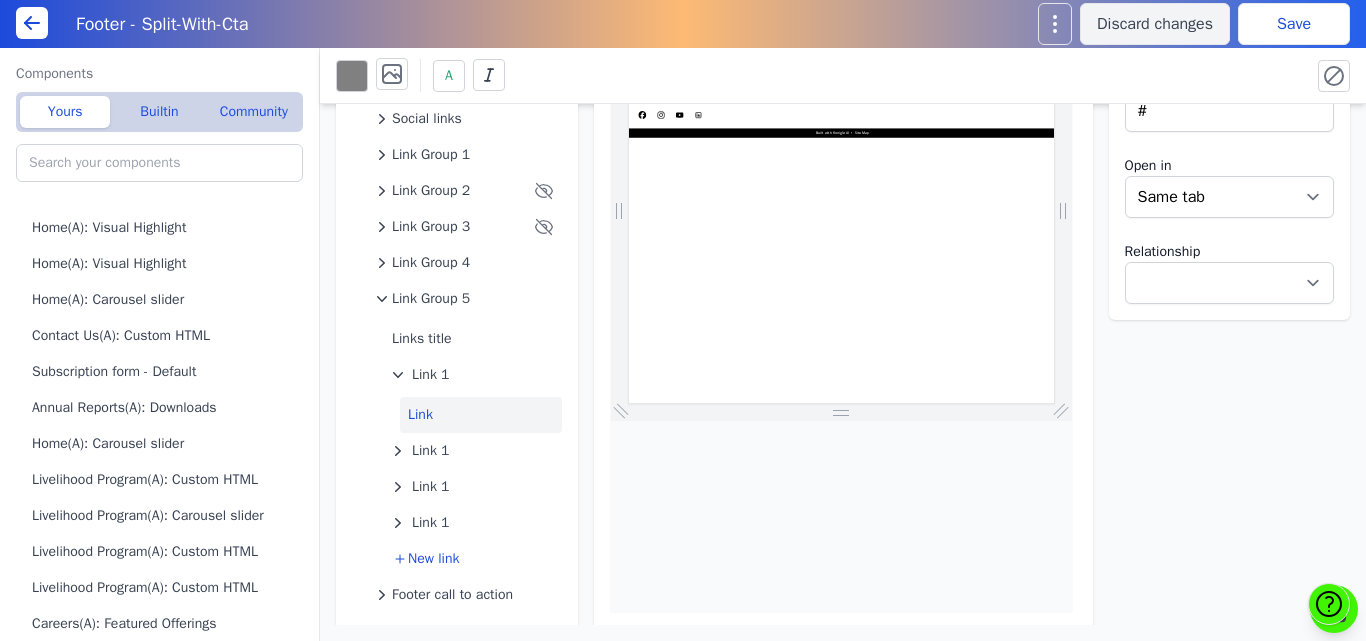scroll, scrollTop: 191, scrollLeft: 0, axis: vertical 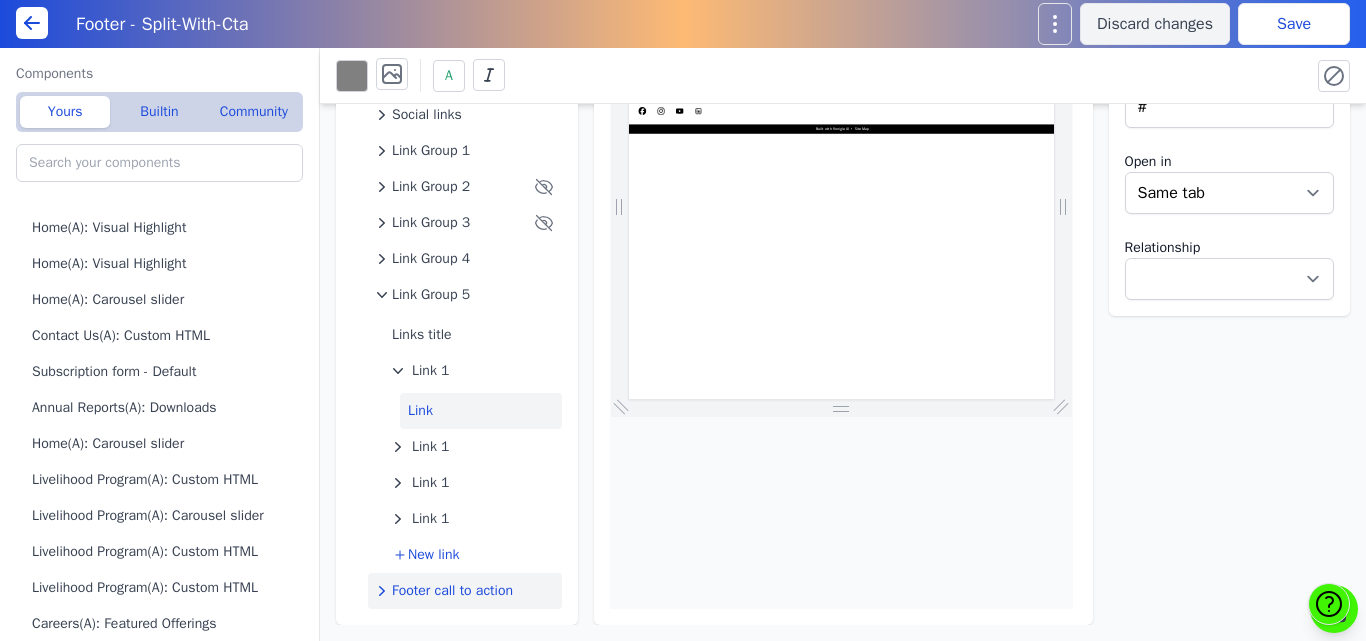 click on "Footer call to action" at bounding box center (452, 591) 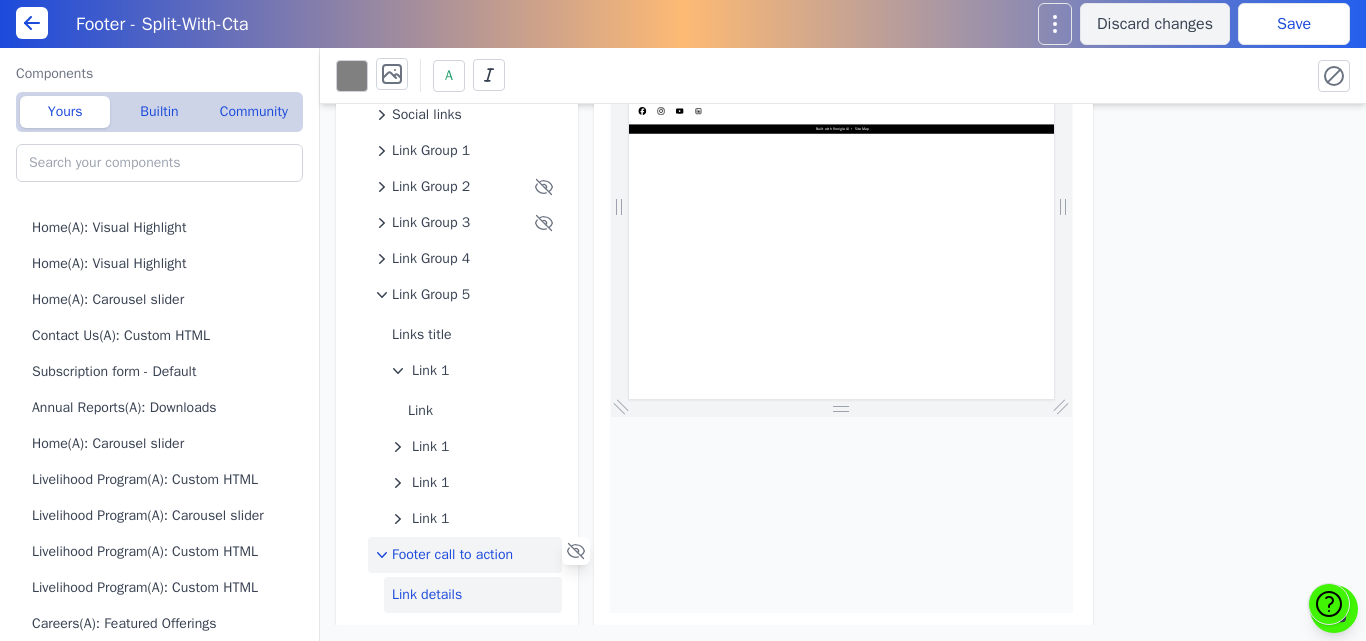 click on "Link details" at bounding box center [473, 595] 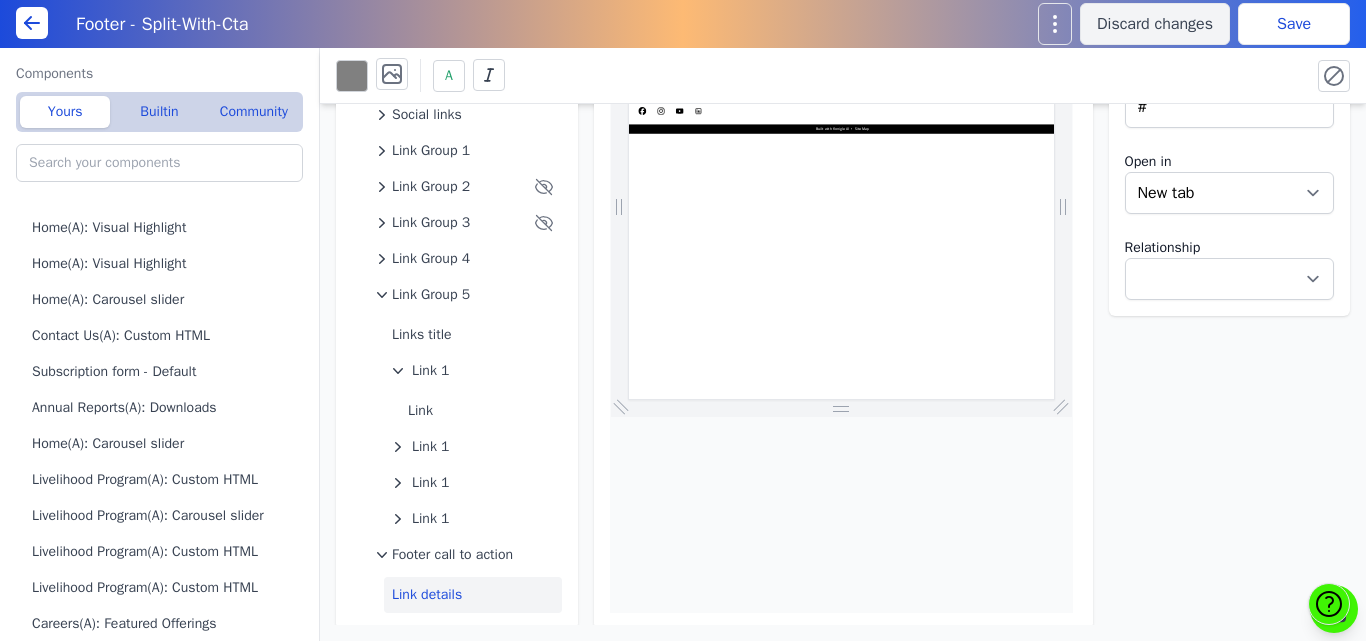 scroll, scrollTop: 0, scrollLeft: 0, axis: both 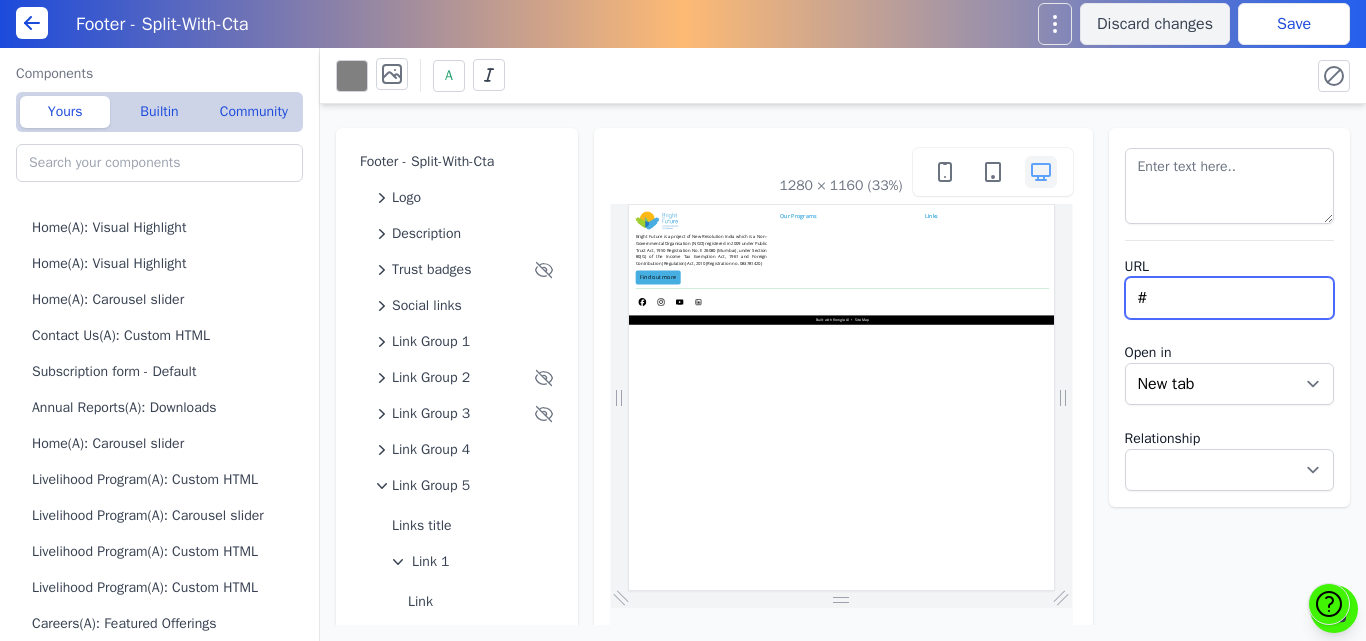 drag, startPoint x: 1161, startPoint y: 301, endPoint x: 1113, endPoint y: 303, distance: 48.04165 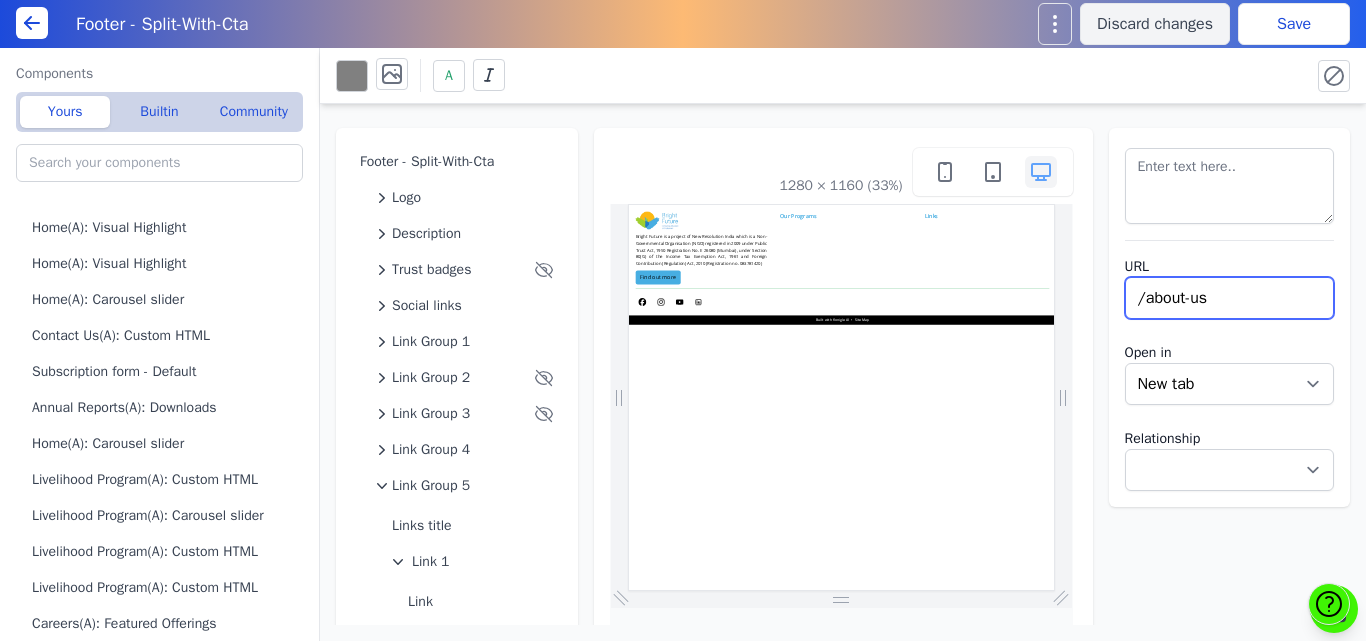 type on "/about-us" 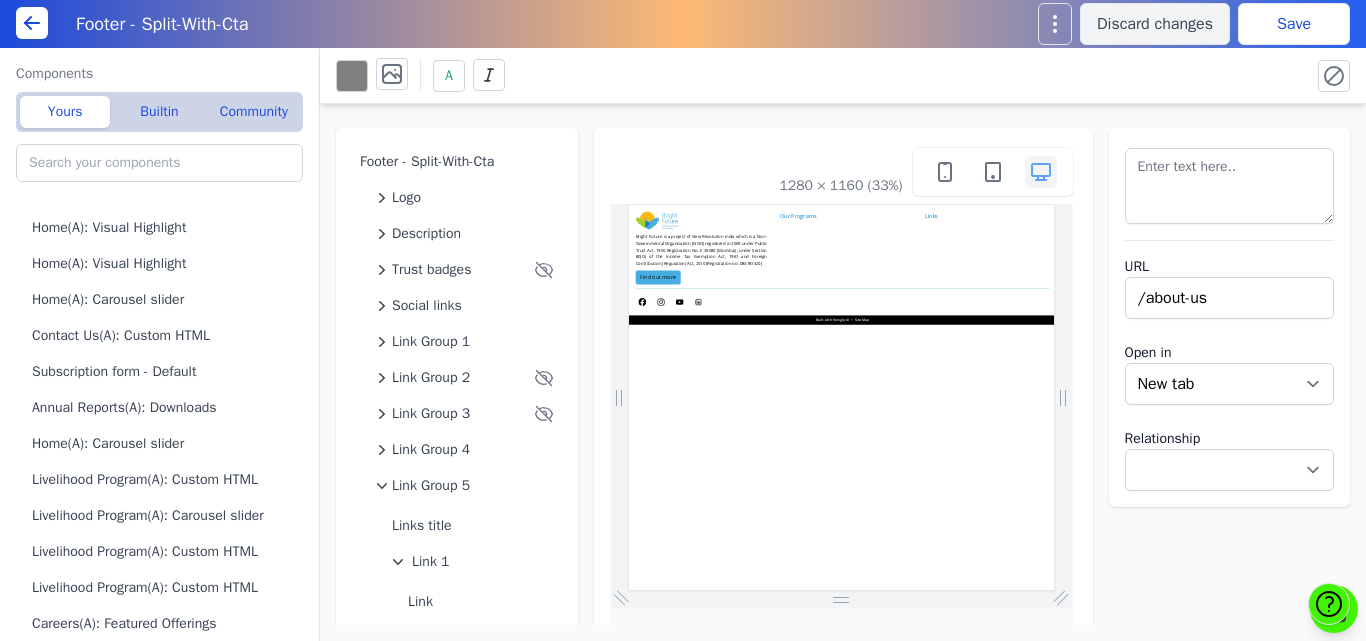 select 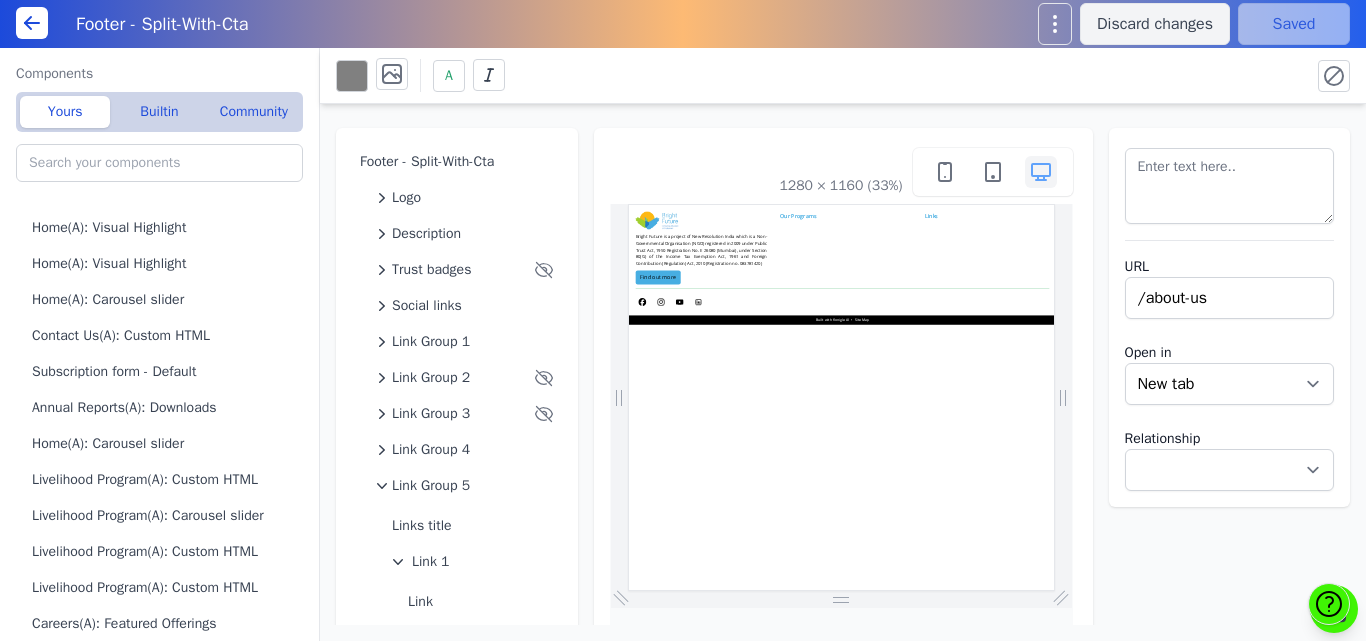 scroll, scrollTop: 0, scrollLeft: 0, axis: both 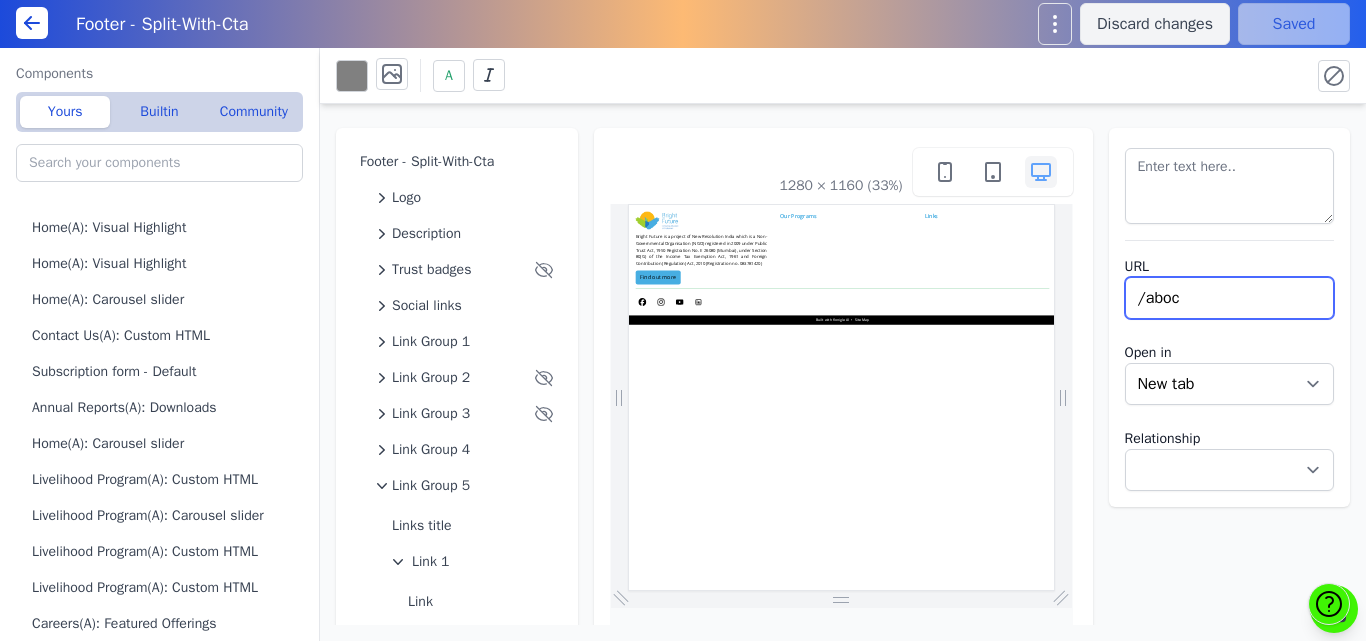 click on "/aboc" at bounding box center (1230, 298) 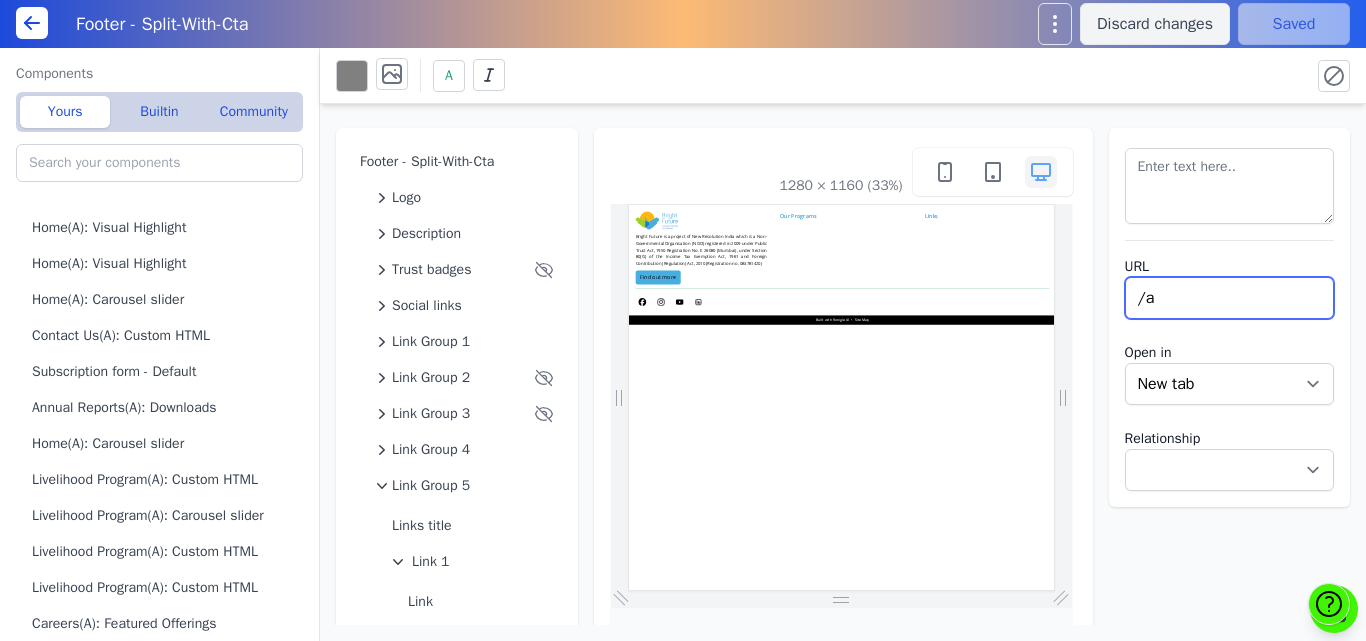 type on "/" 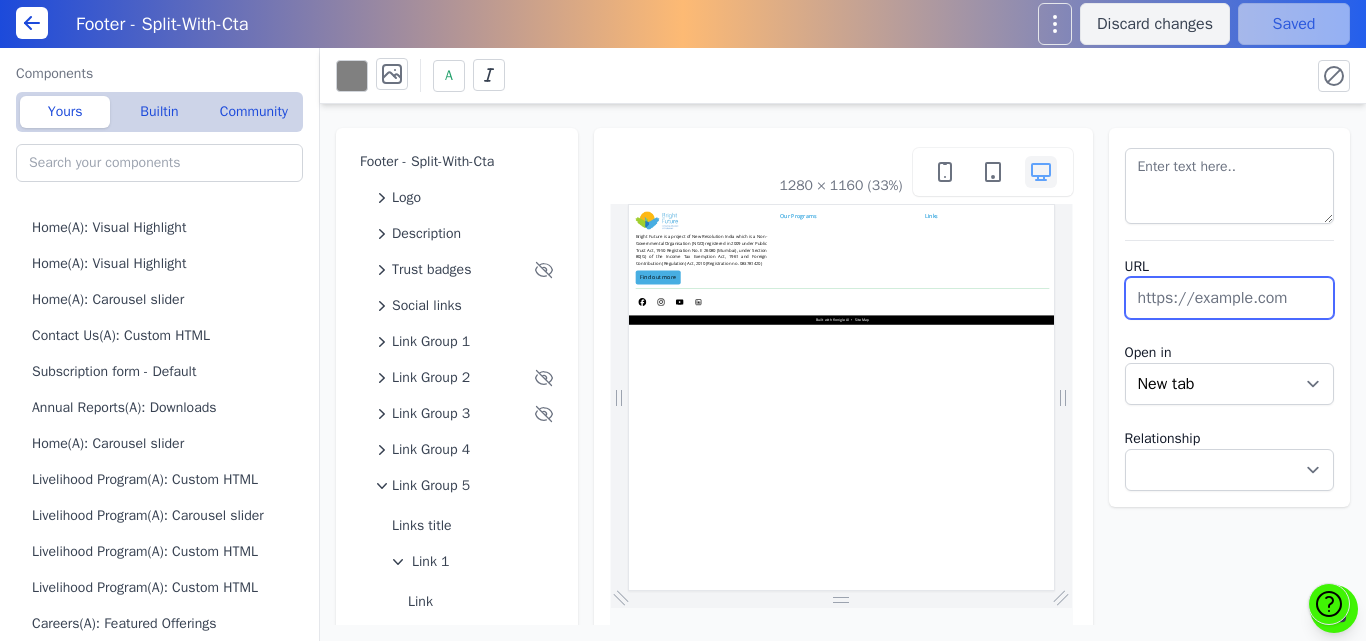 paste on "about-us" 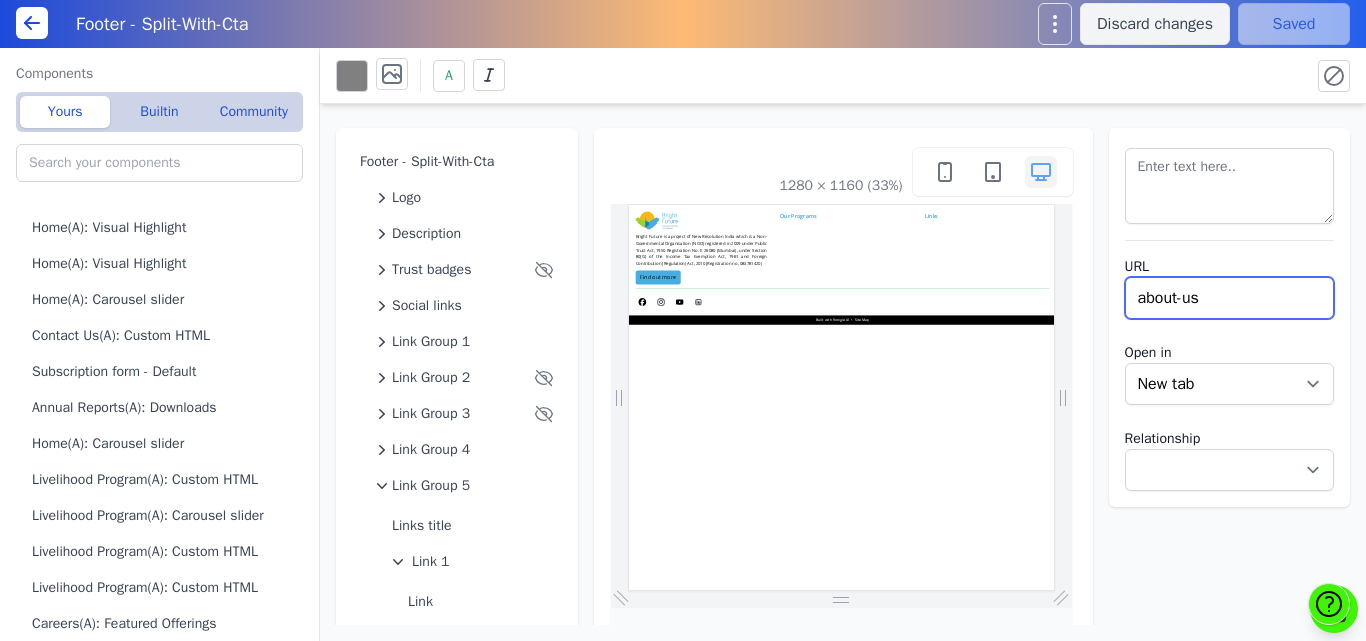 click on "about-us" at bounding box center [1230, 298] 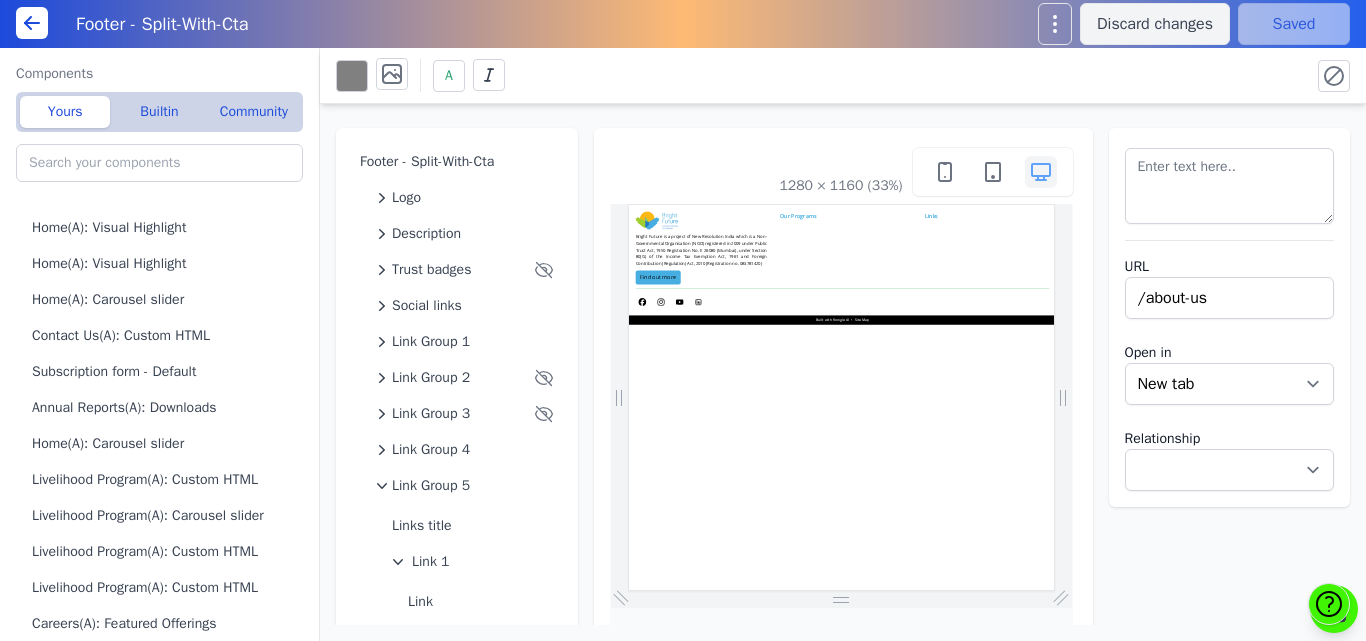click on "A" at bounding box center (815, 75) 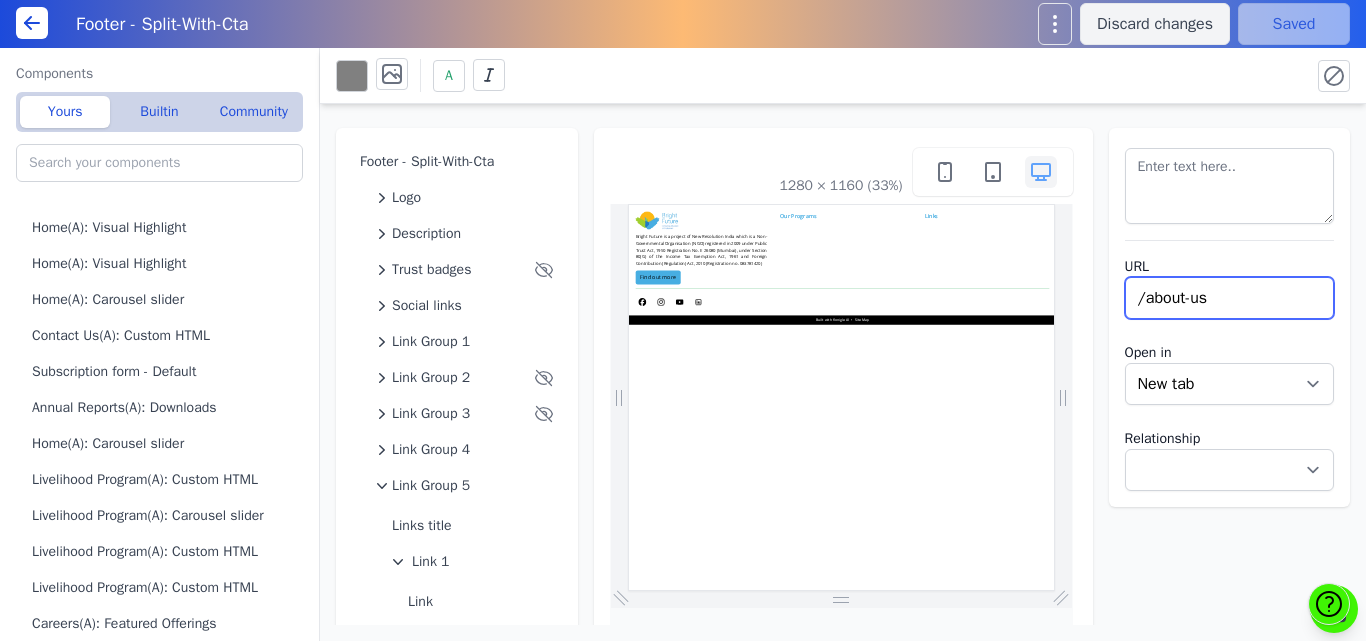 click on "/about-us" at bounding box center (1230, 298) 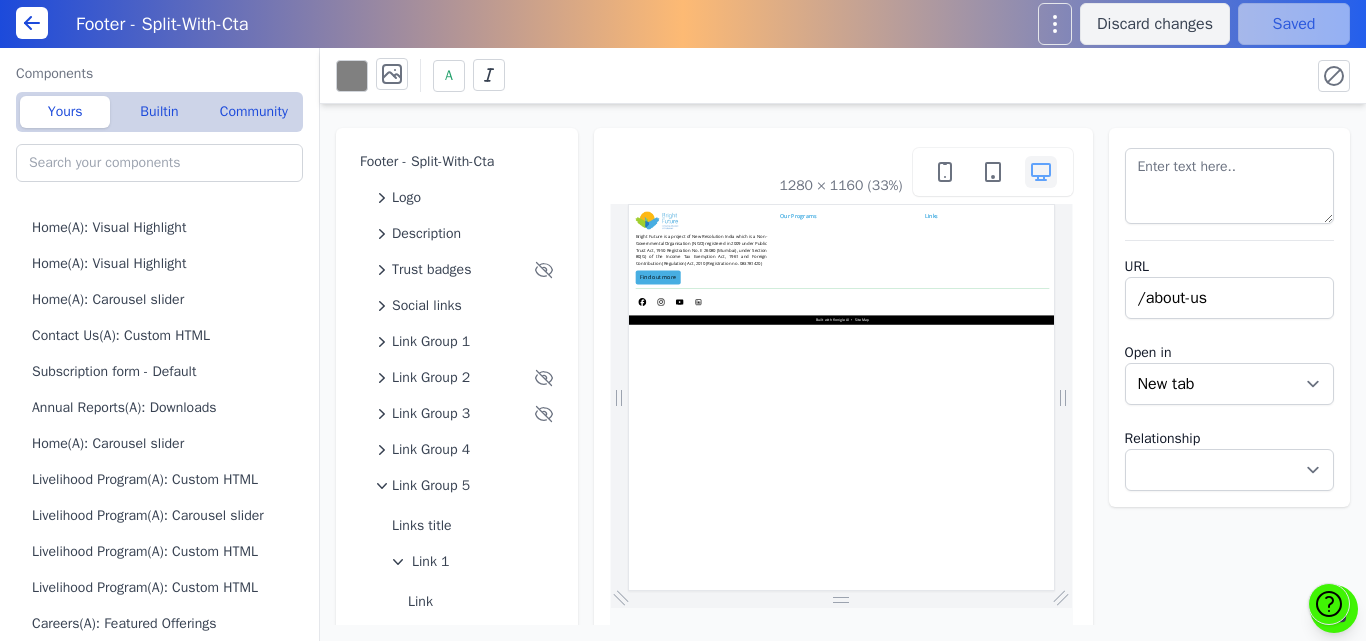 click on "URL" at bounding box center (1230, 267) 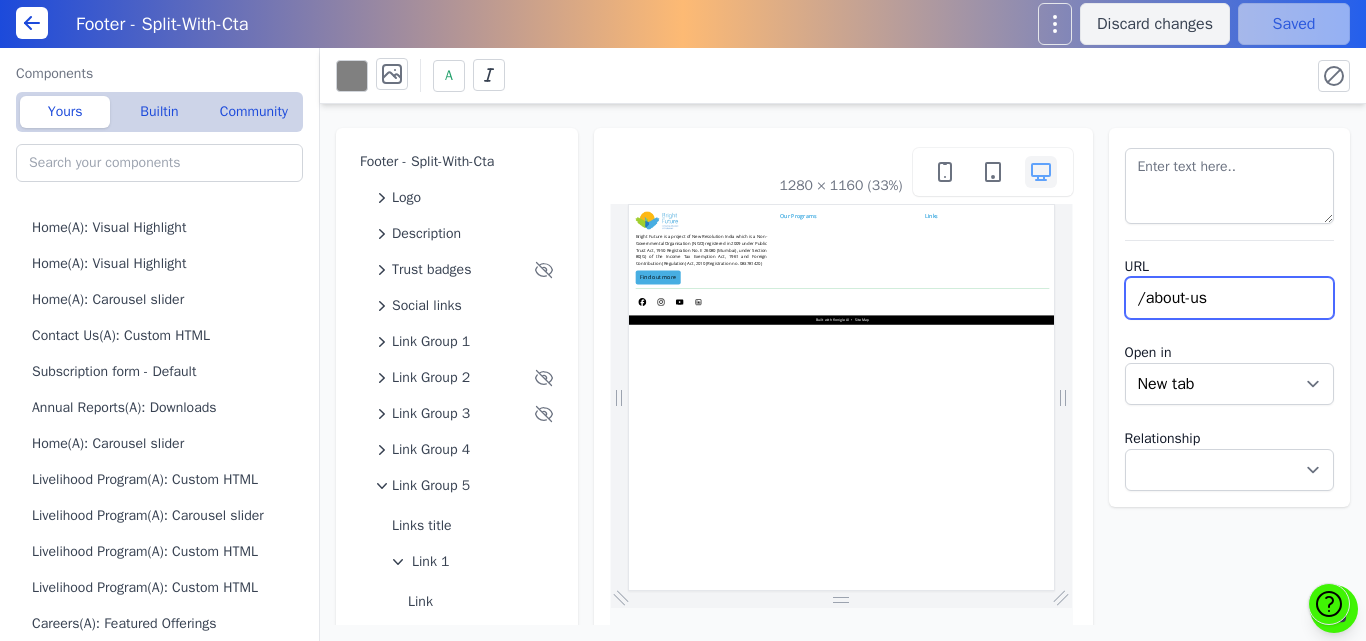 click on "/about-us" at bounding box center (1230, 298) 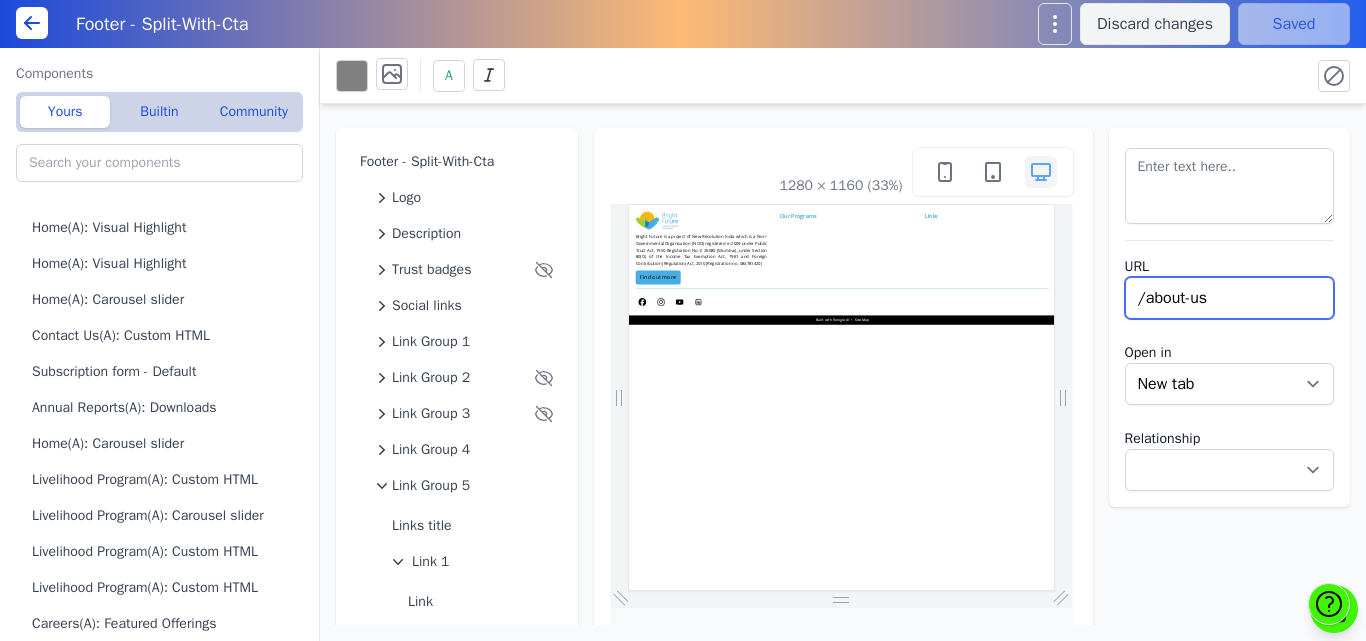 paste on "https://bmxu811xjl.konigle.net" 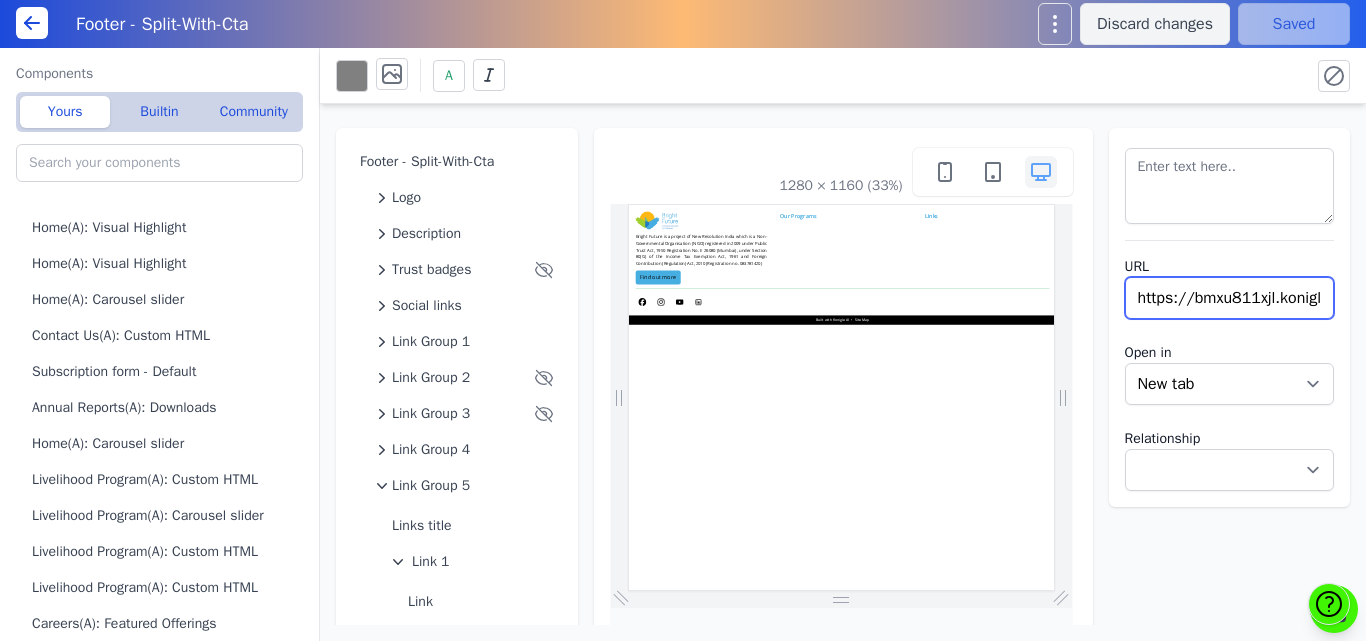 scroll, scrollTop: 0, scrollLeft: 104, axis: horizontal 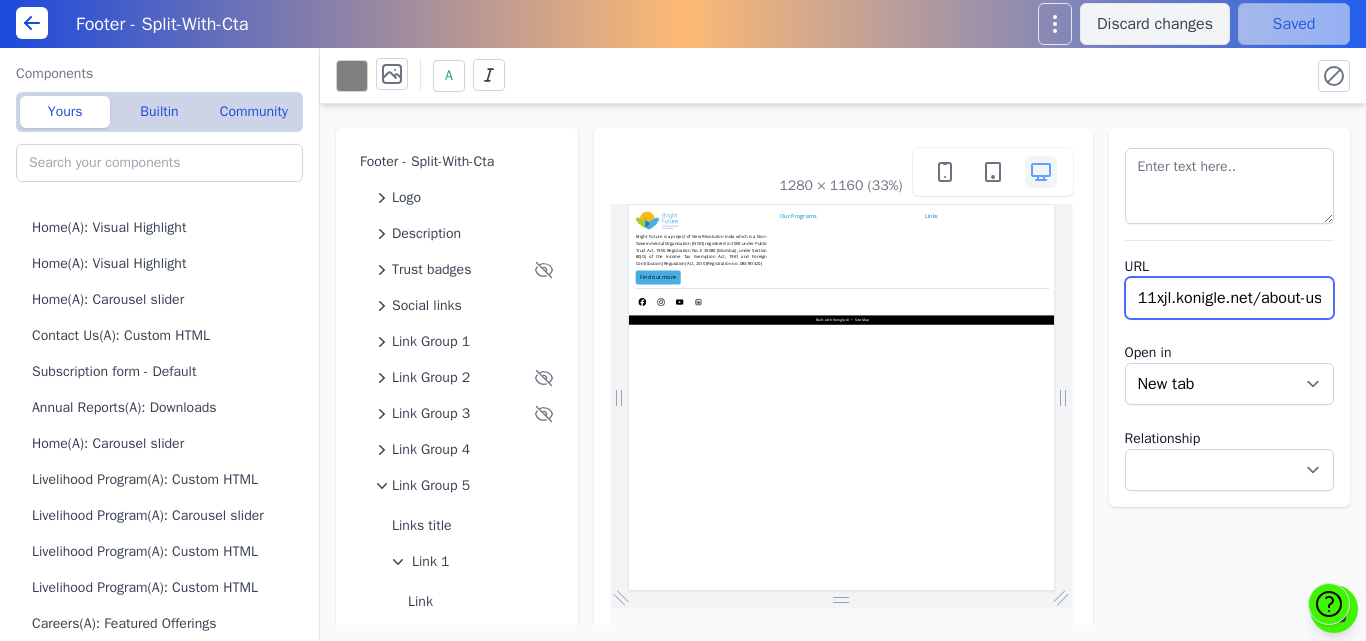type on "https://bmxu811xjl.konigle.net/about-us" 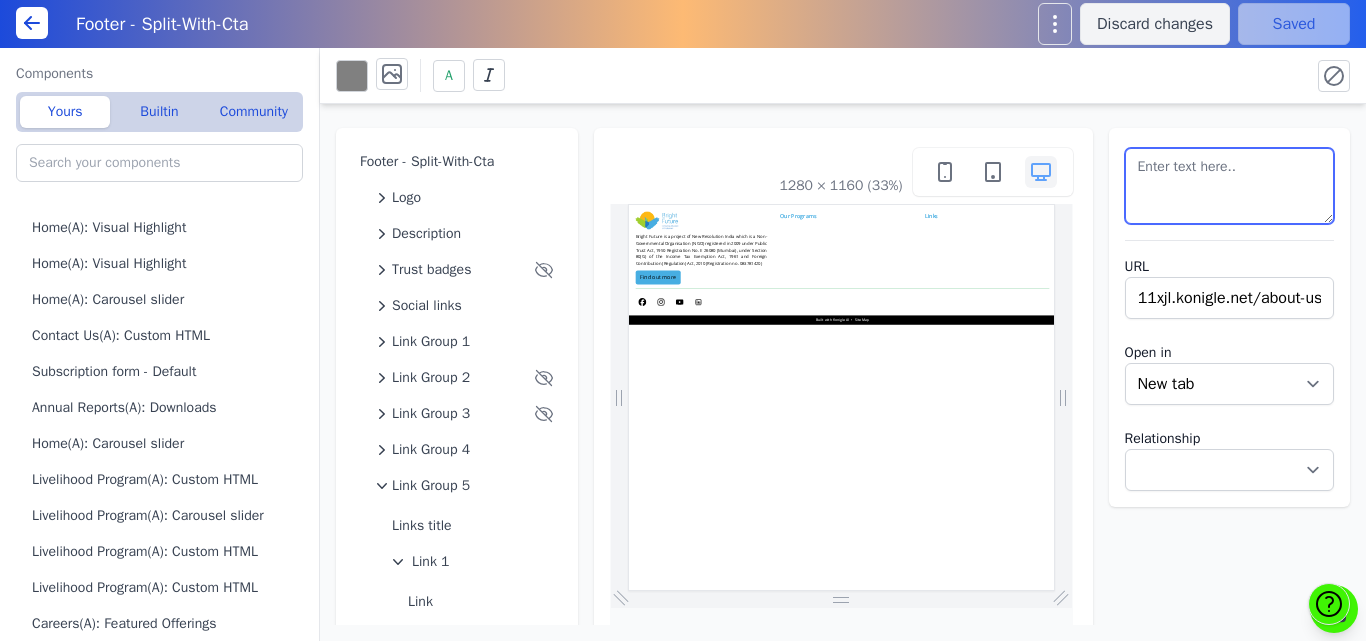 select 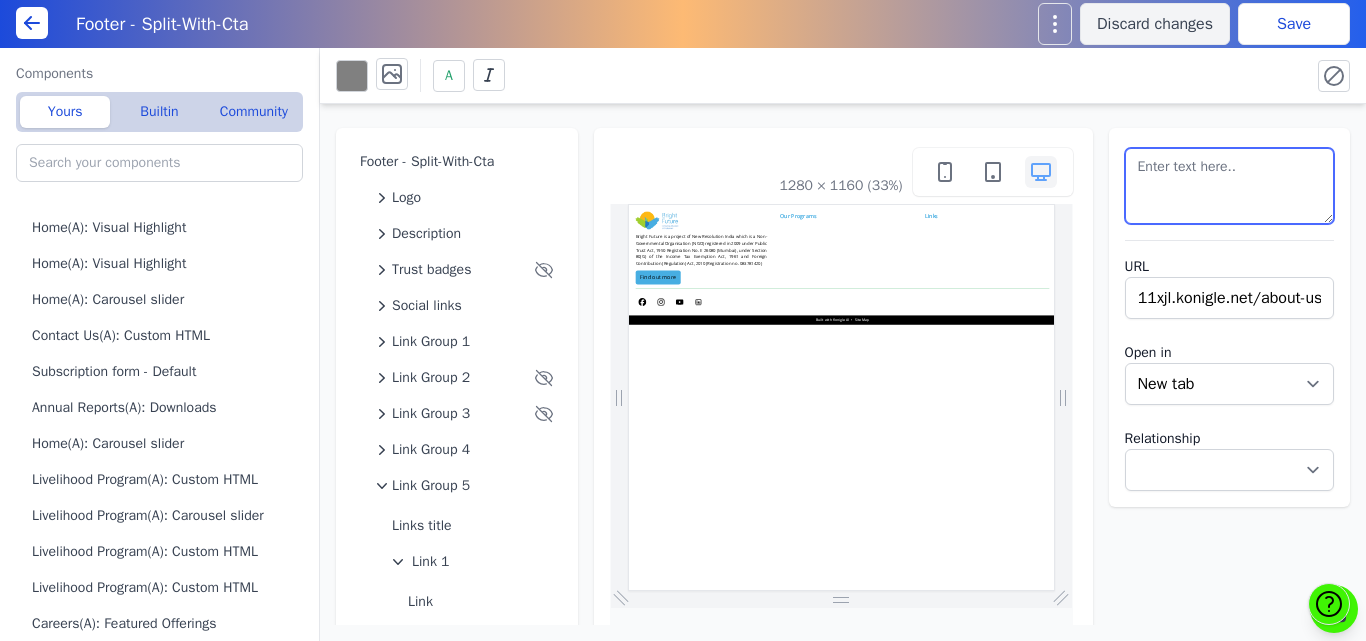 scroll, scrollTop: 0, scrollLeft: 0, axis: both 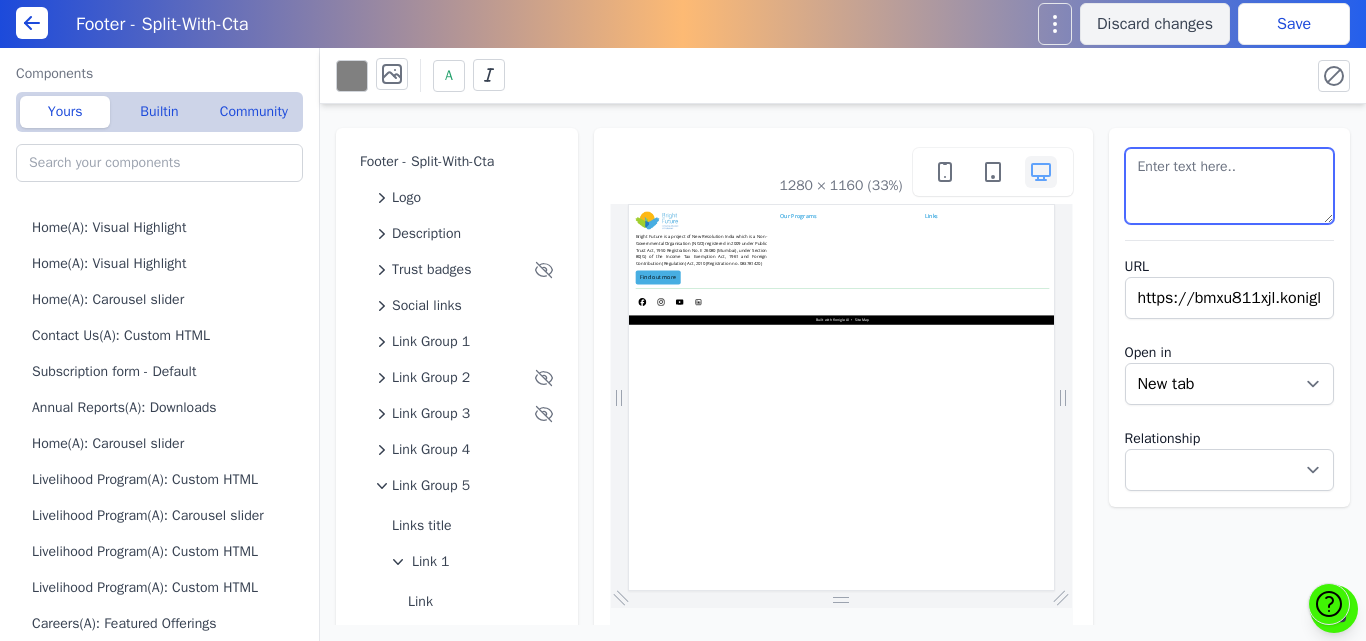 click at bounding box center (1230, 186) 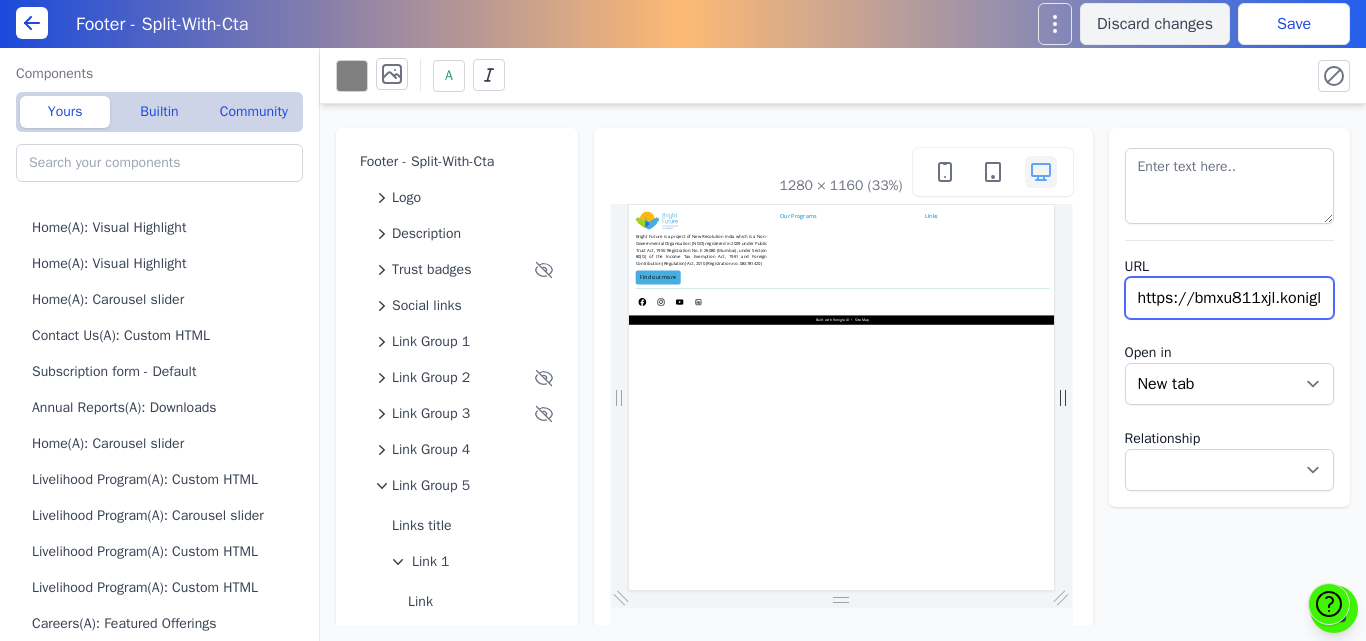 drag, startPoint x: 1272, startPoint y: 303, endPoint x: 1052, endPoint y: 319, distance: 220.58105 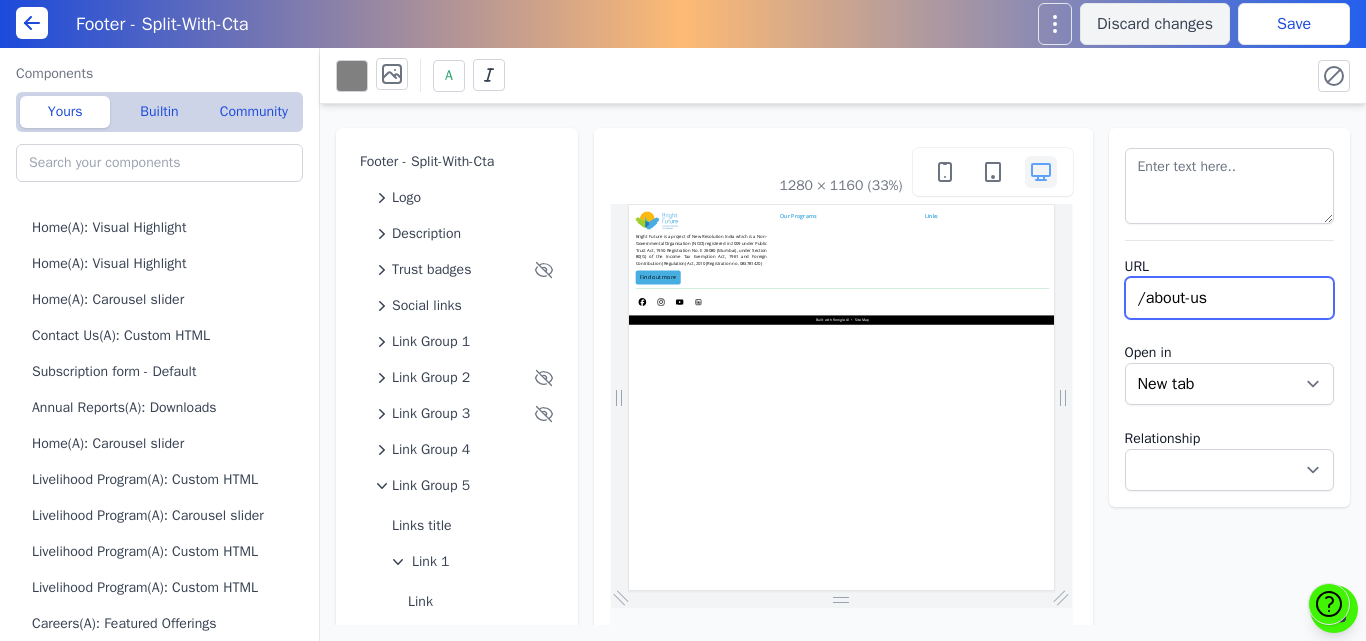 type on "/about-us" 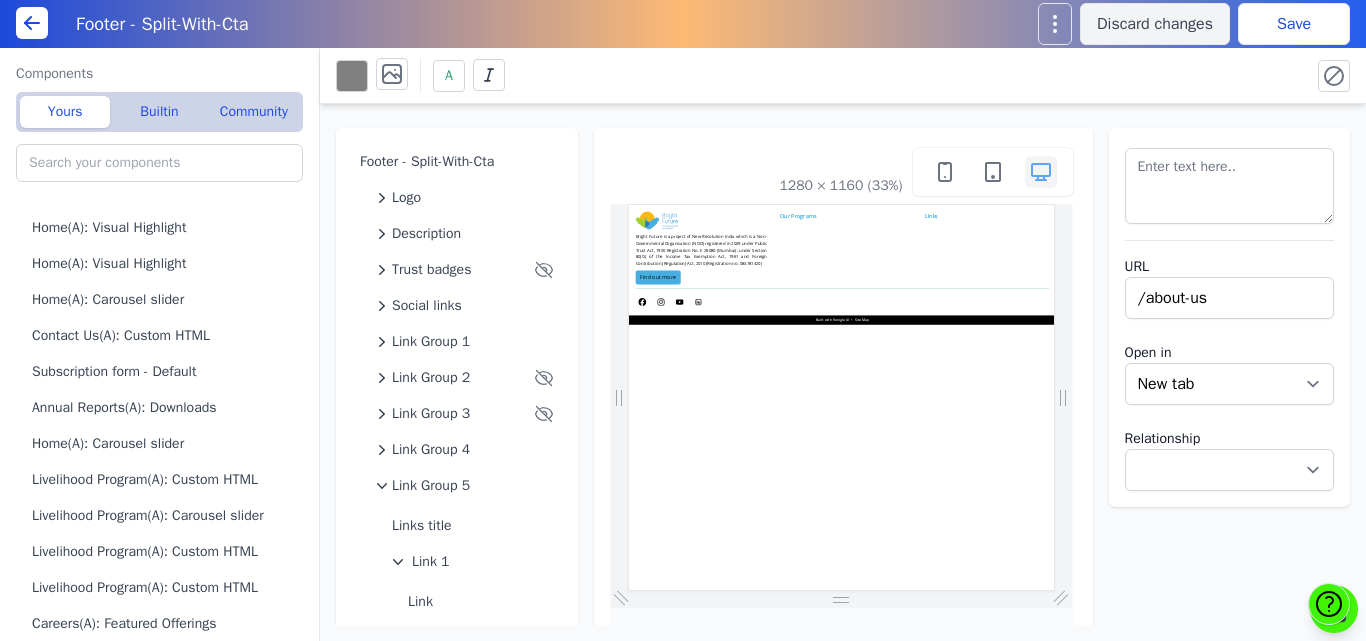 select 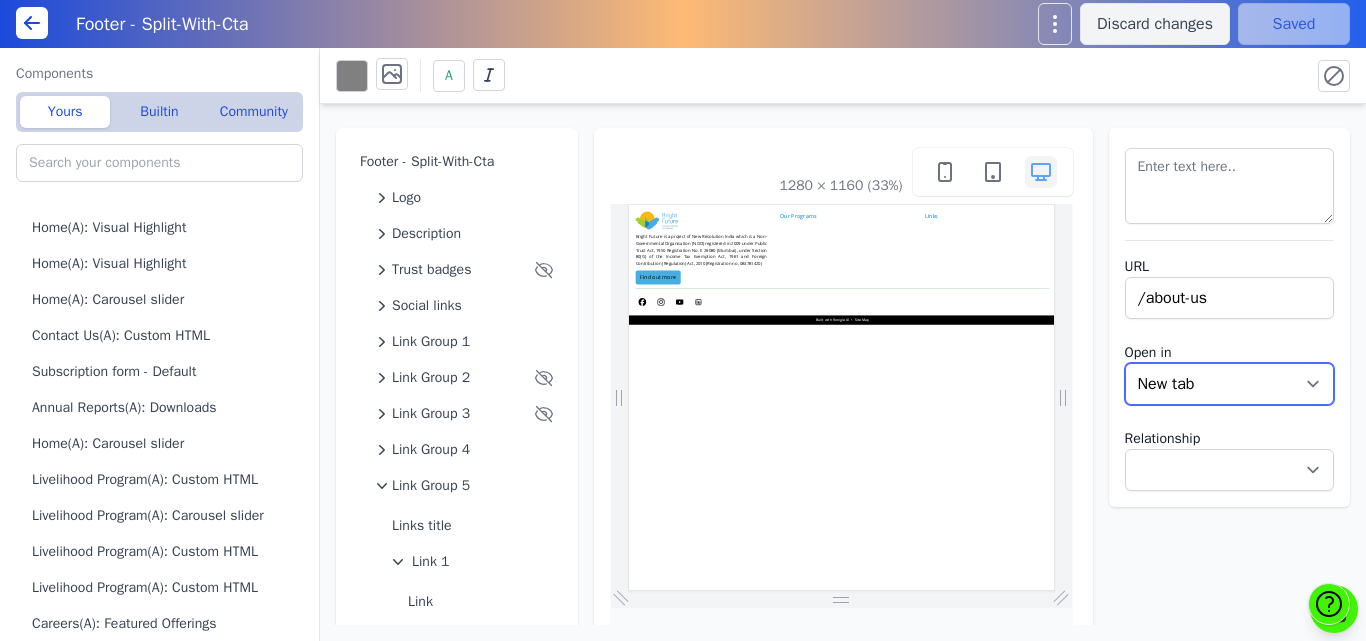 click on "New tab Same tab" at bounding box center [1230, 384] 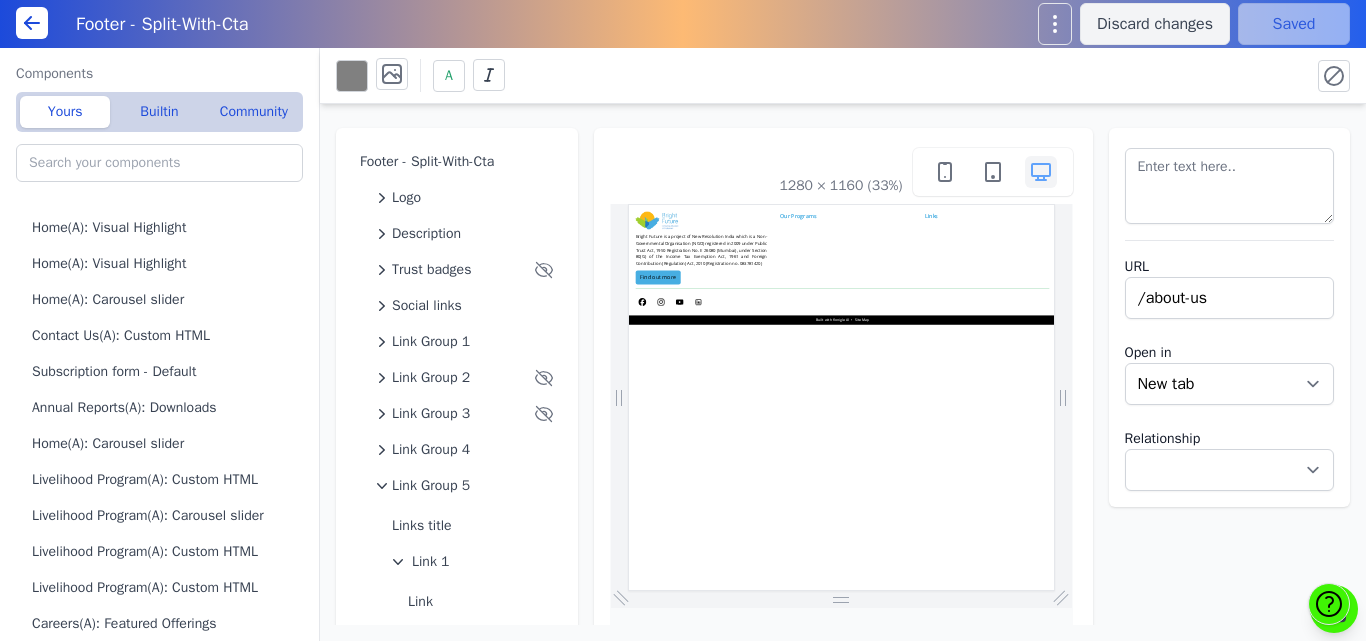 click on "Bright Future is a project of New Resolution India which is a Non-Governmental Organisation (NGO) registered in 2009 under Public Trust Act, 1950 Registration No. E 26080 (Mumbai), under Section 80(G) of the Income Tax Exemption Act, 1961 and Foreign Contribution (Regulation) Act, 2010 (Registration no. 083781420)" at bounding box center [1268, 384] 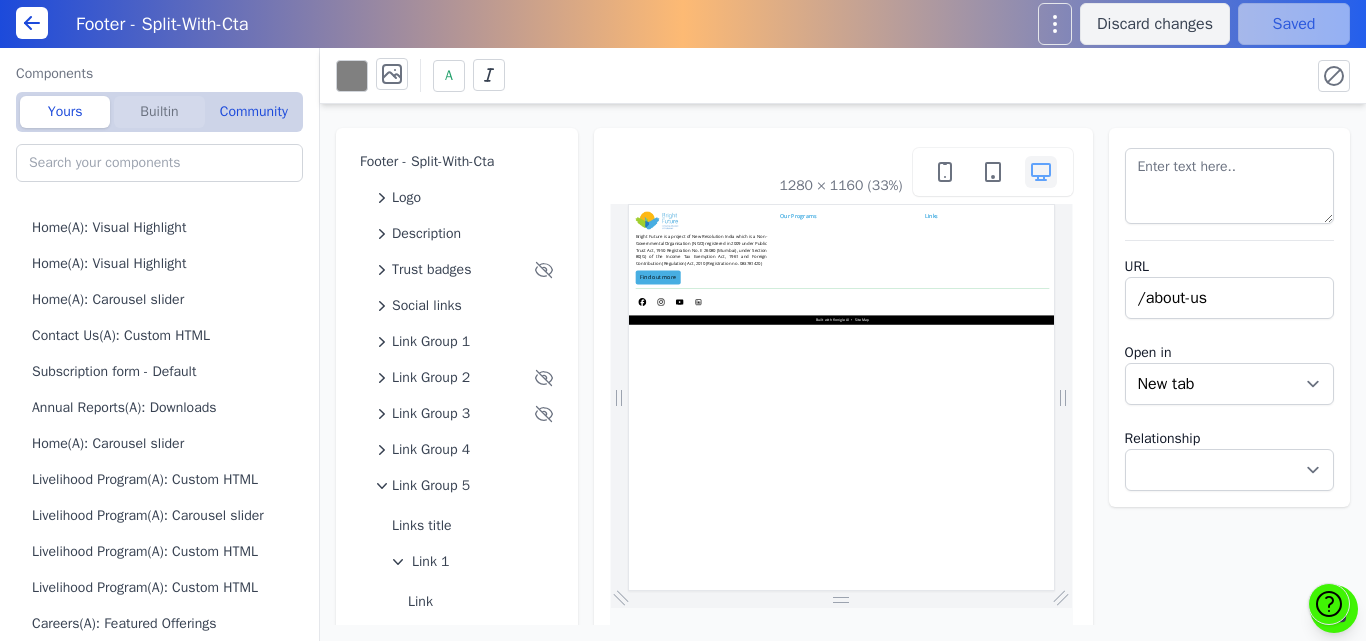 click on "Builtin" 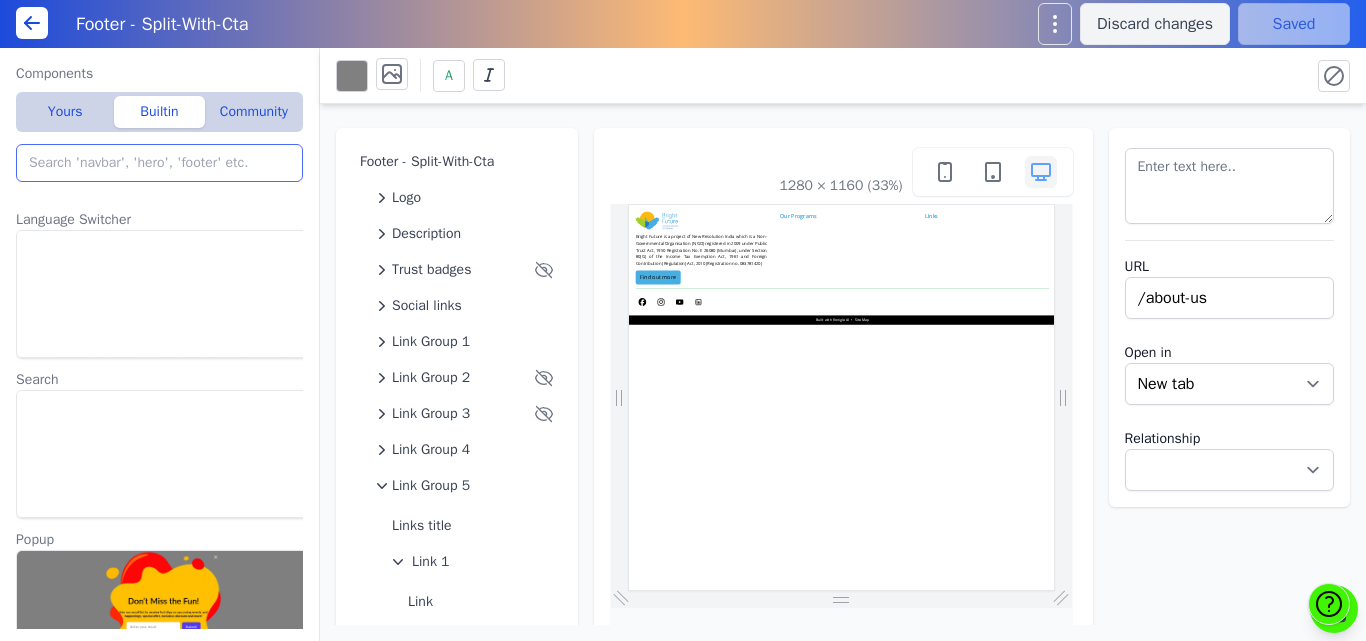 click at bounding box center (159, 163) 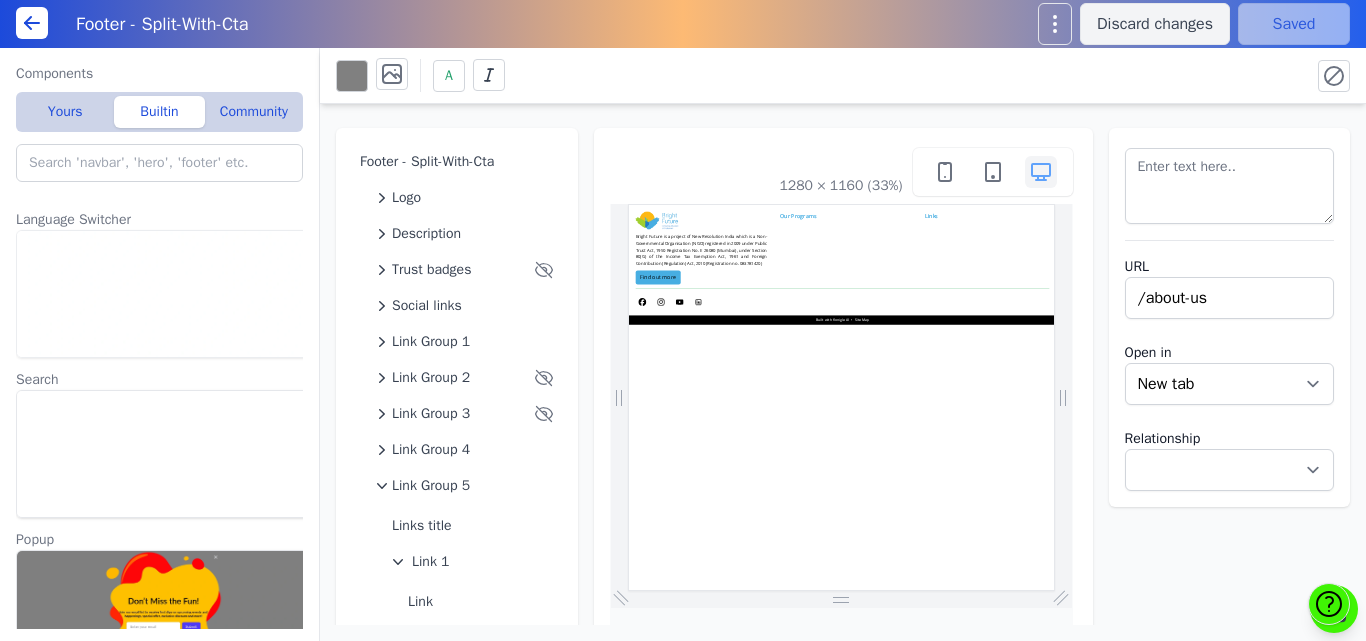 click at bounding box center (163, 294) 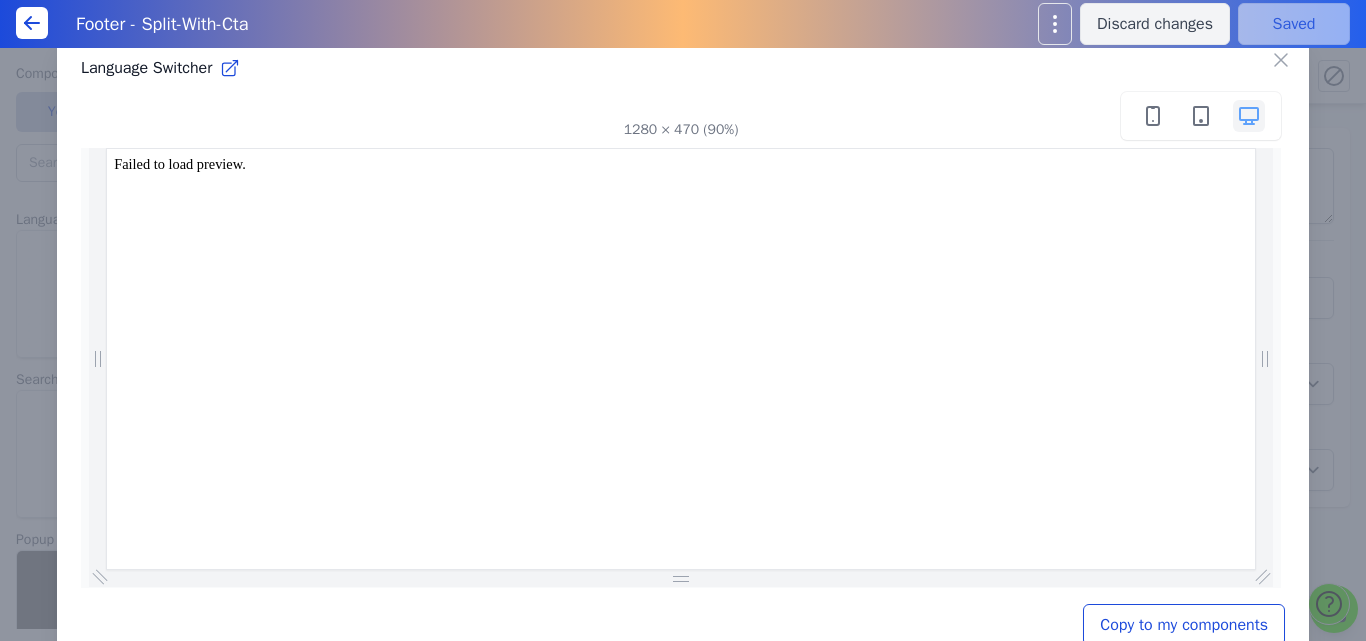 scroll, scrollTop: 0, scrollLeft: 0, axis: both 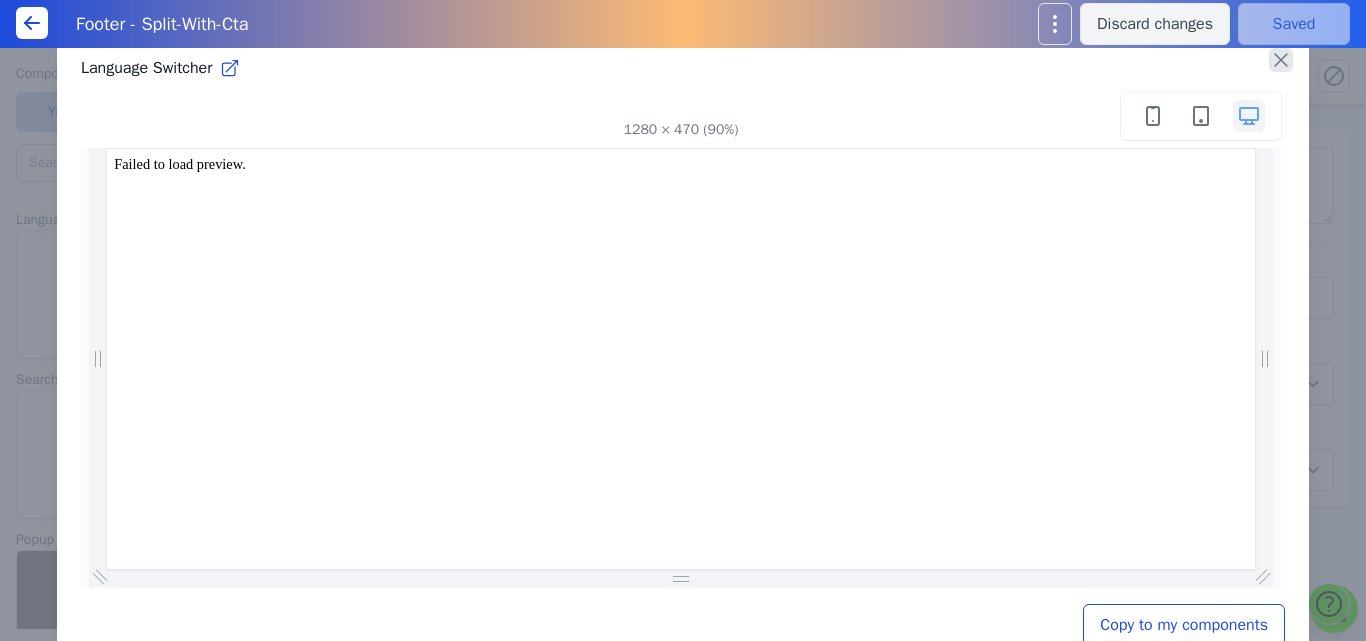 click 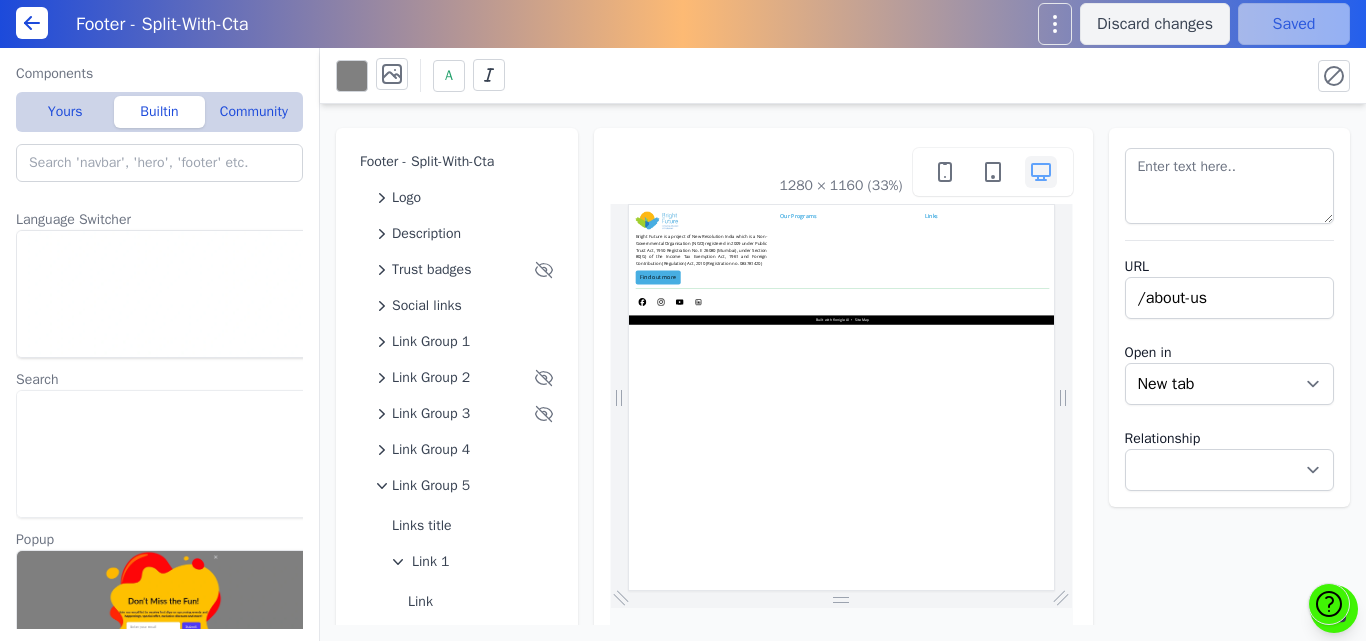 click at bounding box center [163, 454] 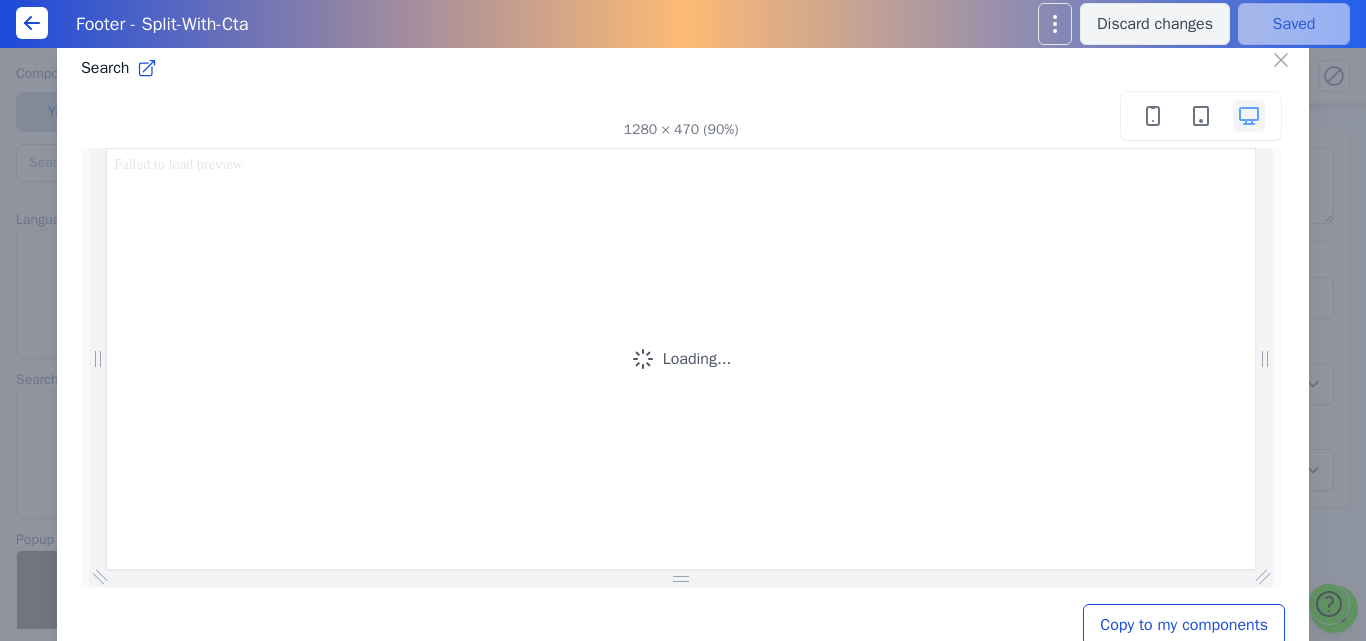 scroll, scrollTop: 0, scrollLeft: 0, axis: both 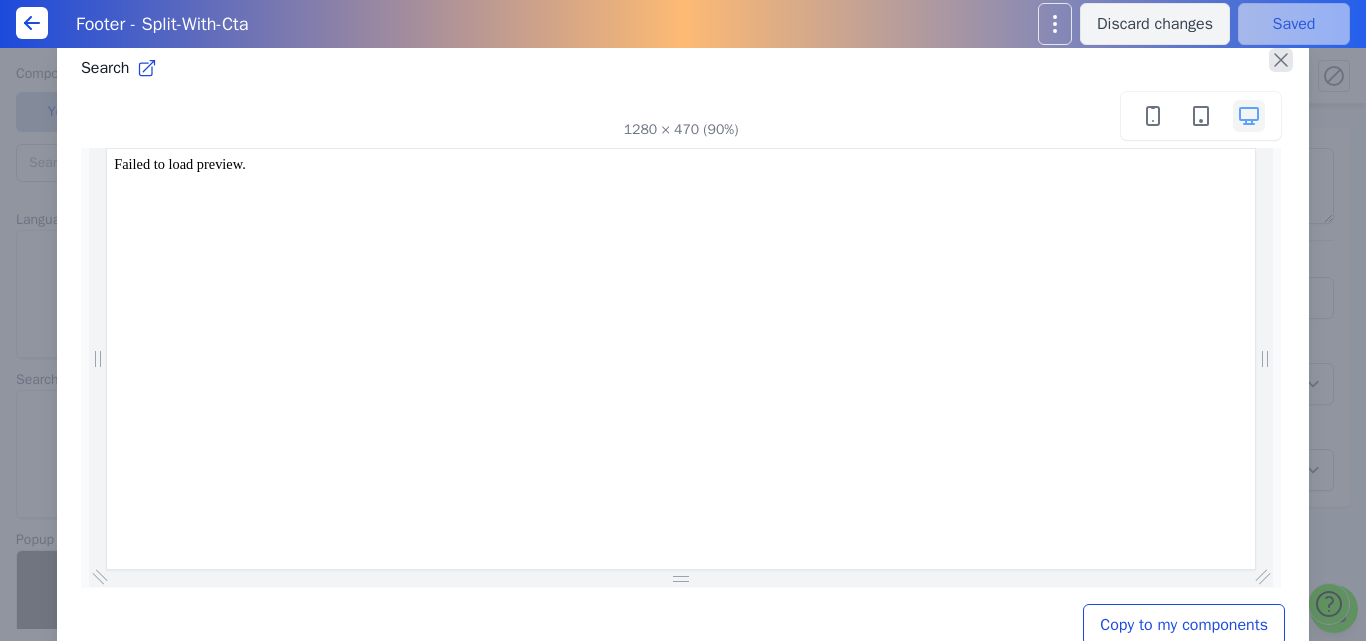 click 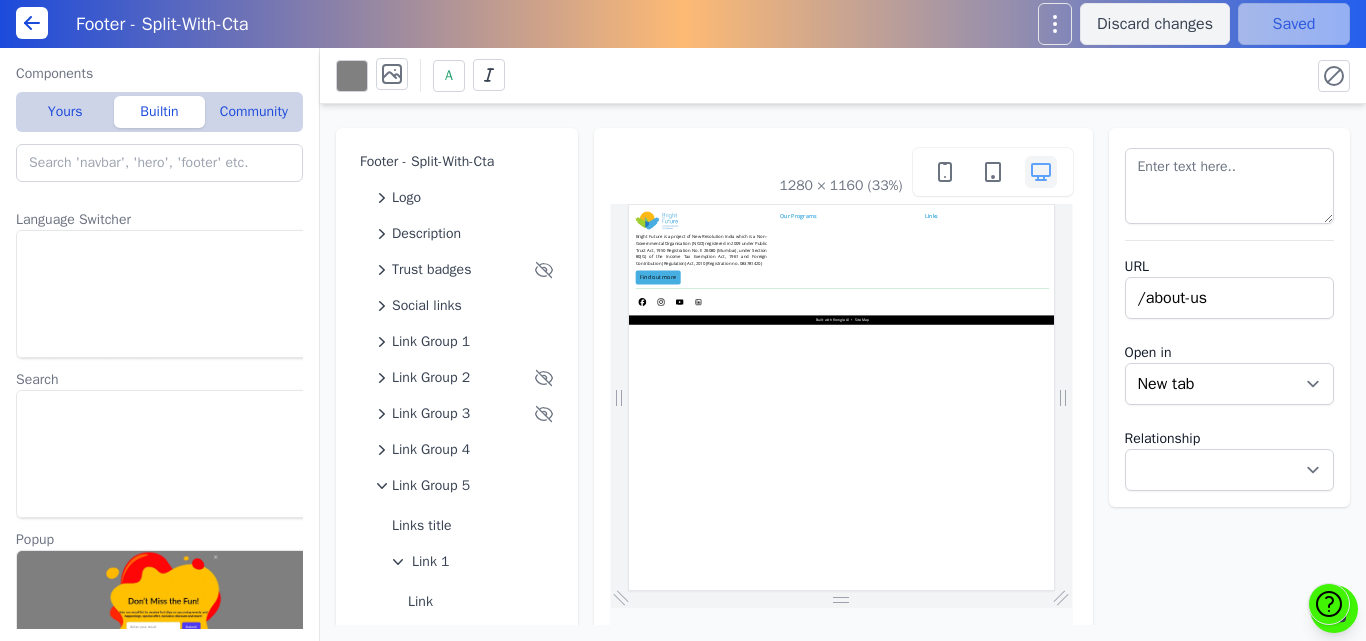 click on "Components Yours Builtin Community Home(A): Visual Highlight Home(A): Visual Highlight Home(A): Carousel slider Contact Us(A): Custom HTML Subscription form - Default Annual Reports(A): Downloads Home(A): Carousel slider Livelihood Program(A): Custom HTML Livelihood Program(A): Carousel slider Livelihood Program(A): Custom HTML Livelihood Program(A): Custom HTML Careers(A): Featured Offerings Careers(A): Call to action(CTA) Volunteer with us(A): Visual Highlight Volunteer with us(A): highlights Volunteer with us(A): Reviews Volunteer with us(A): Pricing plans Volunteer with us(A): Custom HTML Volunteer with us(A): Tabbed Rich Text Features - Tabbed Footer - Split-With-Cta Language Switcher Search Popup Banner Banner Banner Dynamic Blogs Dynamic Blogs Dynamic Blogs Dynamic Blogs Blogs Dynamic Blogs FAQ Content Related Pages Comments Gated File Download - Split Gated File Download - Simple-Cta Gated File Download - Default Stock Price - Default Pop Up Newsletter Chat Widget Support Widget" at bounding box center [160, 344] 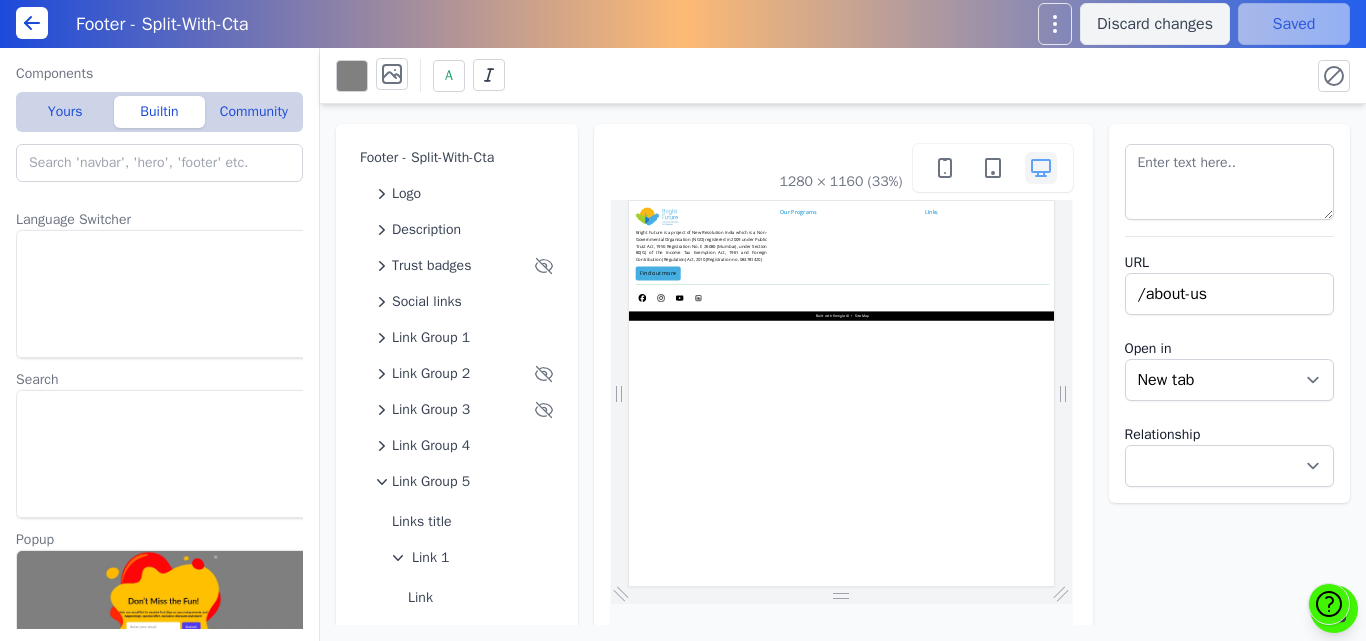 scroll, scrollTop: 0, scrollLeft: 0, axis: both 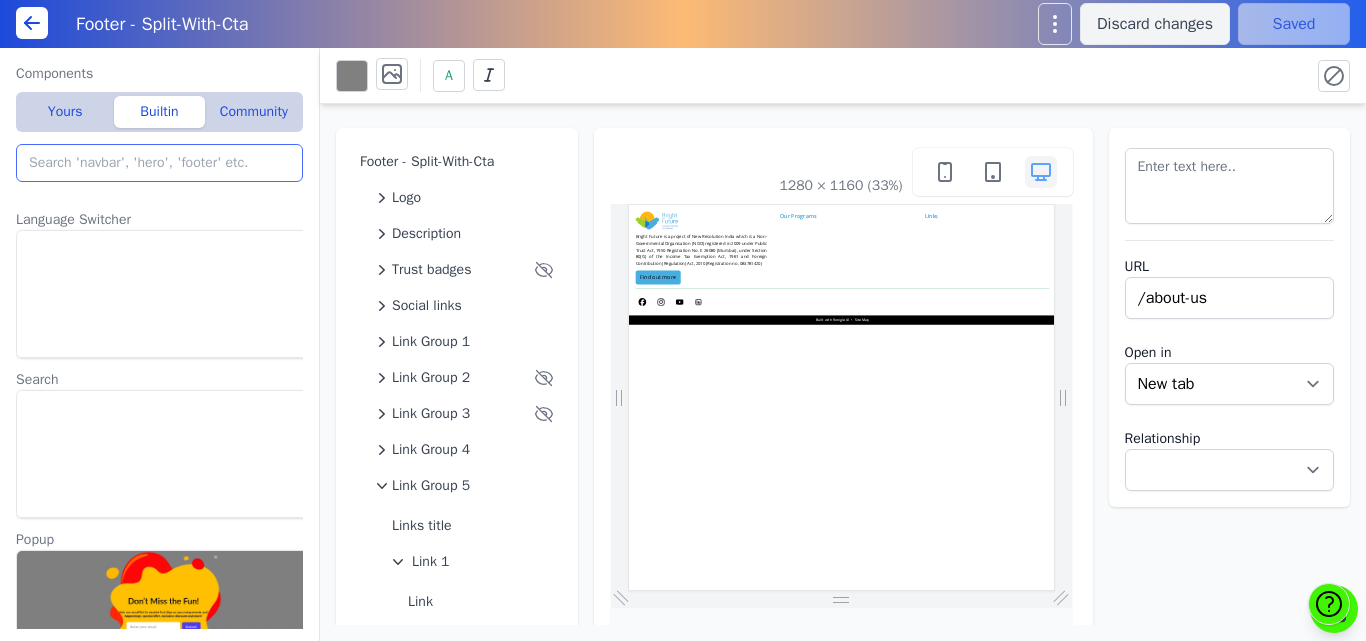 click at bounding box center (159, 163) 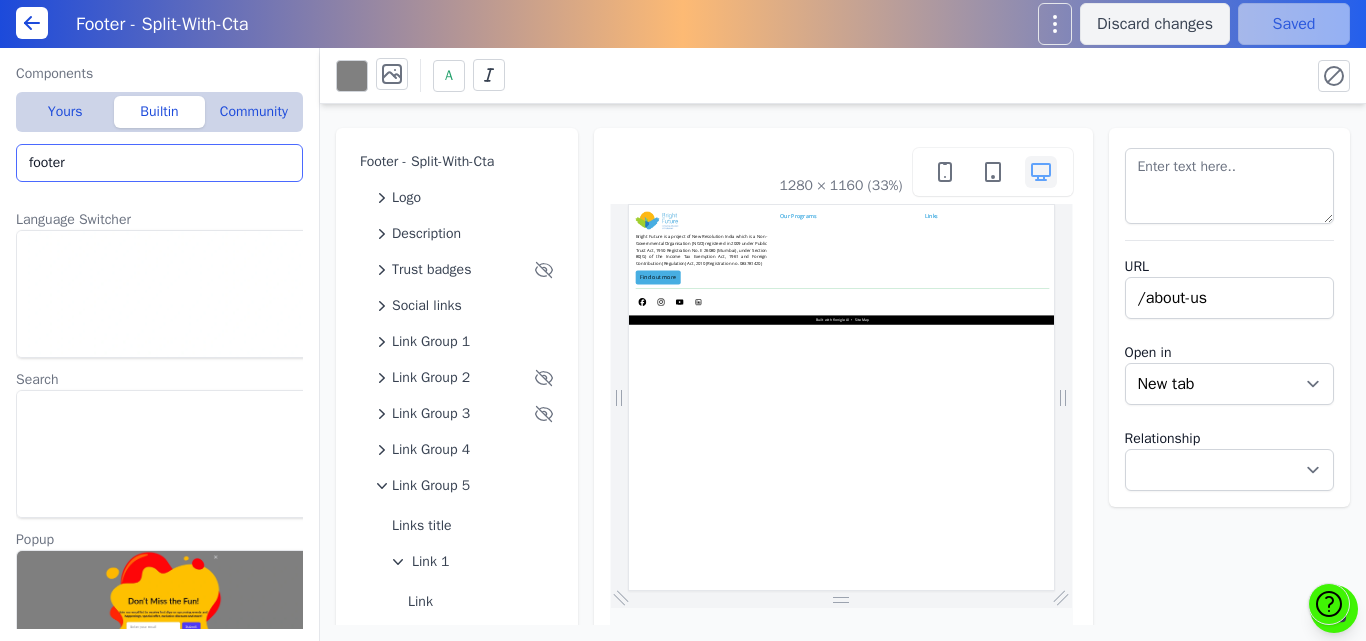type on "footer" 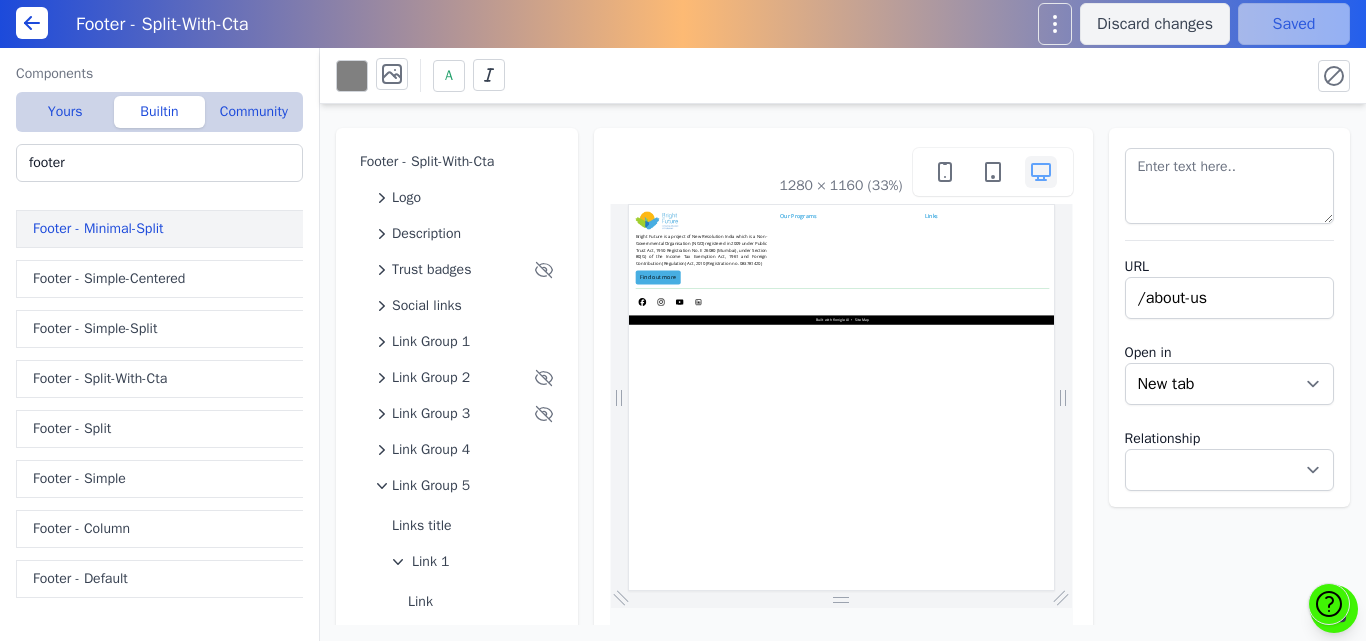 click on "Footer - Minimal-Split" at bounding box center [163, 229] 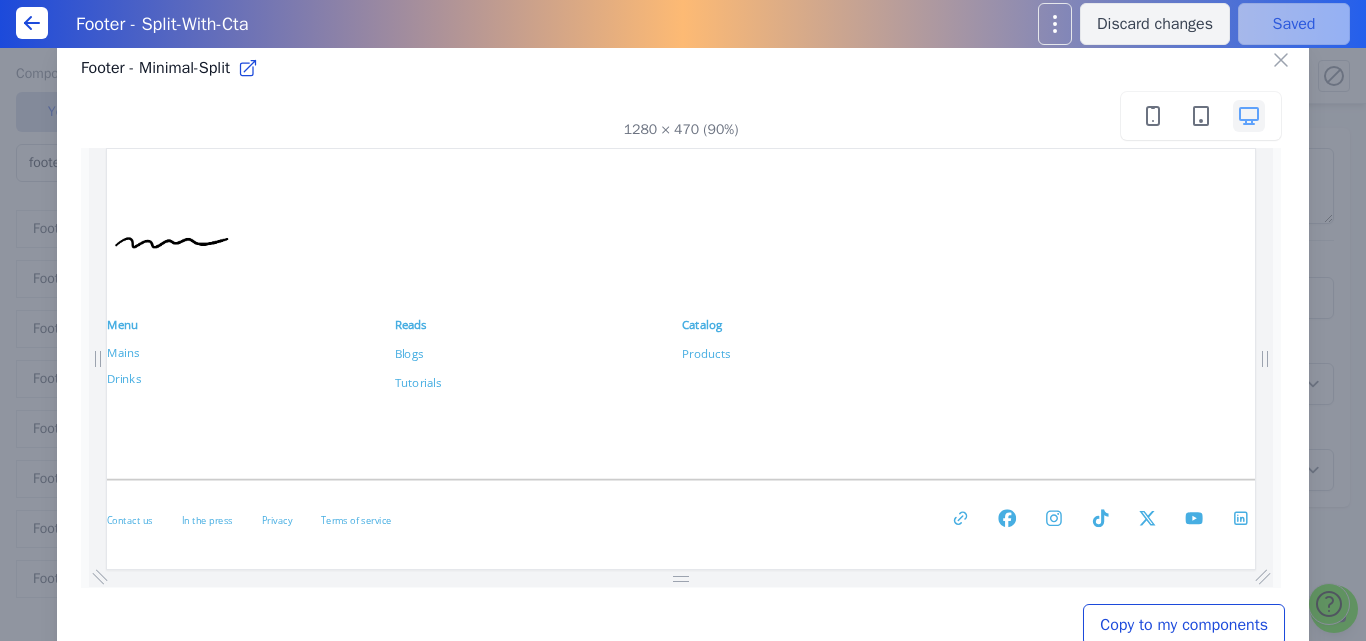 scroll, scrollTop: 0, scrollLeft: 0, axis: both 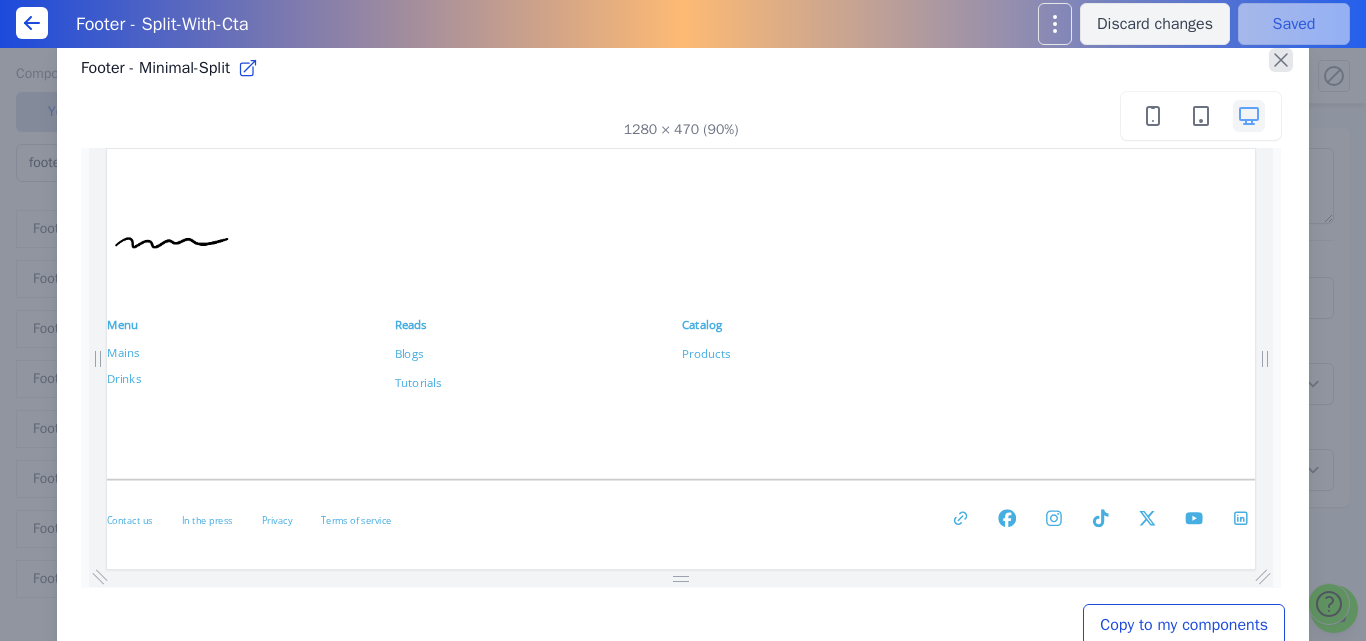 click 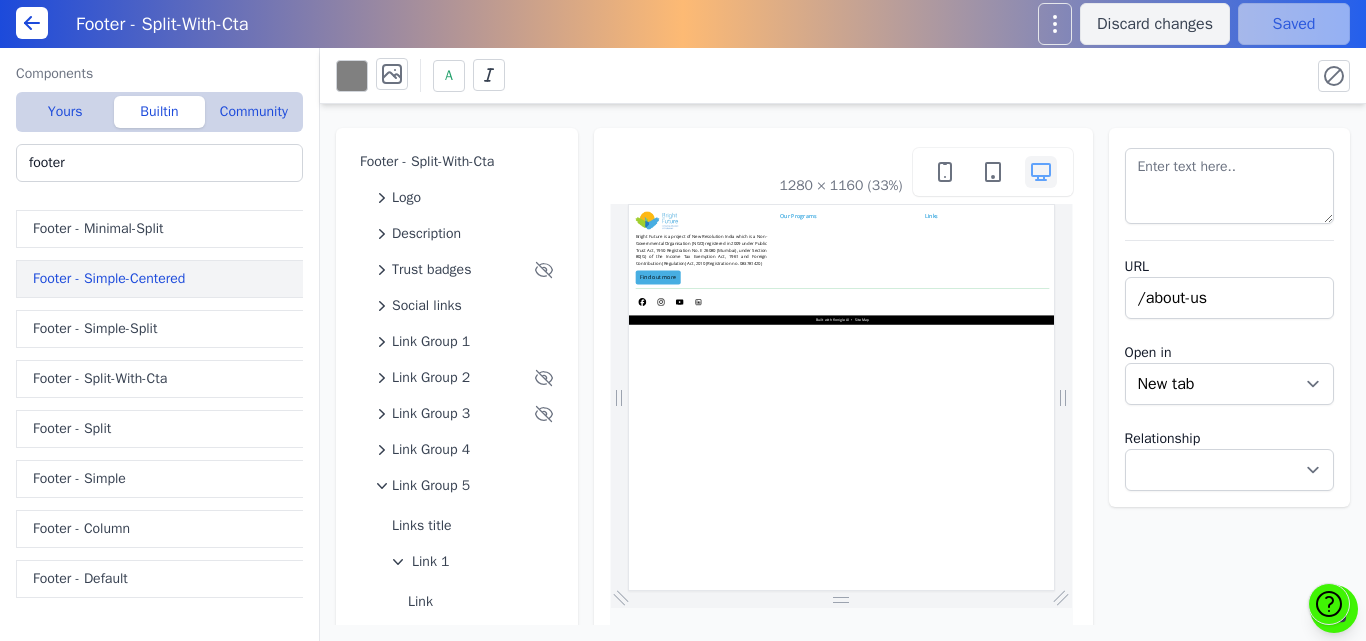 click on "Footer - Simple-Centered" at bounding box center (163, 279) 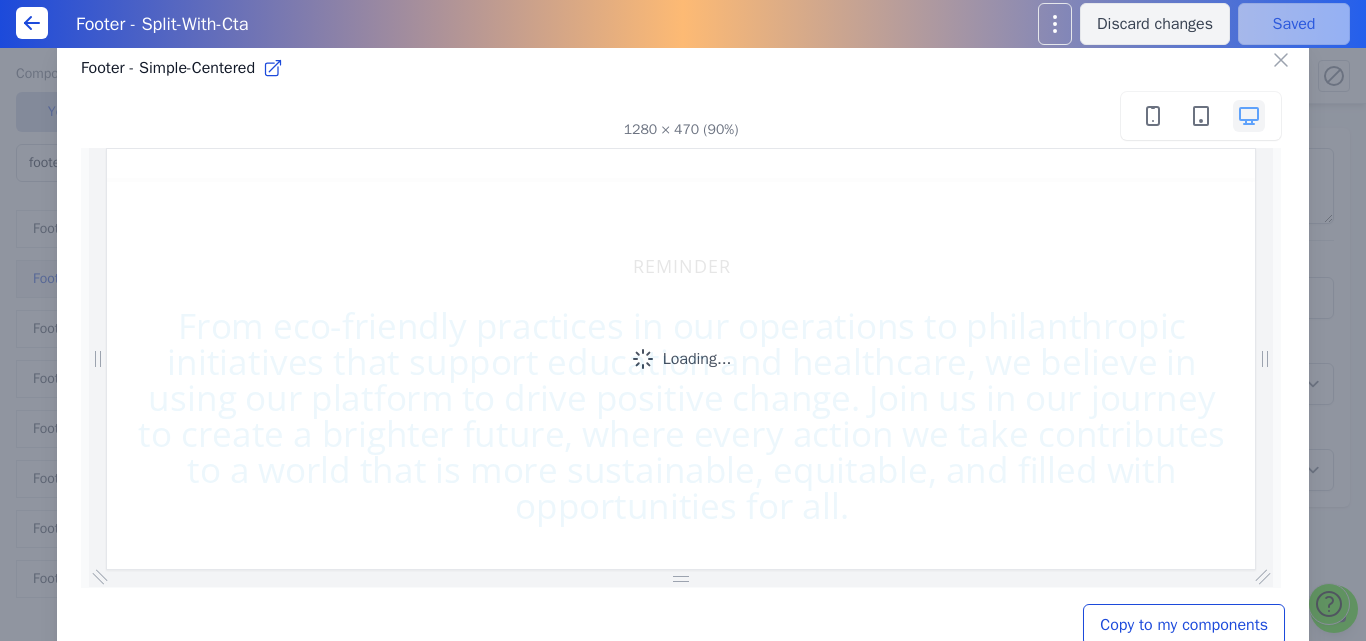 scroll, scrollTop: 0, scrollLeft: 0, axis: both 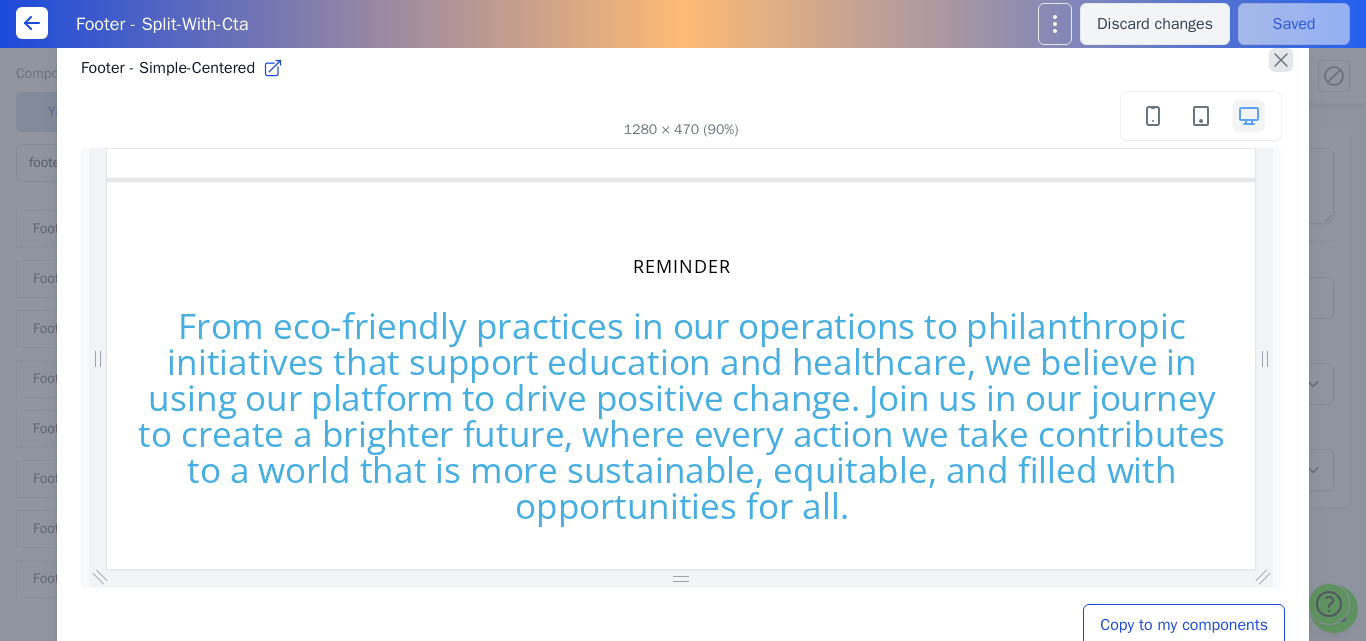 click 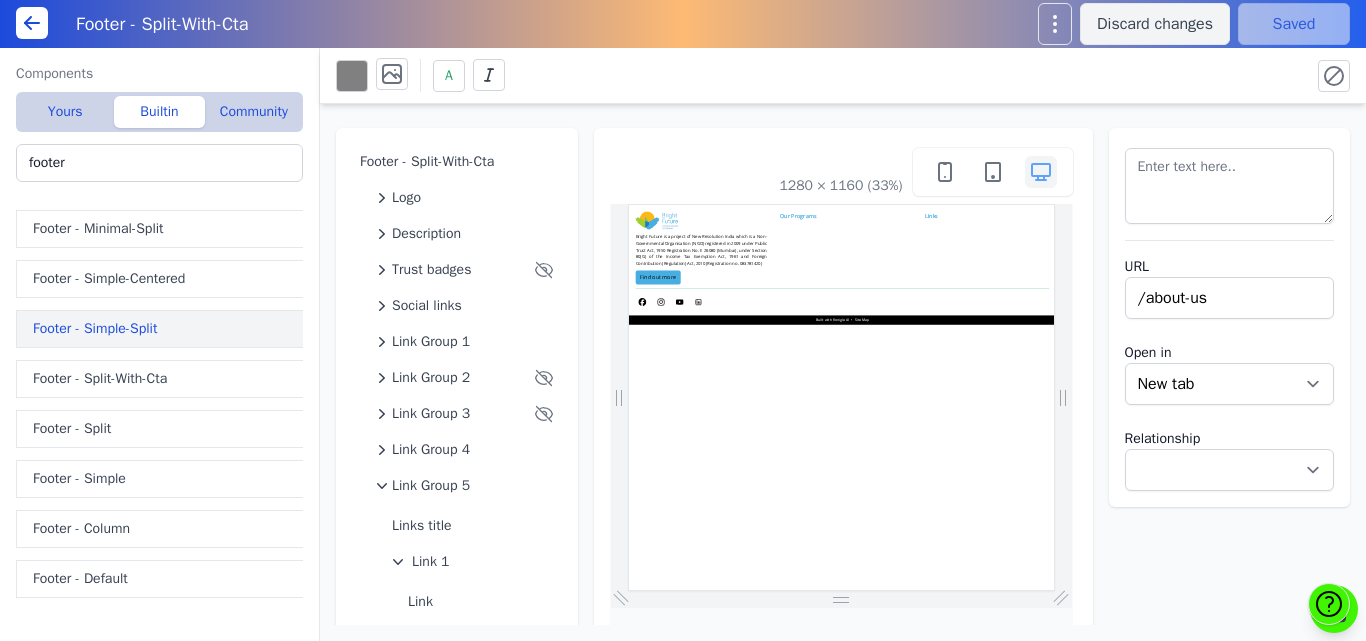 click on "Footer - Simple-Split" at bounding box center (163, 329) 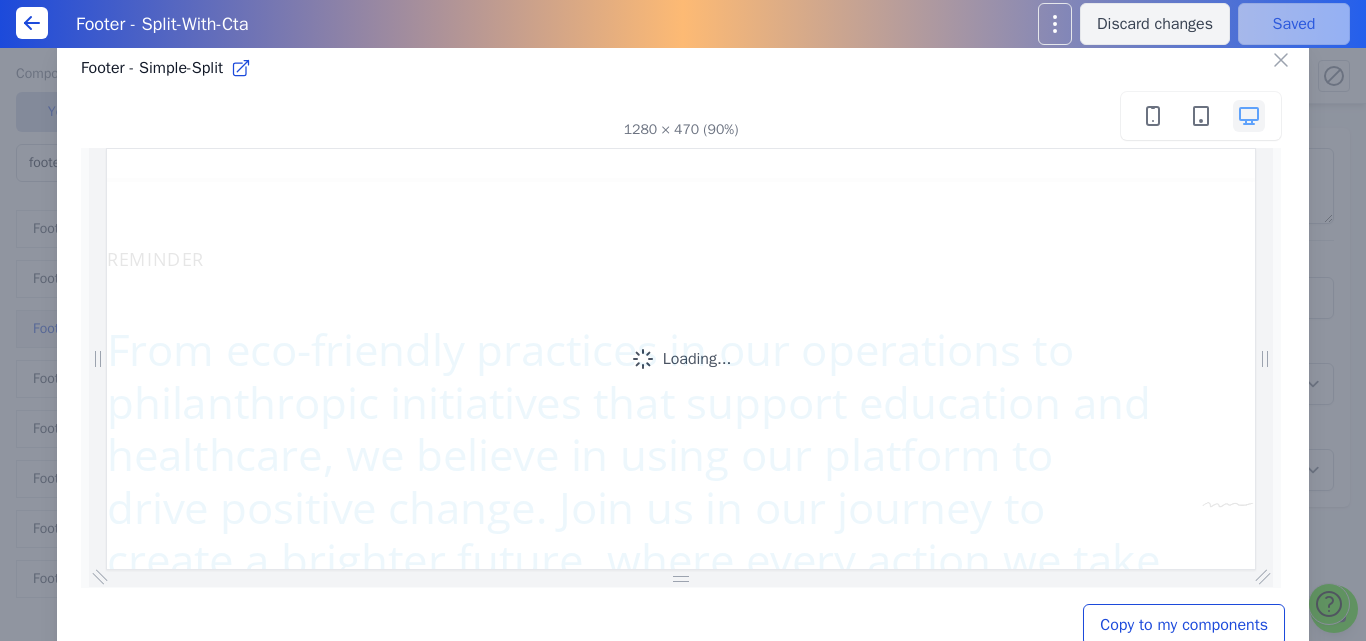 scroll, scrollTop: 0, scrollLeft: 0, axis: both 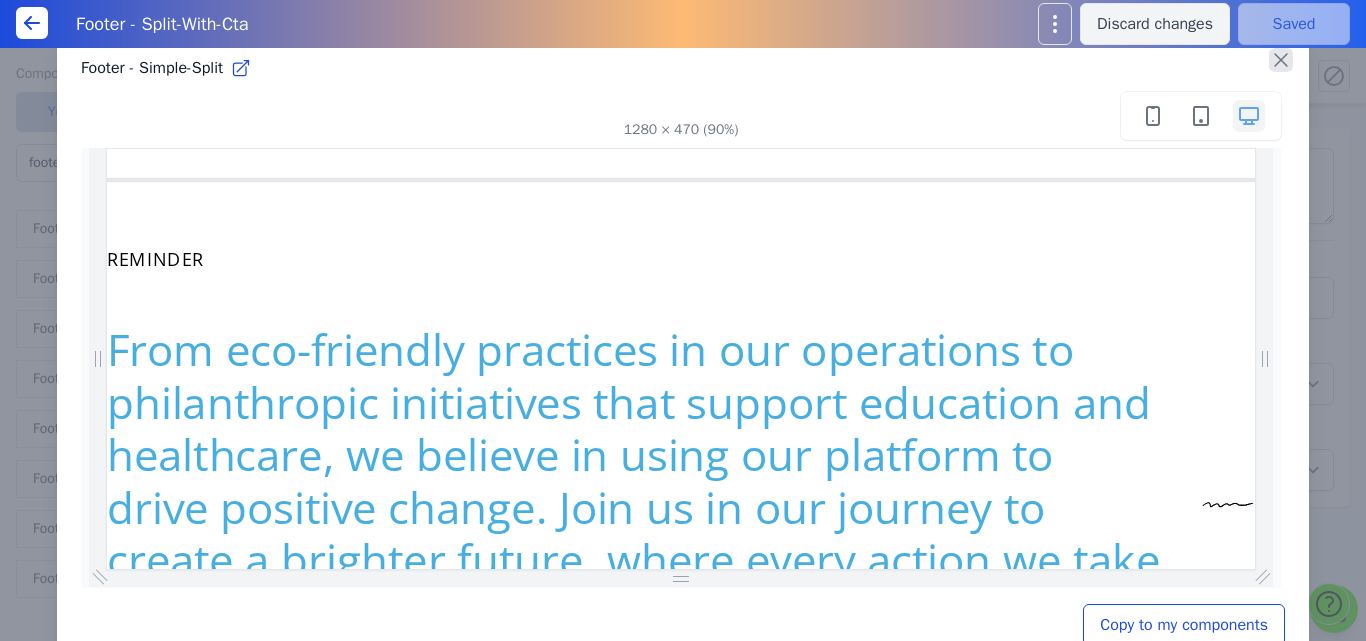 click 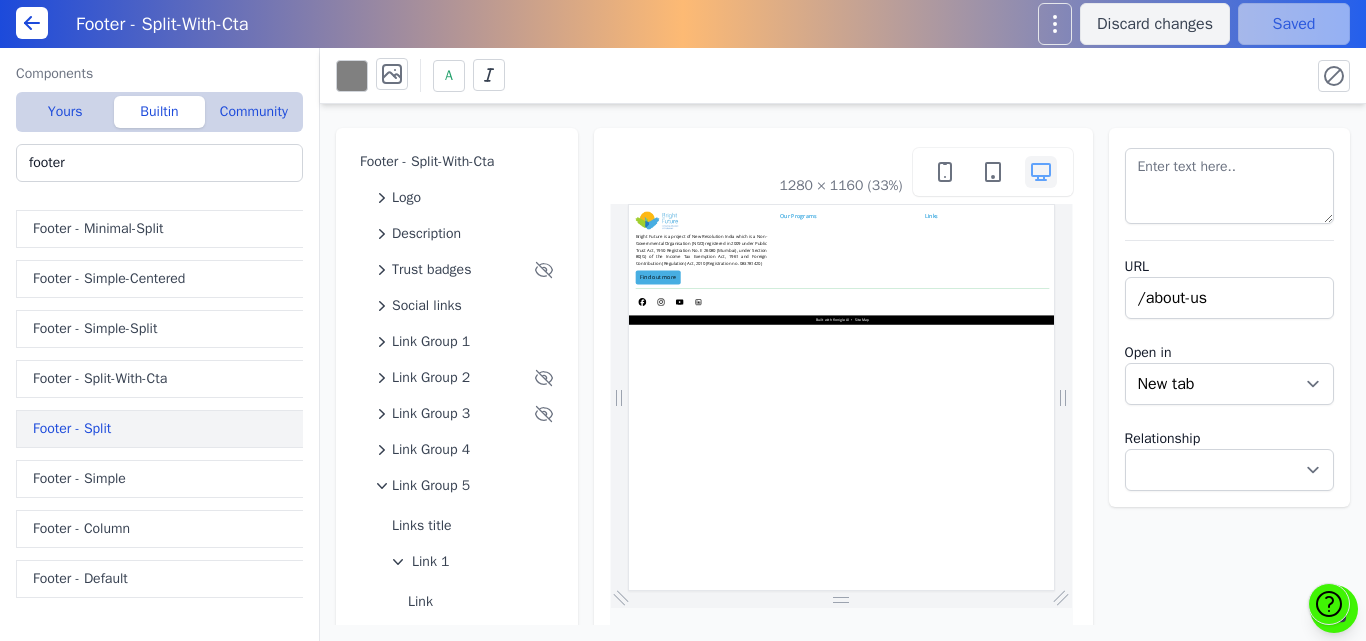 click on "Footer - Split" at bounding box center (163, 429) 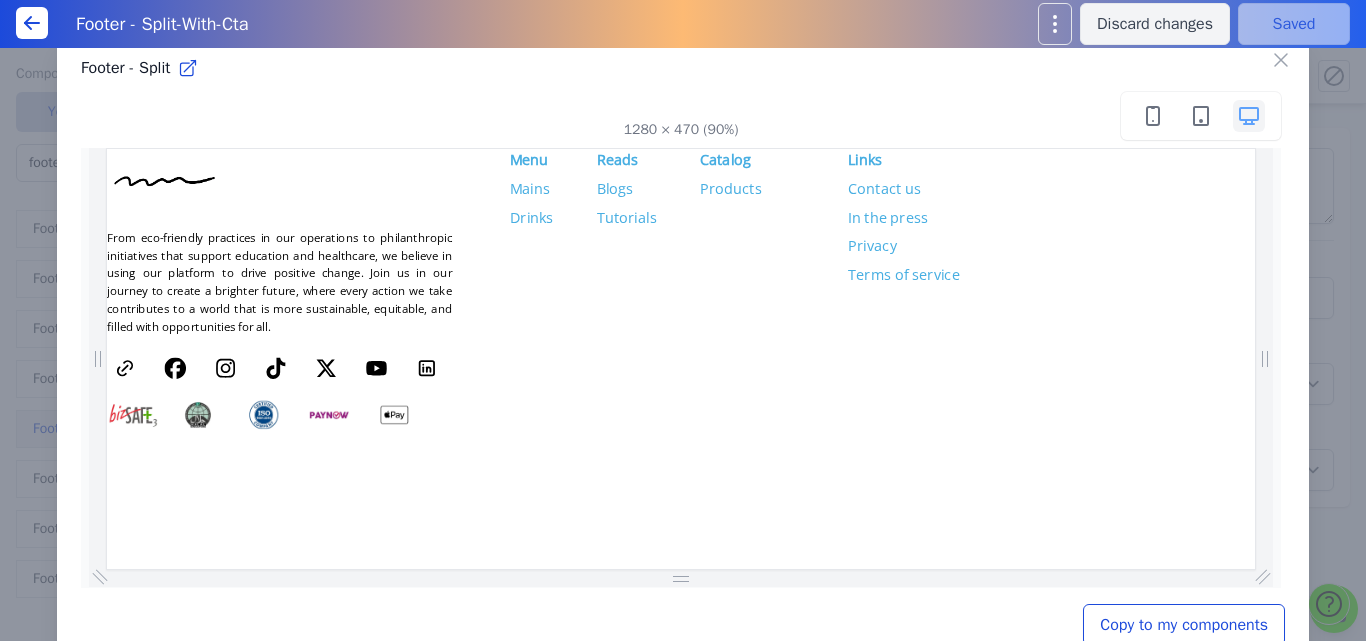 scroll, scrollTop: 0, scrollLeft: 0, axis: both 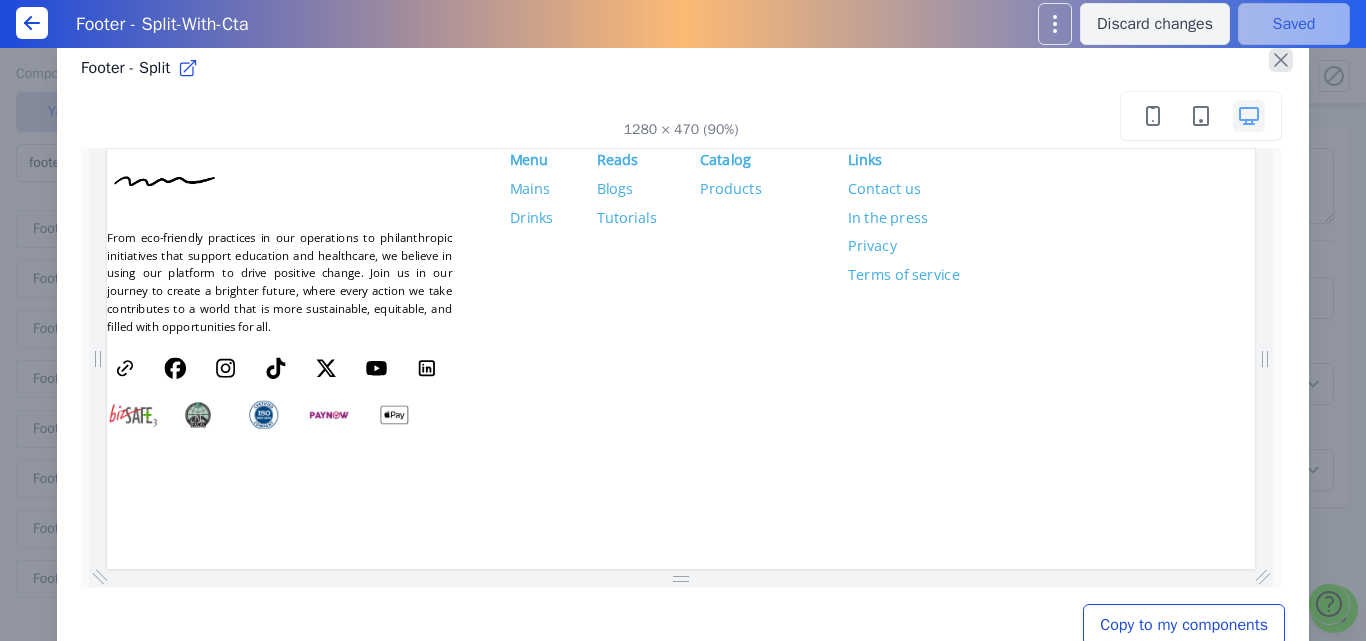 click 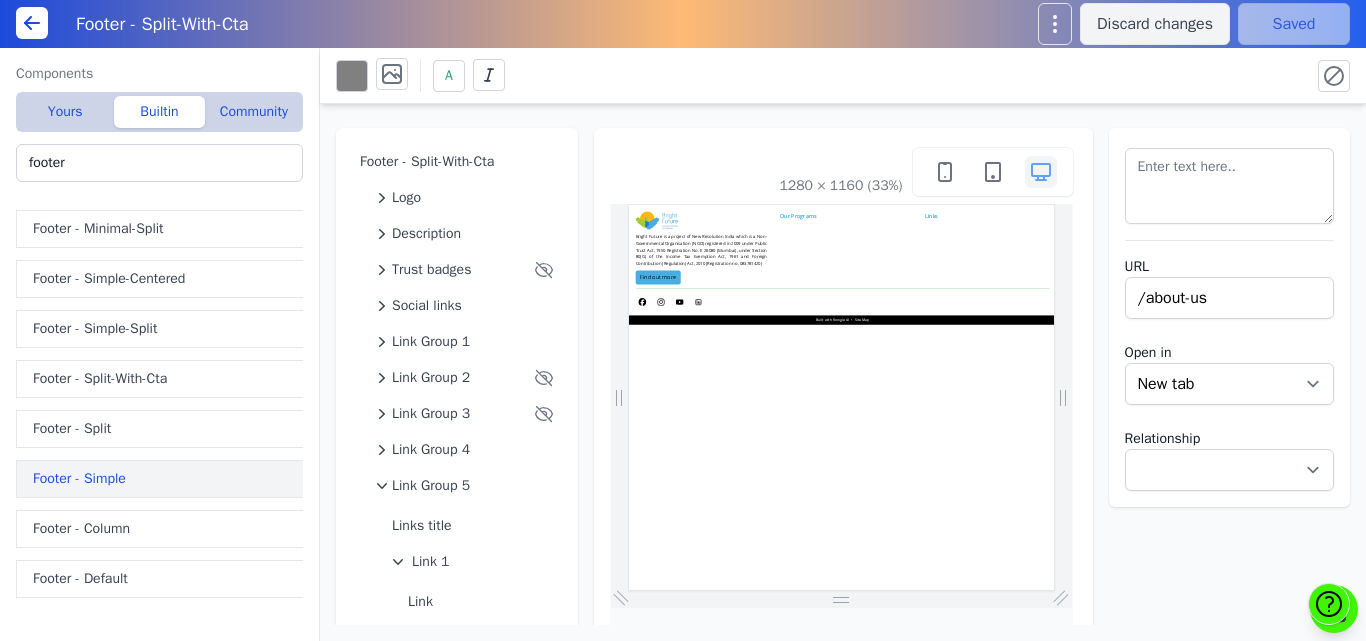click on "Footer - Simple" at bounding box center [163, 479] 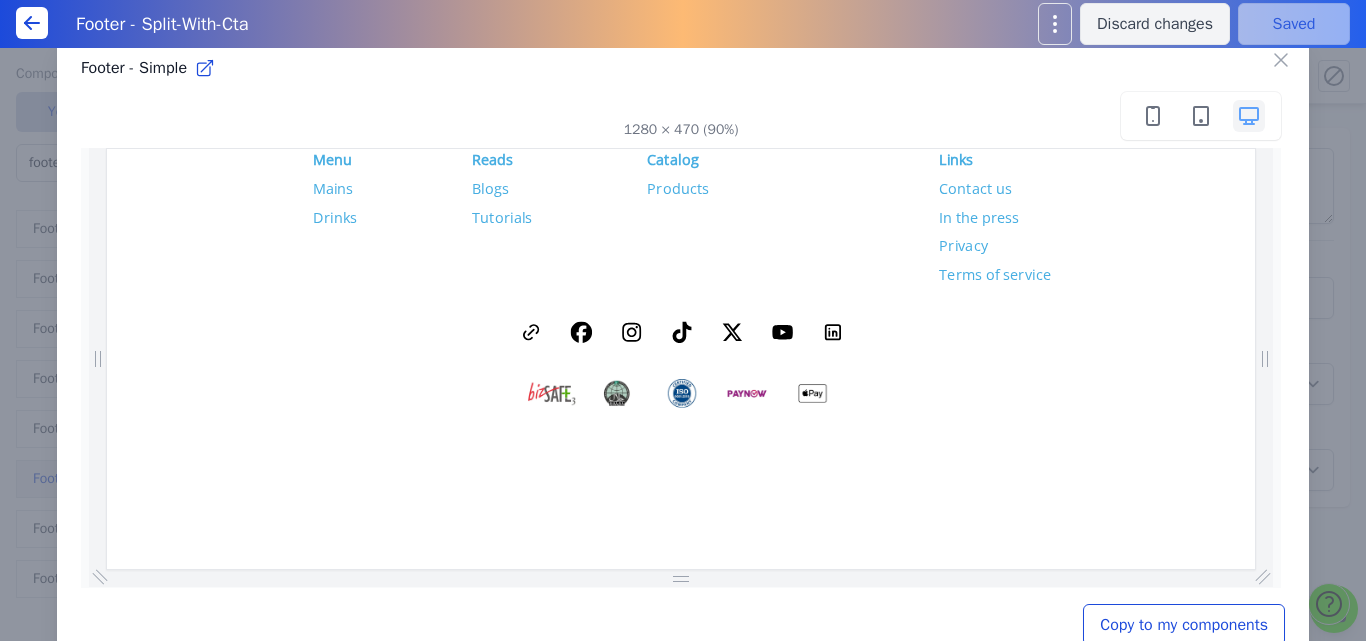scroll, scrollTop: 0, scrollLeft: 0, axis: both 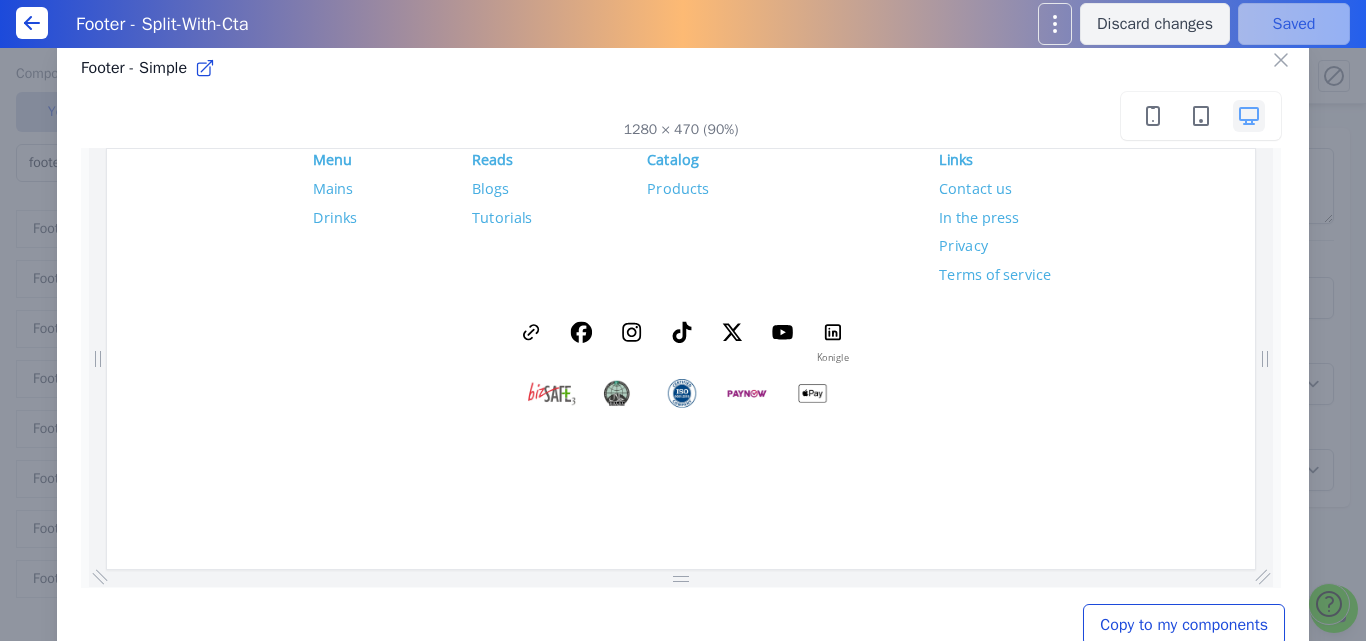 click on "Konigle" at bounding box center (915, 381) 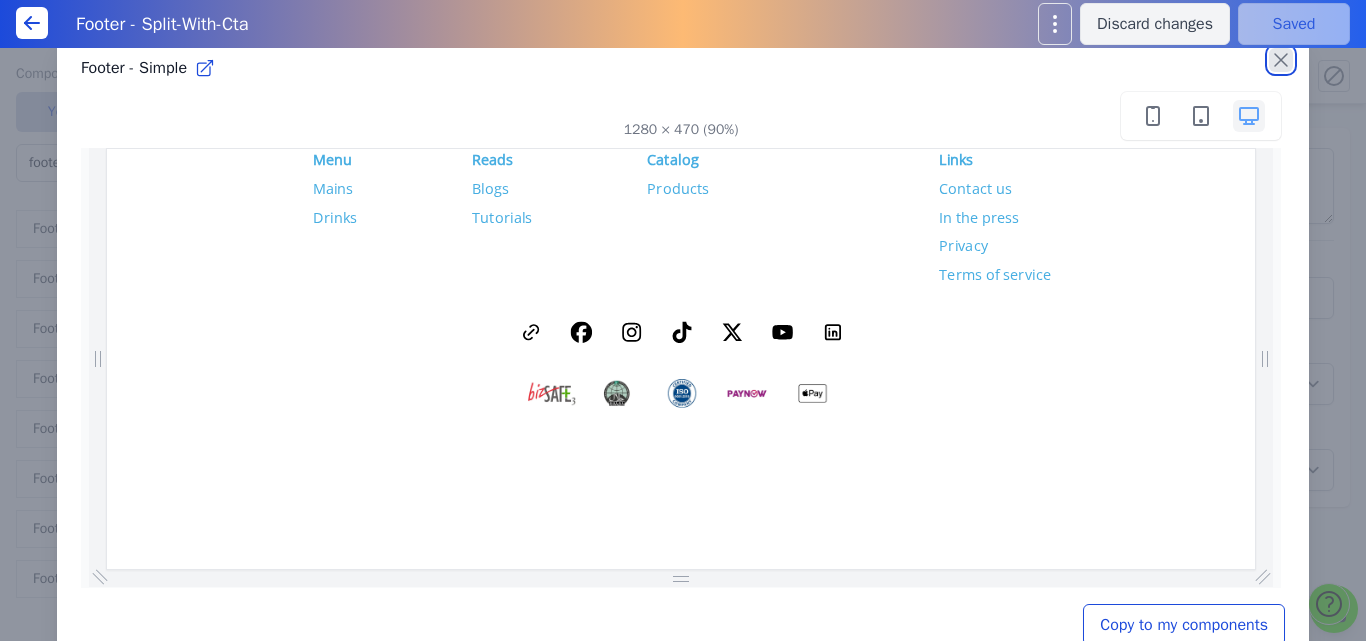 click 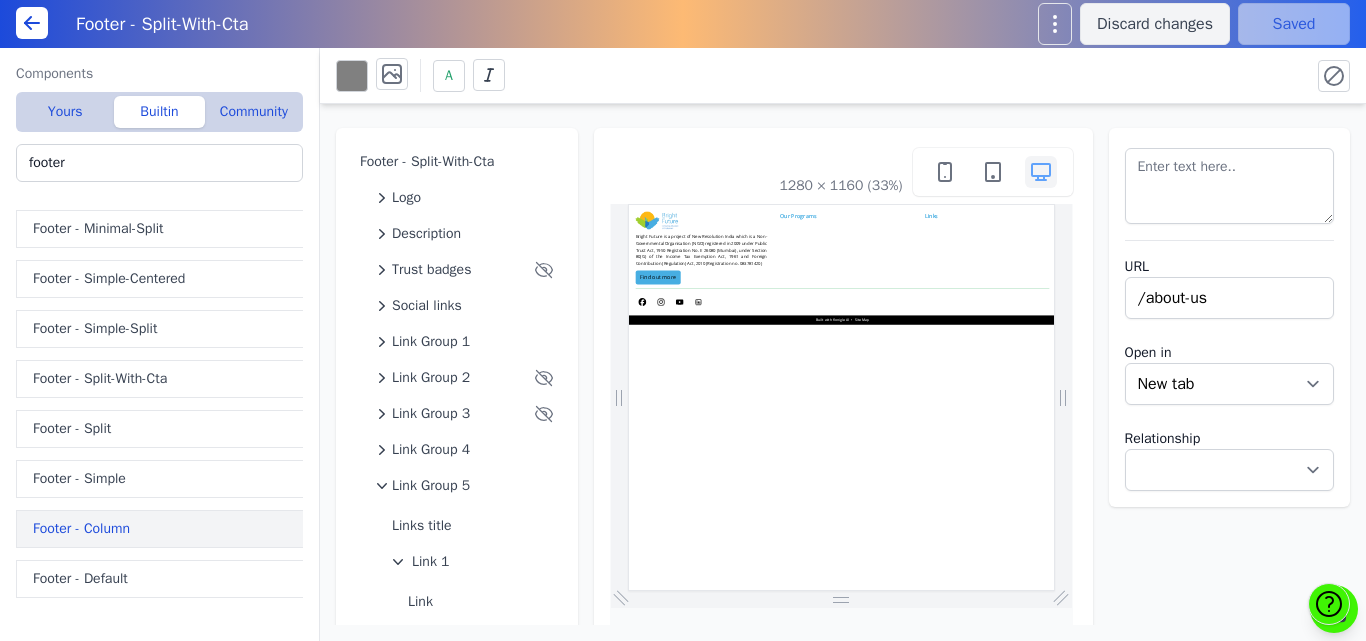 click on "Footer - Column" at bounding box center [163, 529] 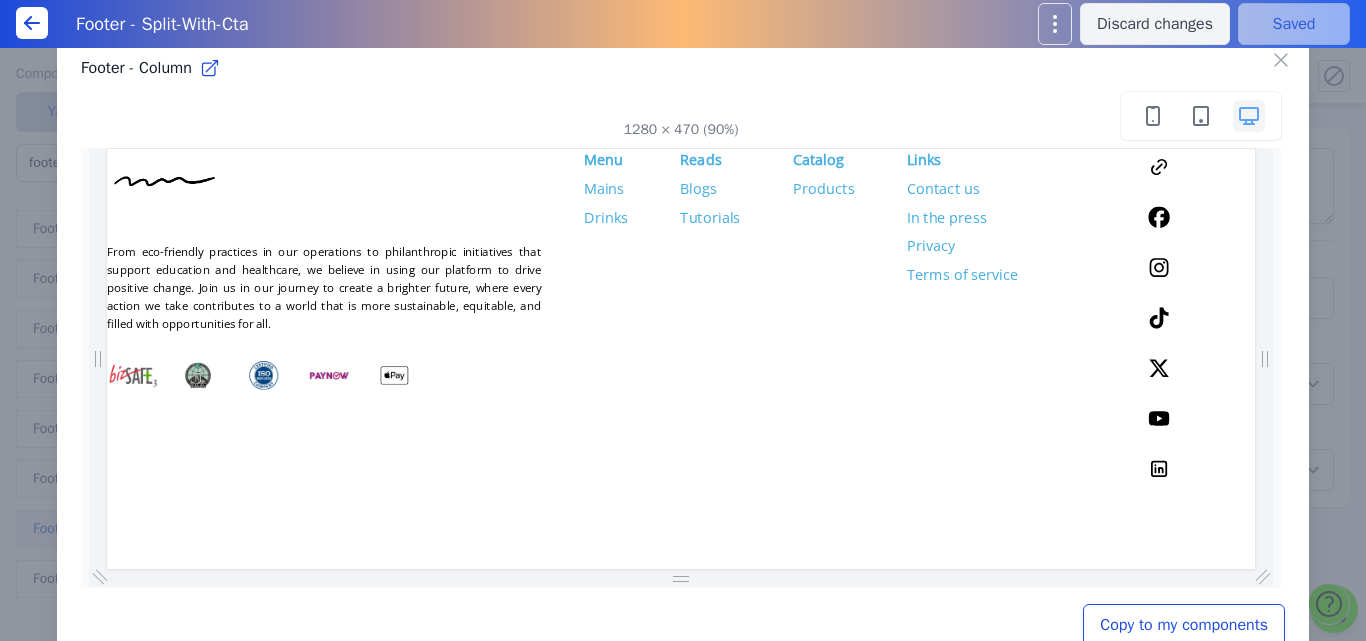 scroll, scrollTop: 0, scrollLeft: 0, axis: both 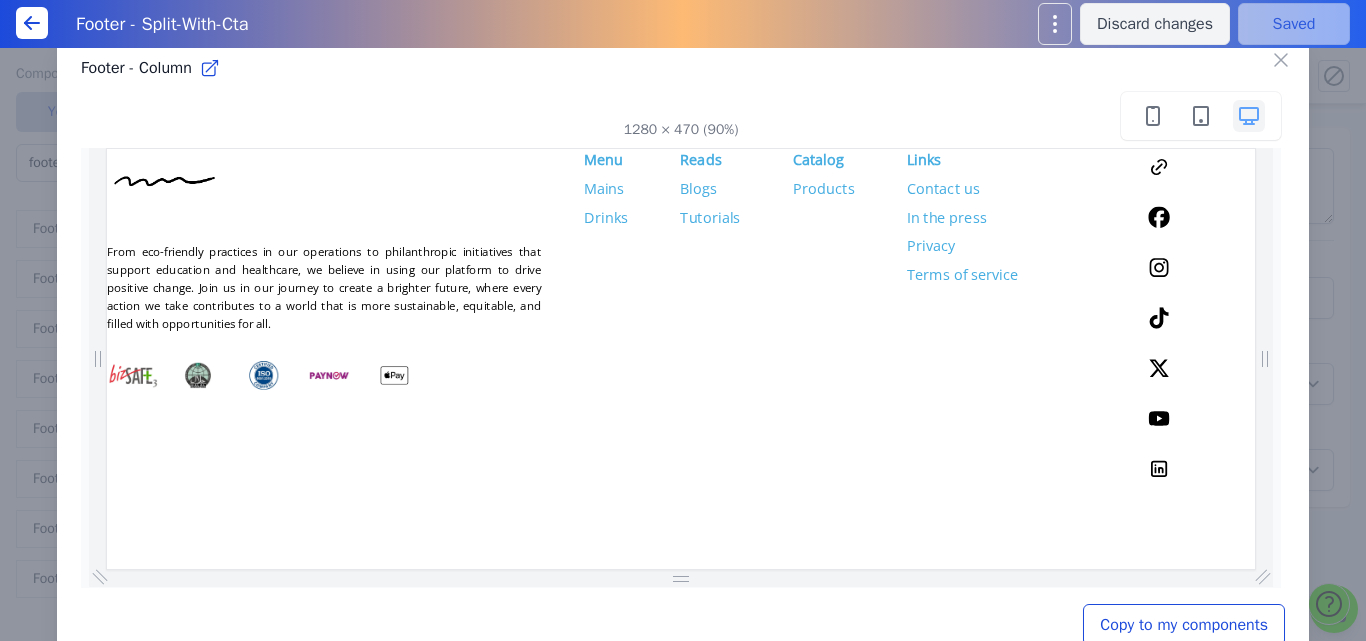 click on "From eco-friendly practices in our operations to philanthropic initiatives that support education and healthcare, we believe in using our platform to drive positive change. Join us in our journey to create a brighter future, where every action we take contributes to a world that is more sustainable, equitable, and filled with opportunities for all.
x" at bounding box center [747, 337] 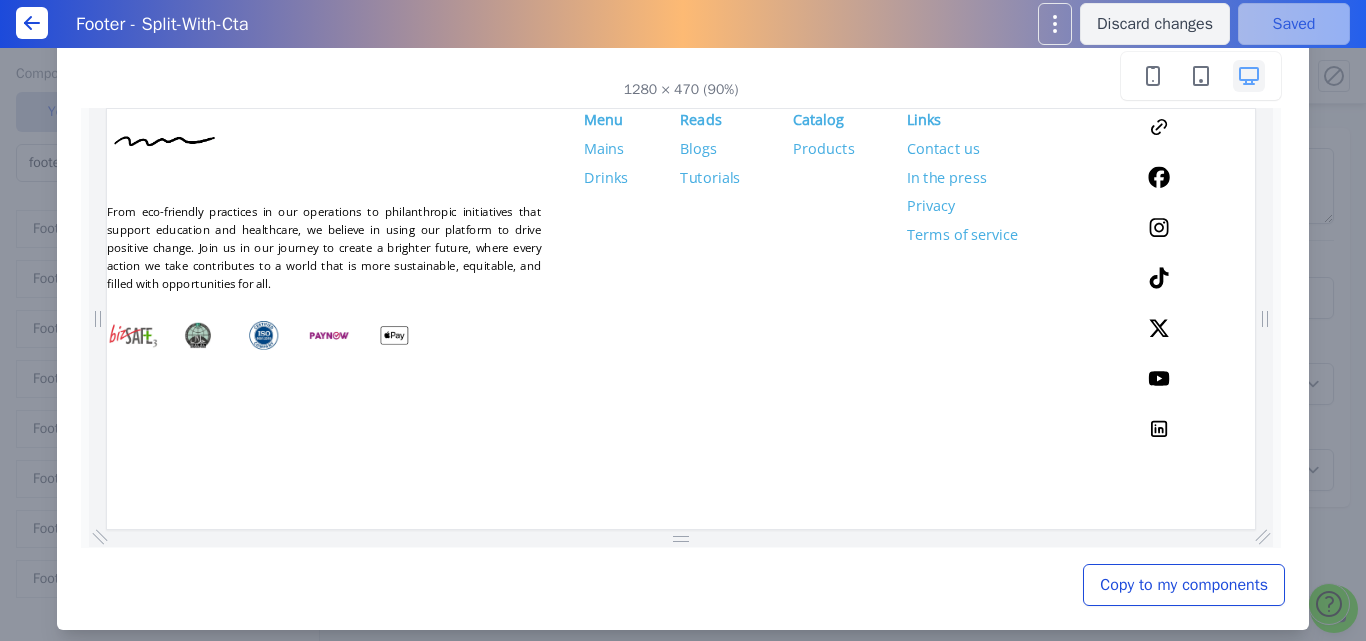 scroll, scrollTop: 61, scrollLeft: 0, axis: vertical 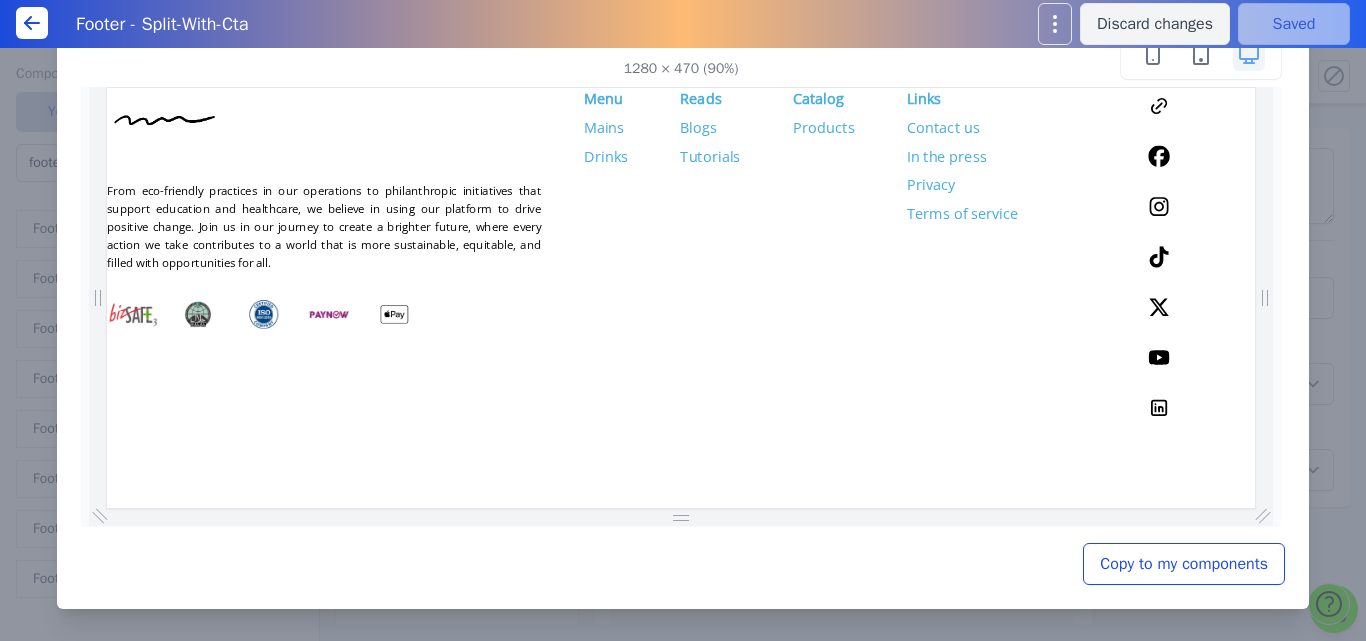 click on "Close Footer - Column 1280 × 470 (90%)  Copy to my components" at bounding box center [683, 290] 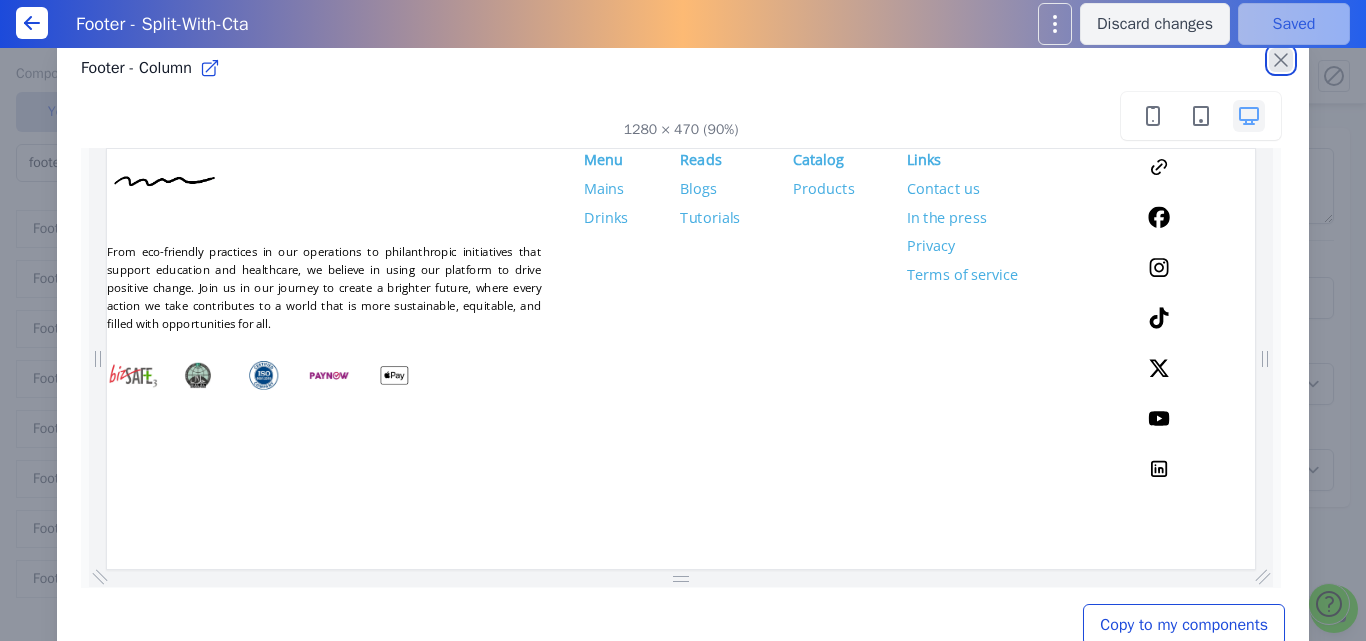 click 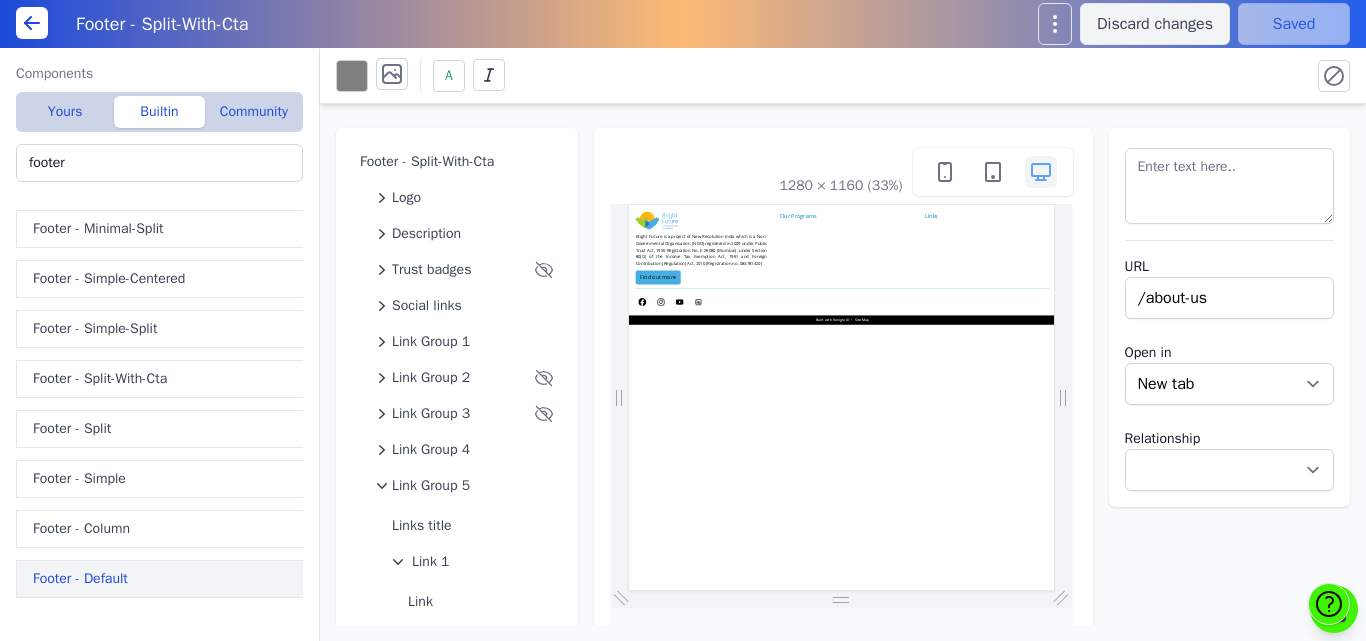 click on "Footer - Default" at bounding box center (163, 579) 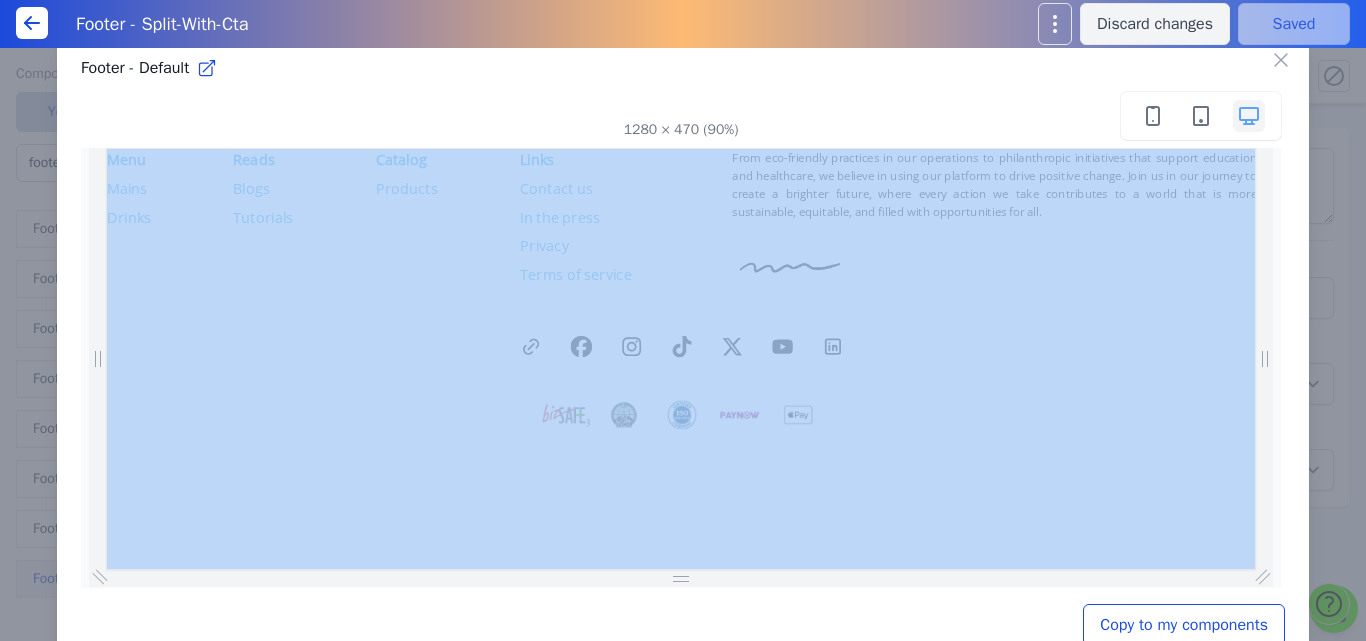 scroll, scrollTop: 0, scrollLeft: 0, axis: both 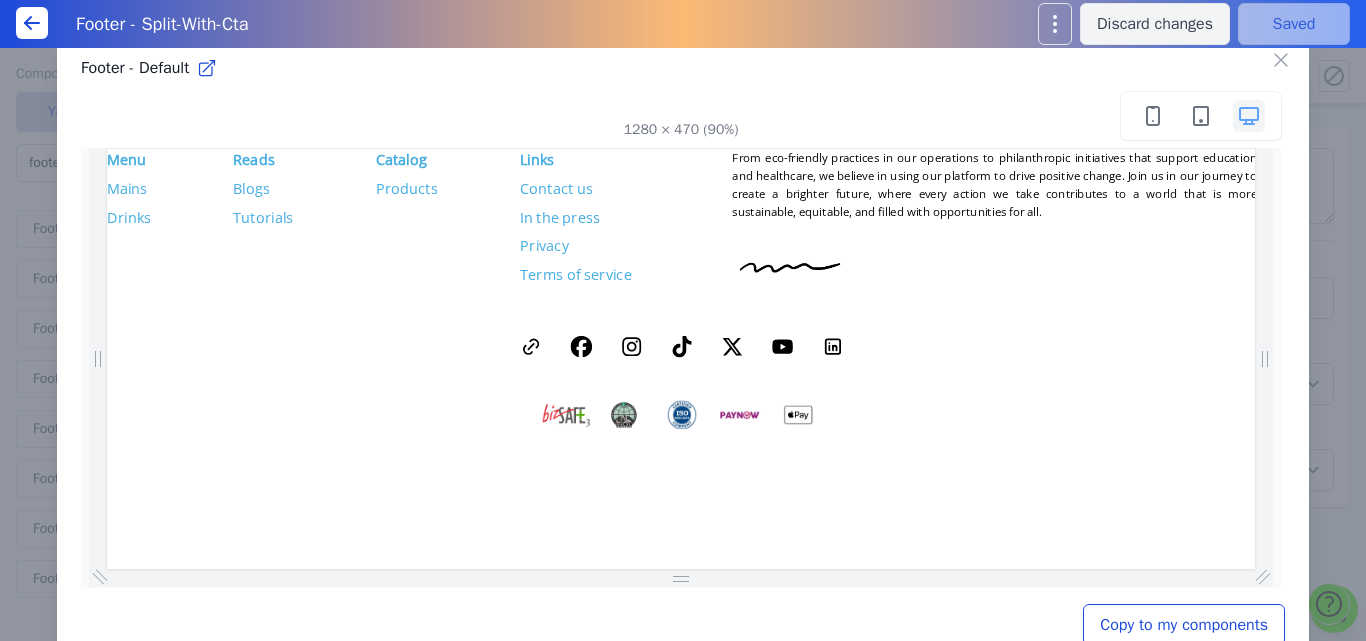 click on "Menu
Mains
Drinks
Reads
x" at bounding box center [747, 309] 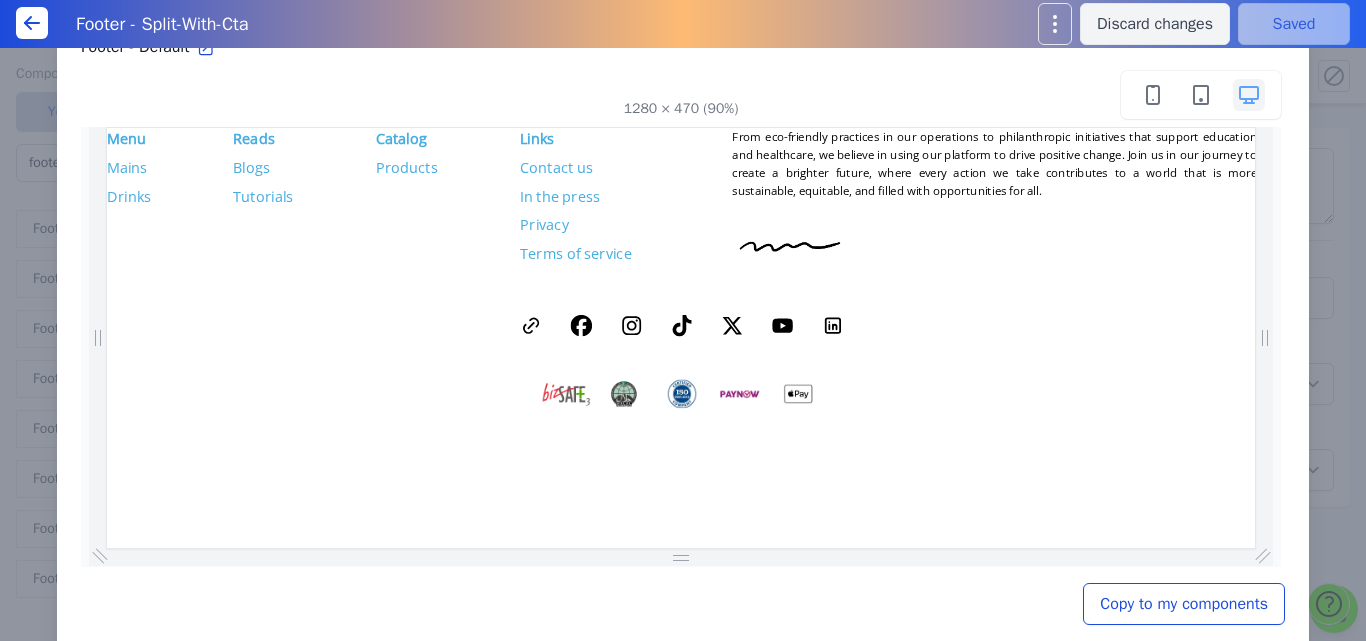 scroll, scrollTop: 0, scrollLeft: 0, axis: both 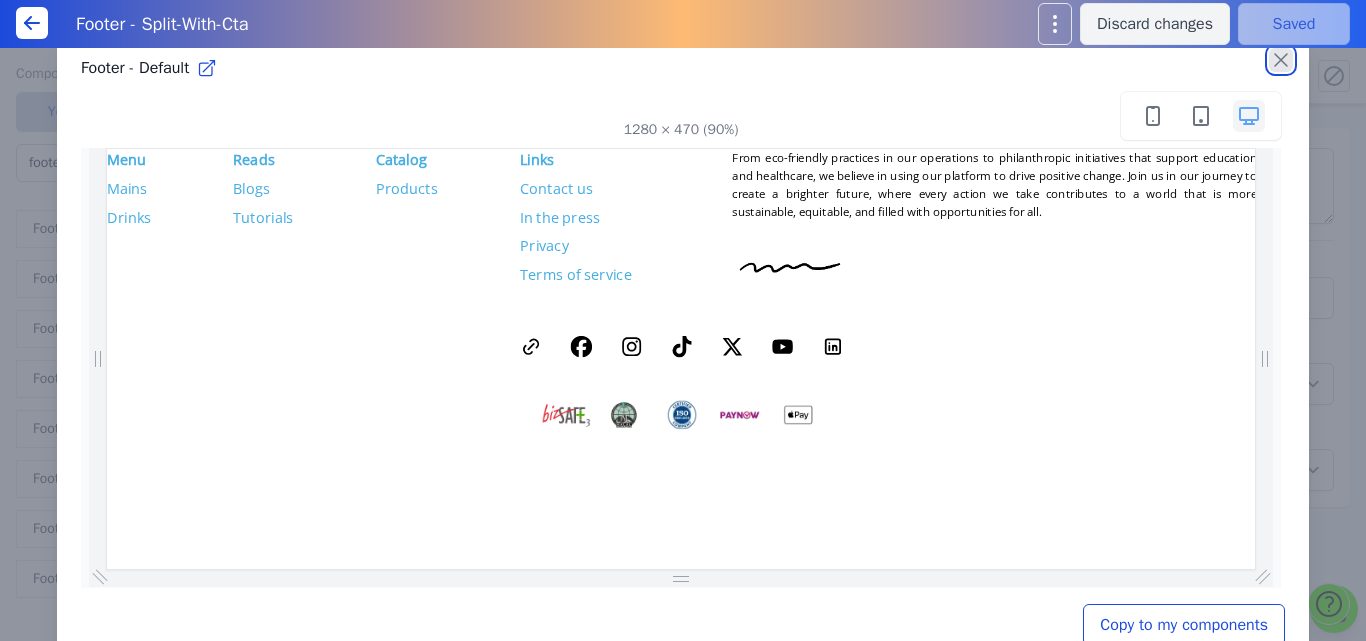 click 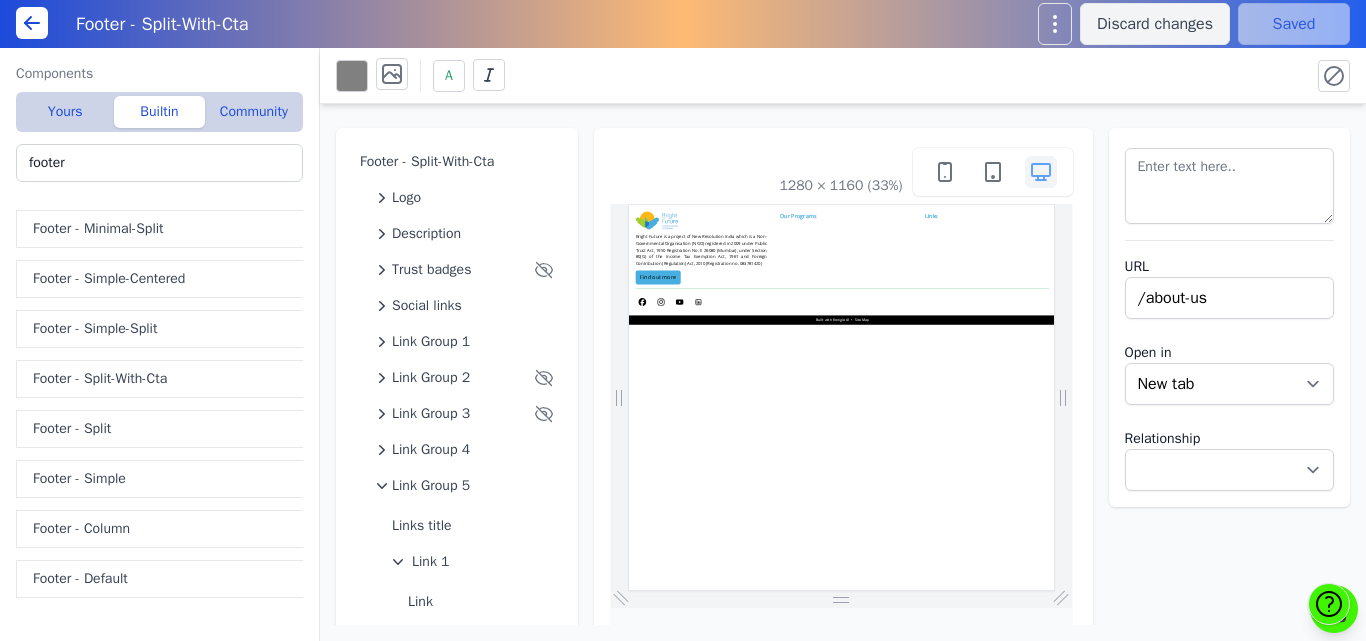 click on "Footer - Split-With-Cta Logo Description Trust badges Social links Link Group 1 Link Group 2 Link Group 3 Link Group 4 Link Group 5 Links title Link 1 Link Link 1 Link 1 Link 1 Footer call to action Link details 1280 × 1160 (33%) URL /about-us Open in New tab Same tab Relationship Noopener Noreferrer Nofollow" at bounding box center (843, 364) 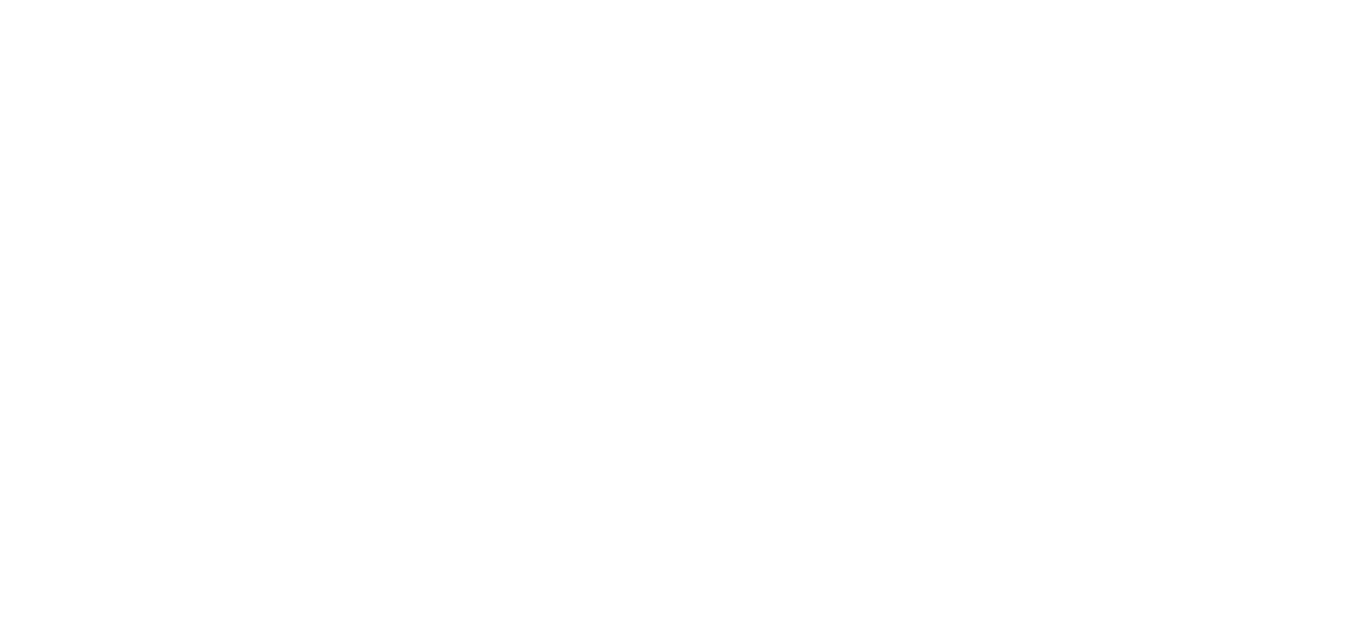 scroll, scrollTop: 0, scrollLeft: 0, axis: both 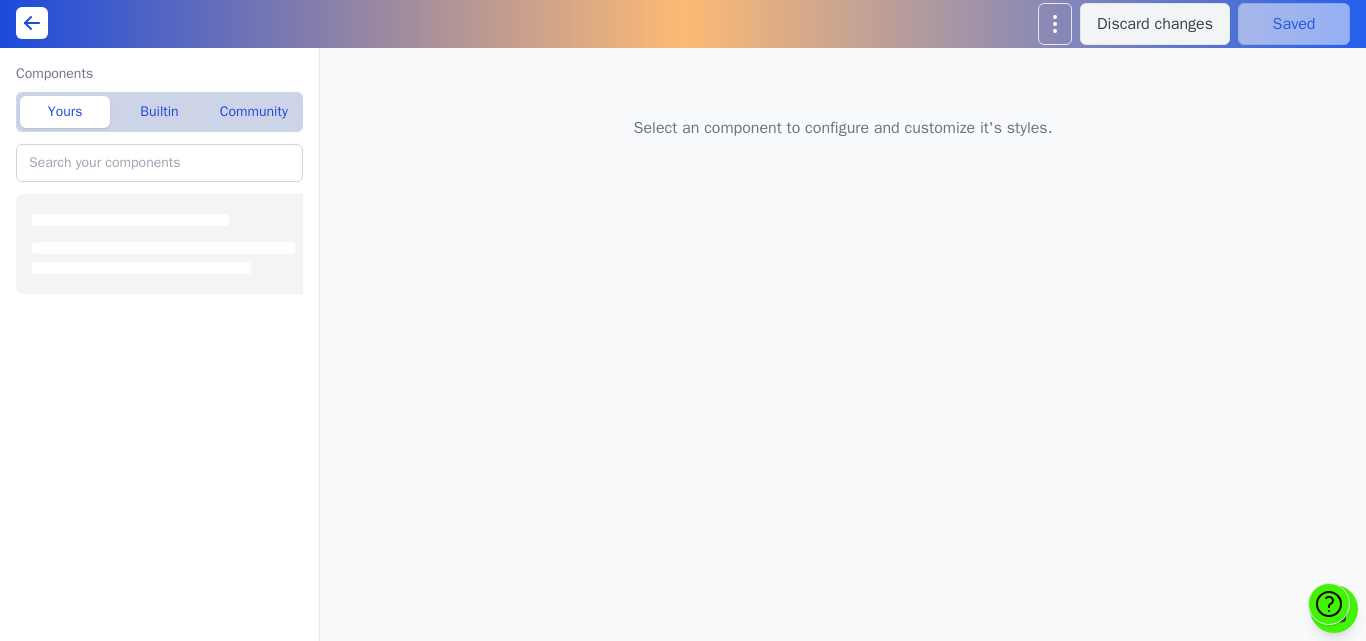 type on "Home(A): Visual Highlight" 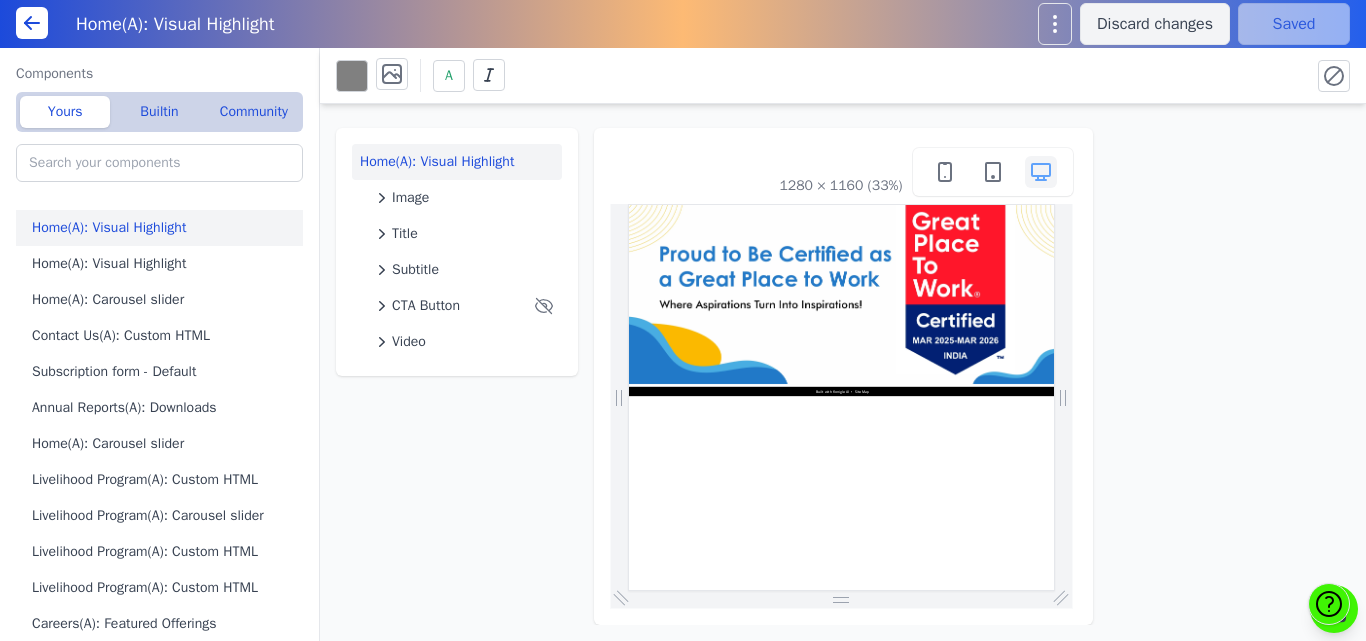 scroll, scrollTop: 0, scrollLeft: 0, axis: both 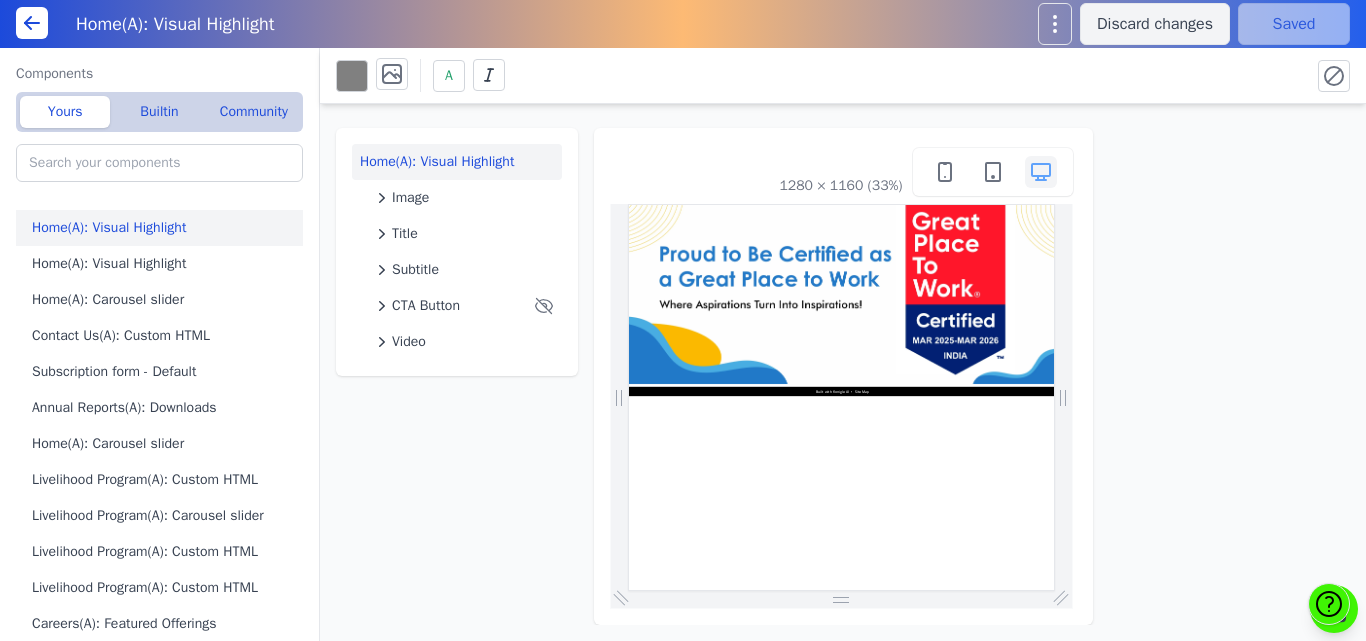 click at bounding box center [1268, 473] 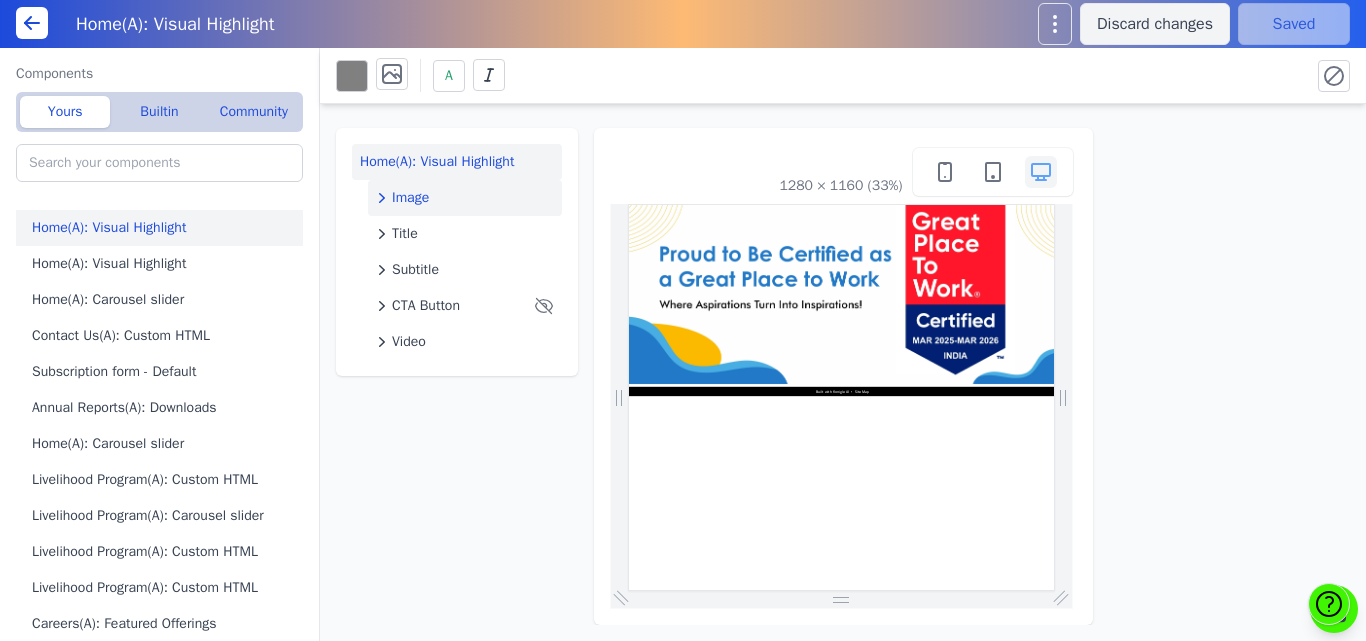 click on "Image" 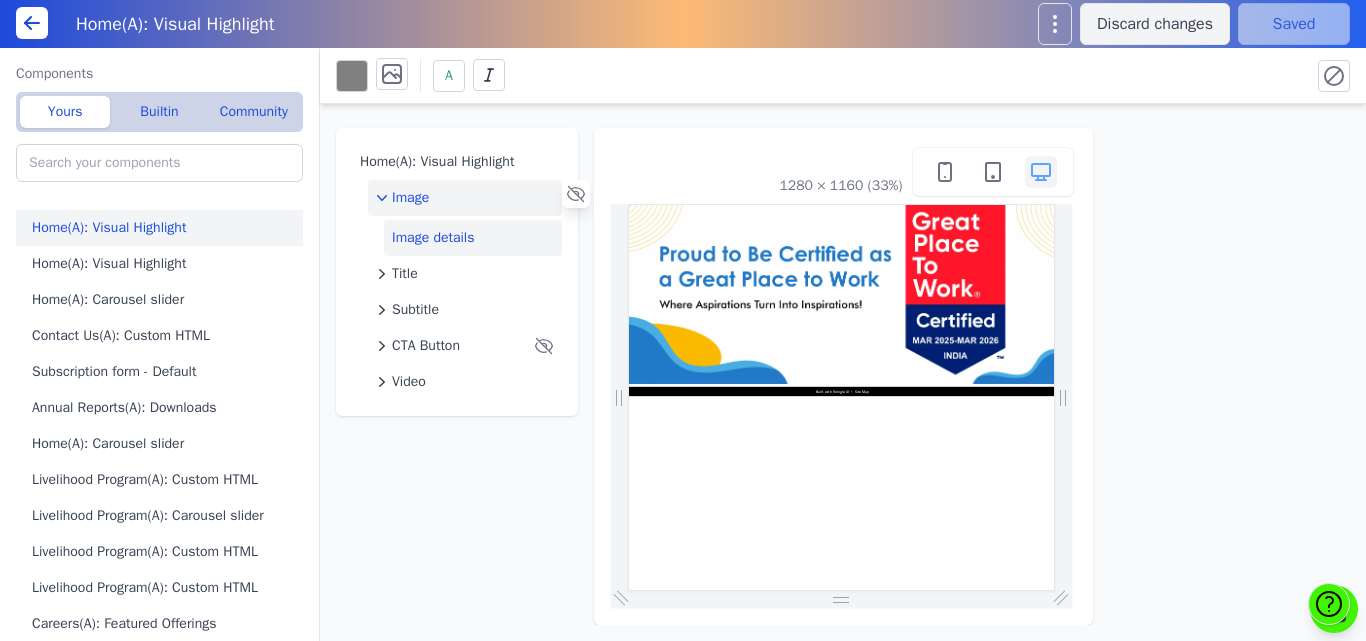 click on "Image details" at bounding box center (473, 238) 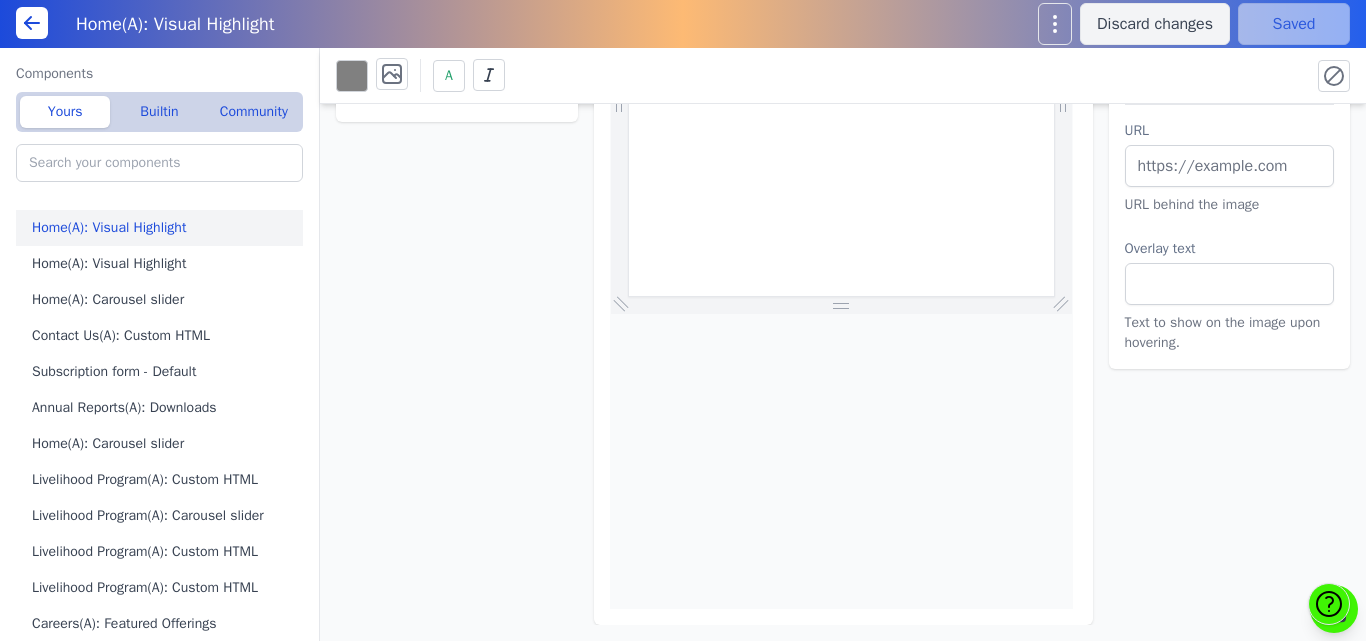 scroll, scrollTop: 0, scrollLeft: 0, axis: both 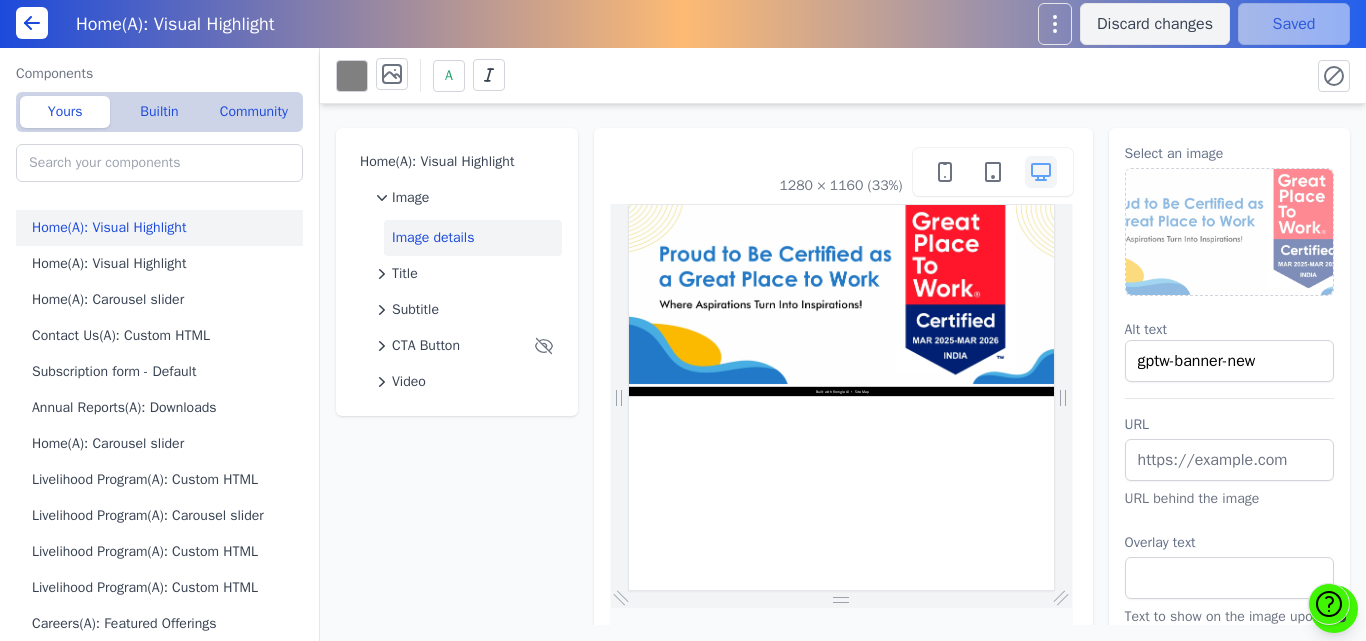 click at bounding box center (1230, 232) 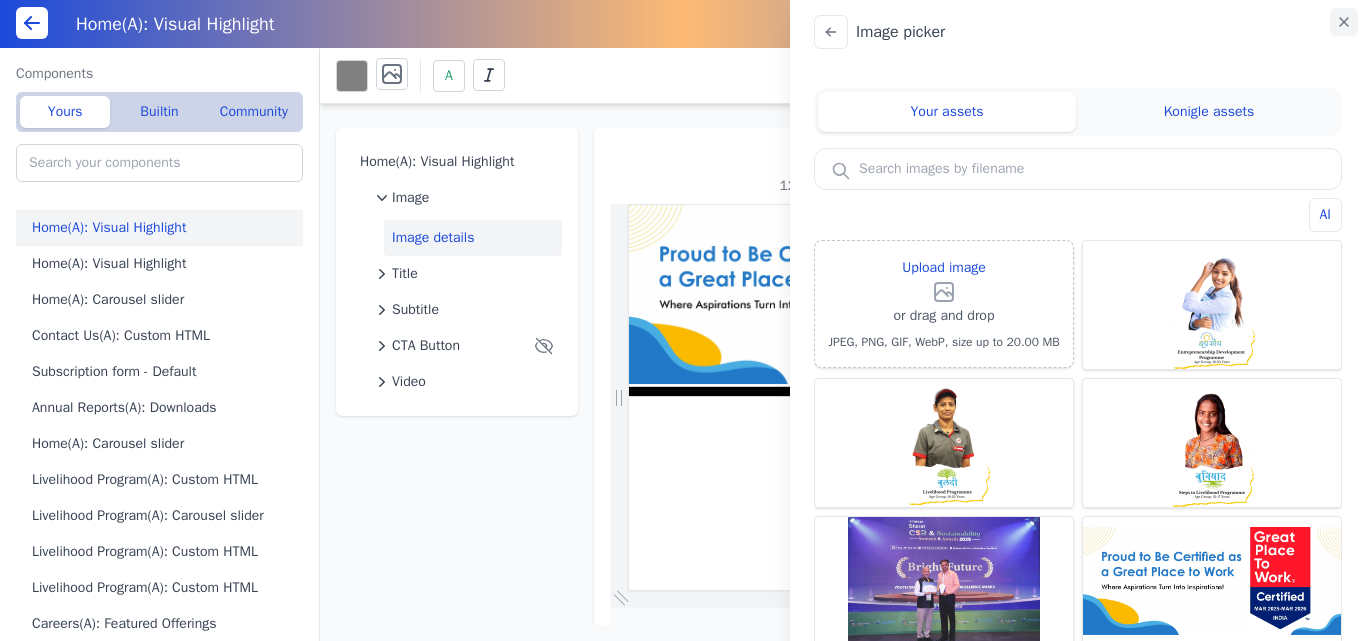 click 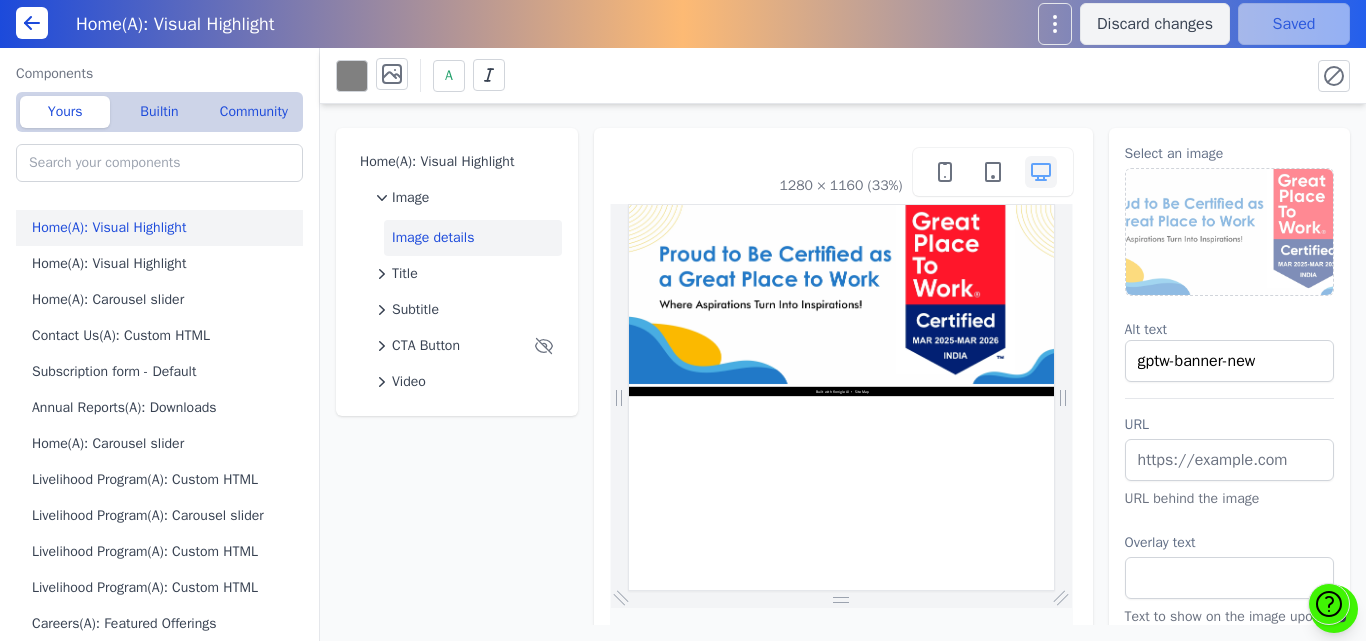 click on "Built with Konigle
AI
•
Site Map" at bounding box center (1268, 764) 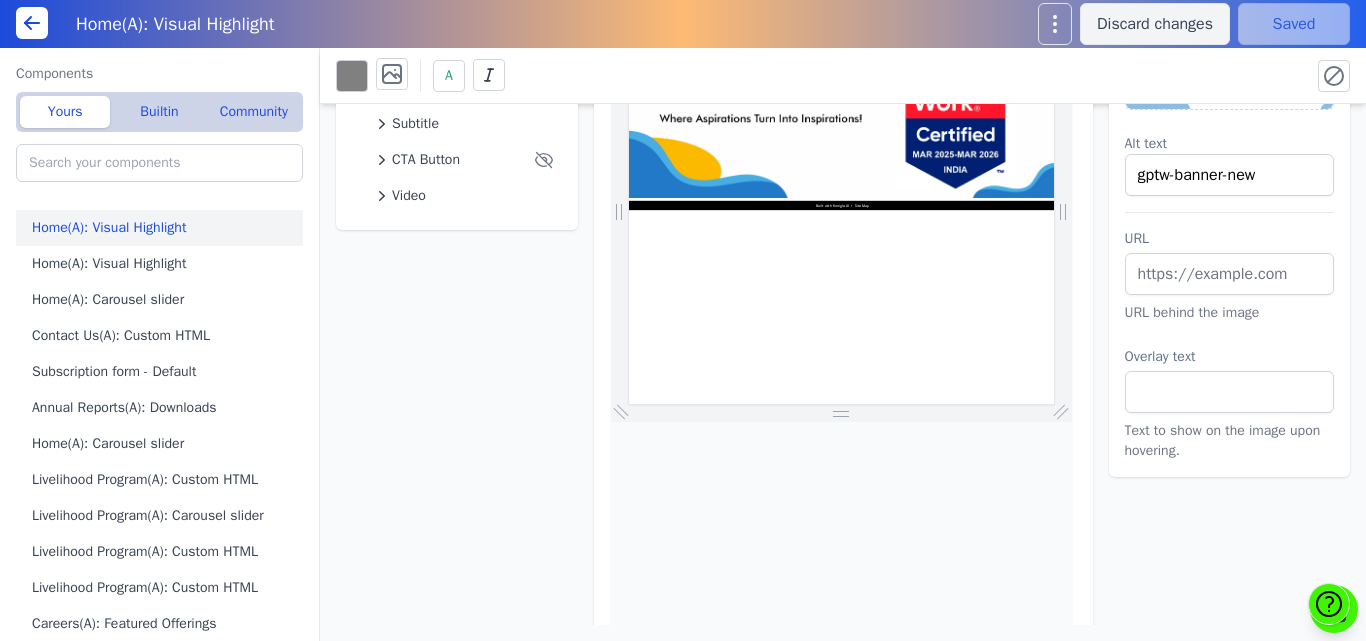 scroll, scrollTop: 0, scrollLeft: 0, axis: both 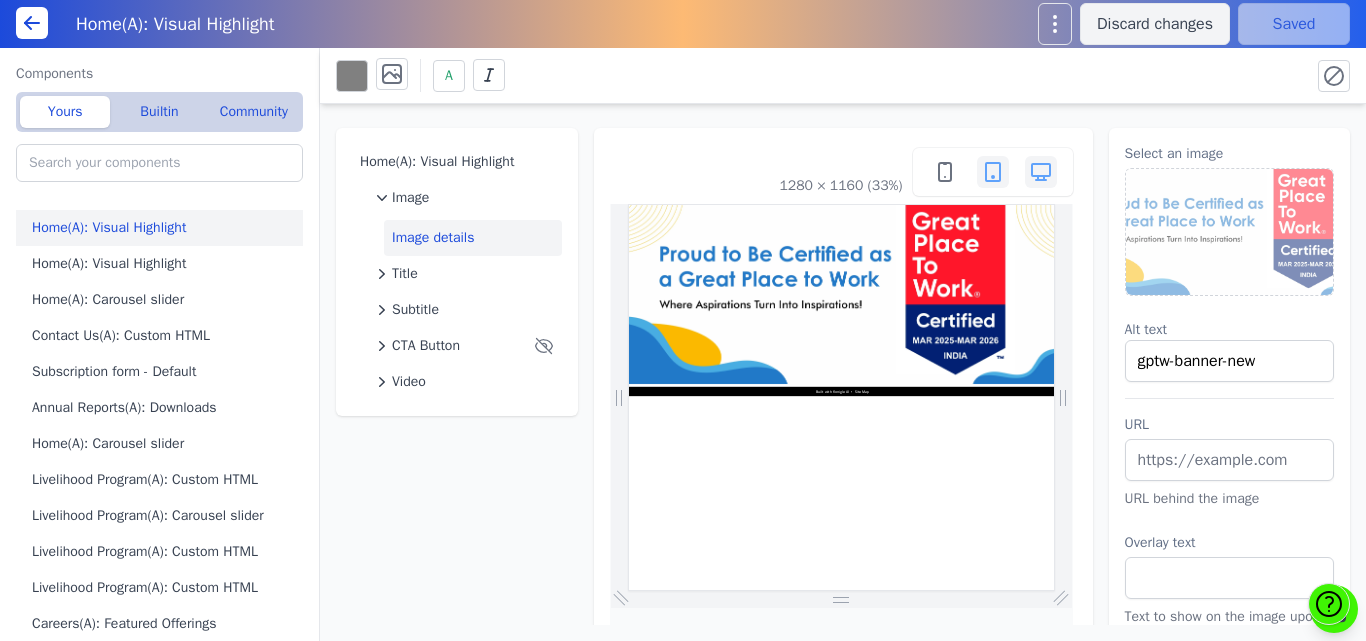 click 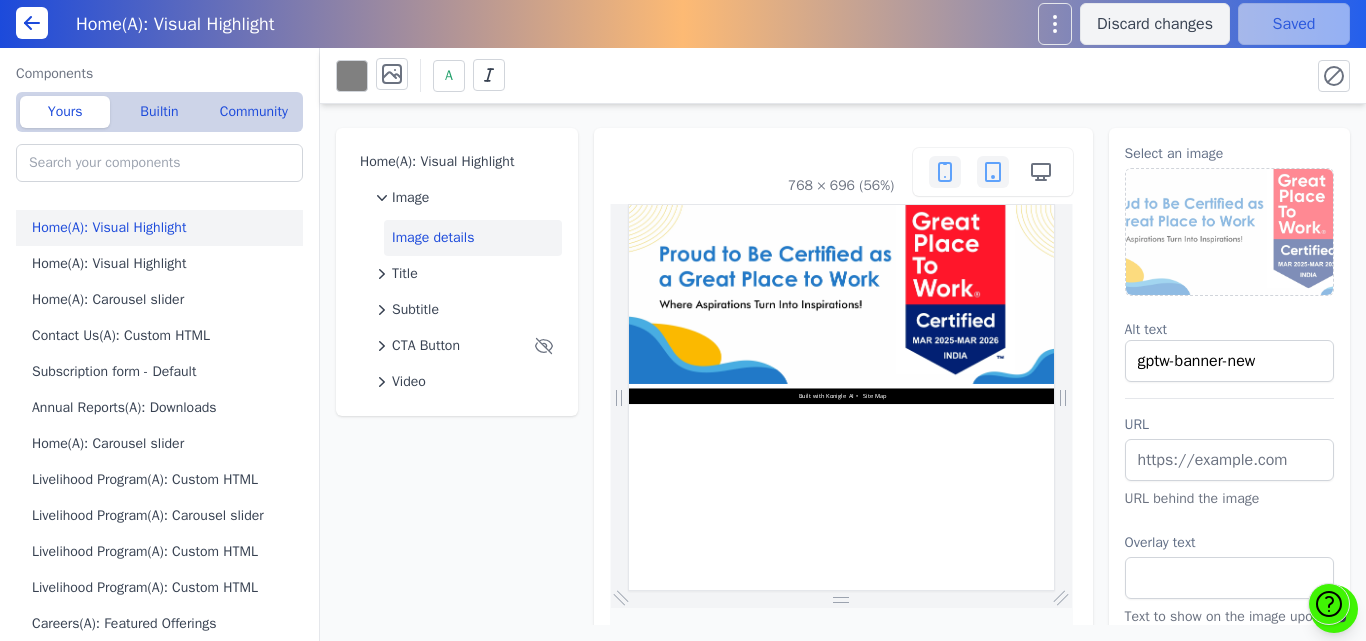 click 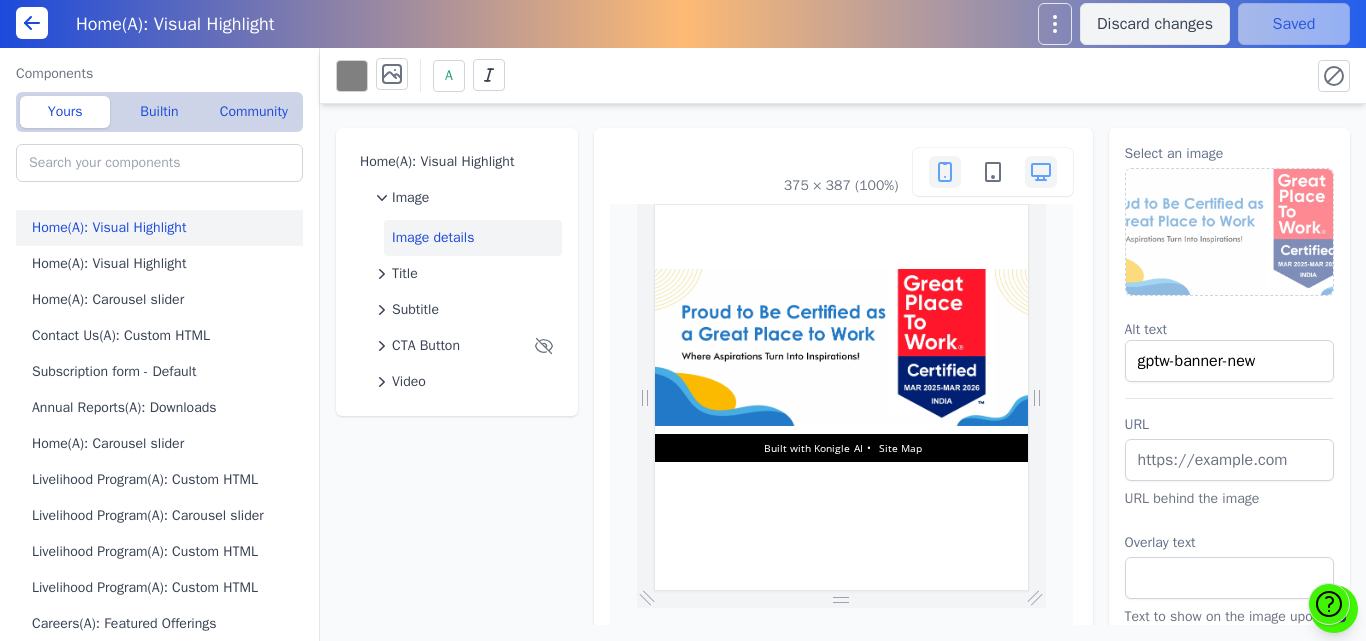 click 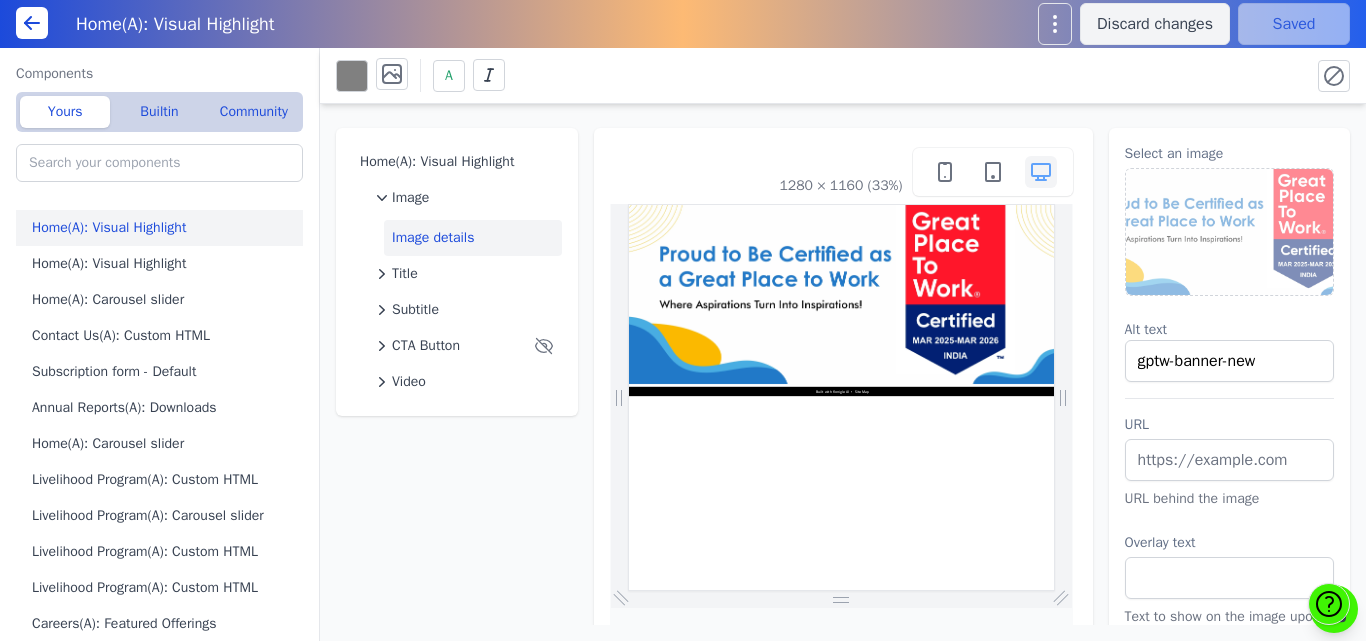 click at bounding box center (1230, 232) 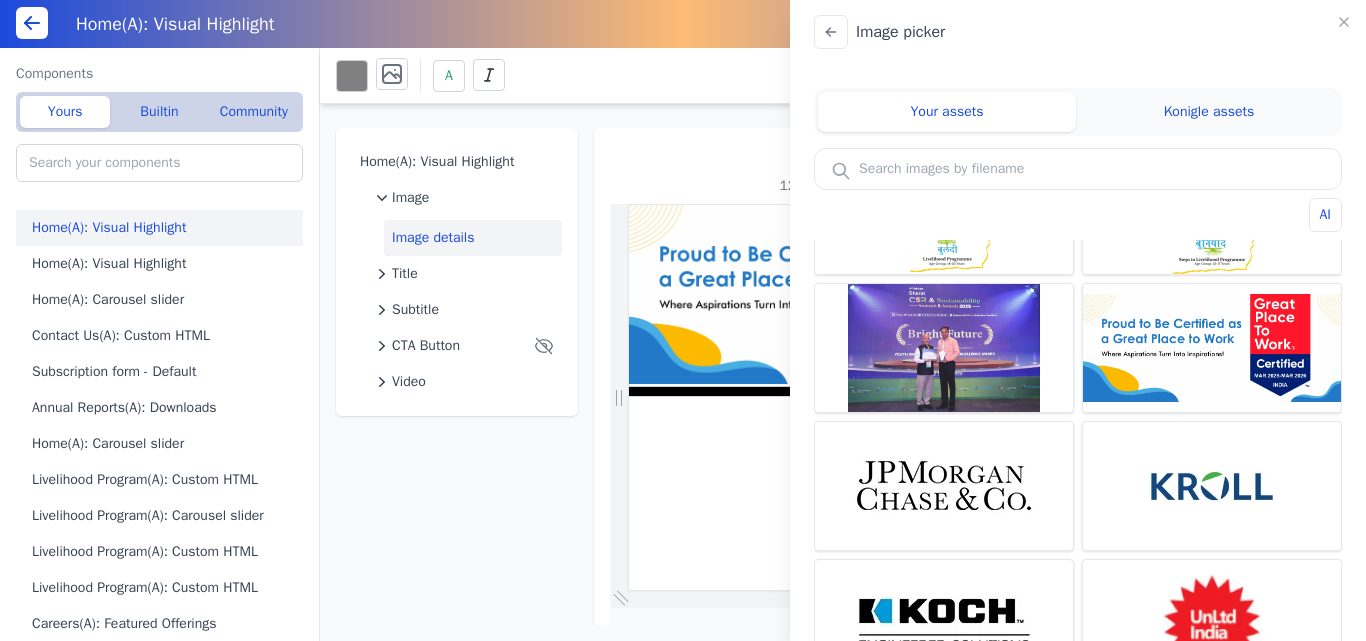 scroll, scrollTop: 231, scrollLeft: 0, axis: vertical 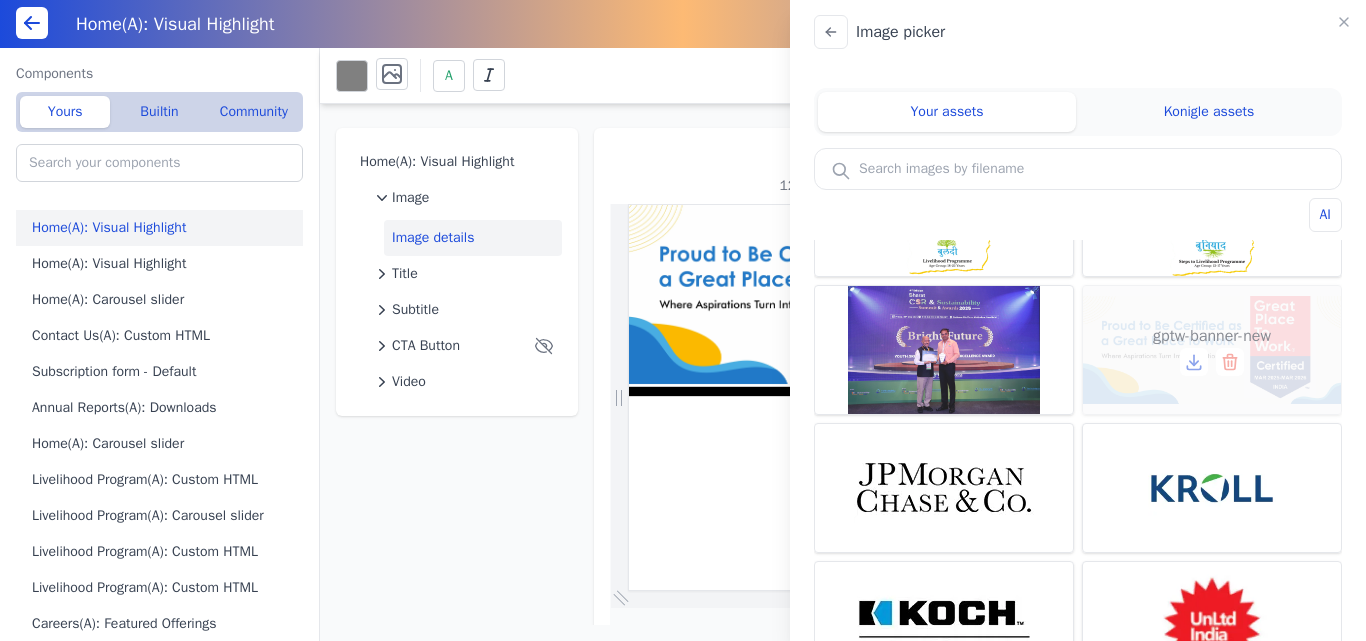 click on "gptw-banner-new" at bounding box center [1212, 350] 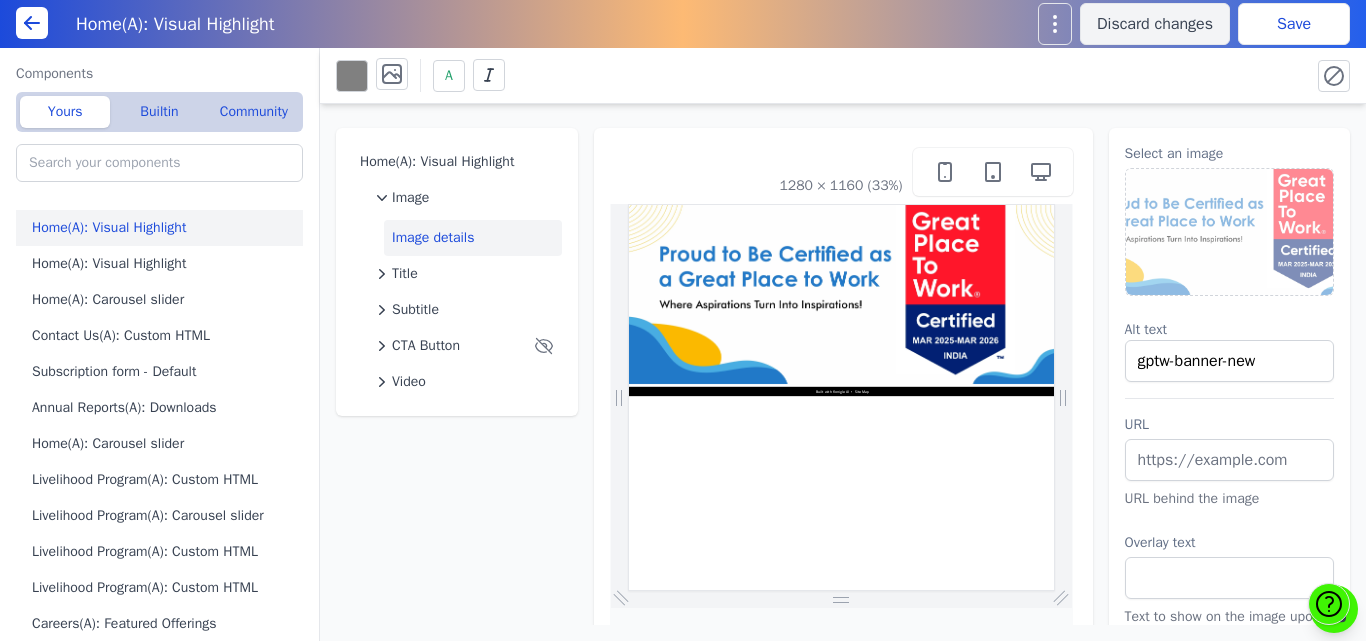 click at bounding box center (1230, 232) 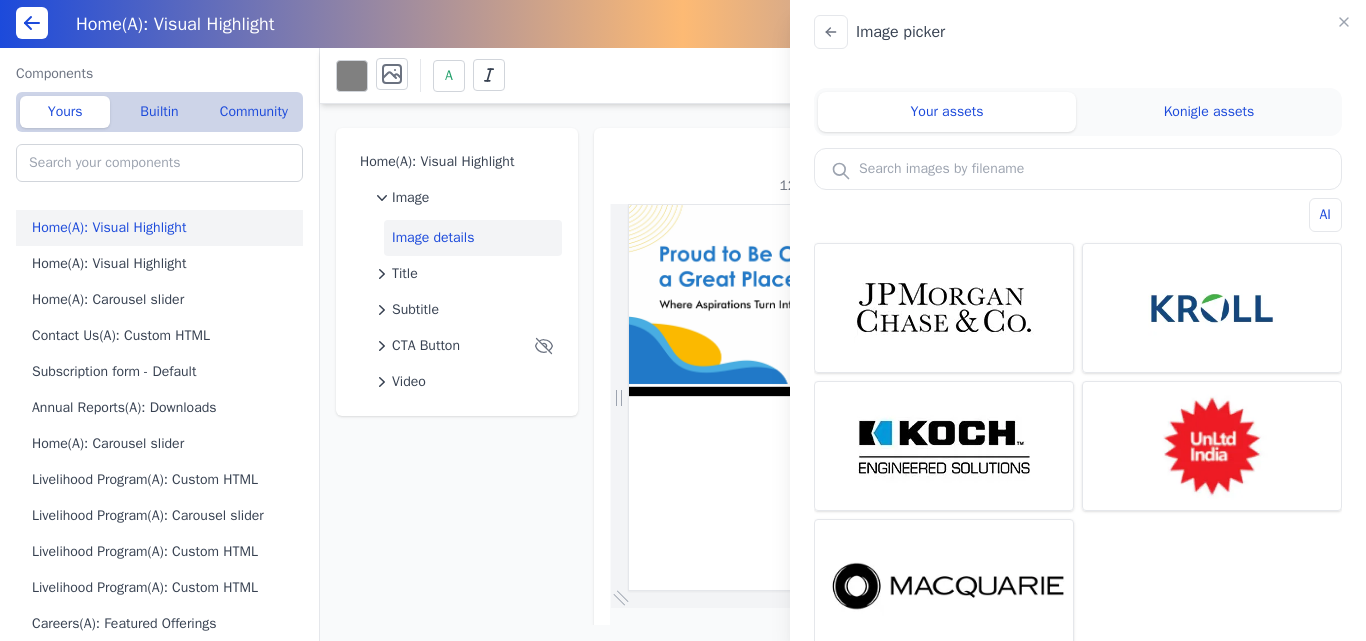 scroll, scrollTop: 0, scrollLeft: 0, axis: both 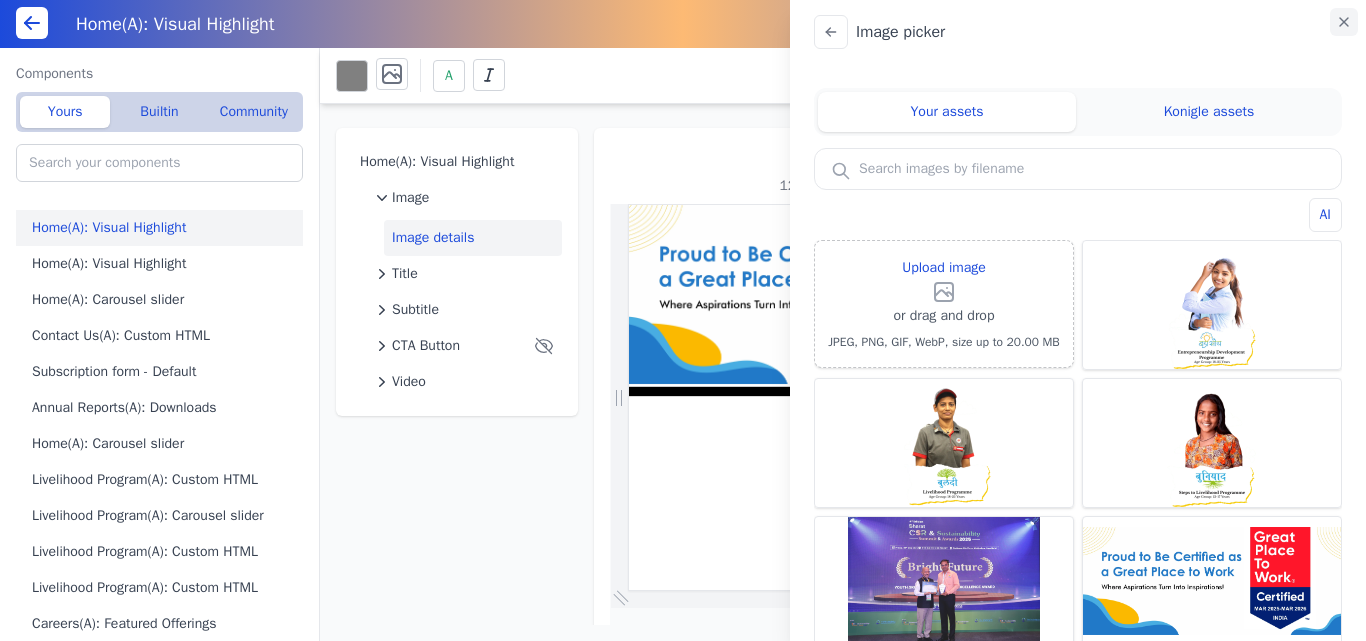 click 